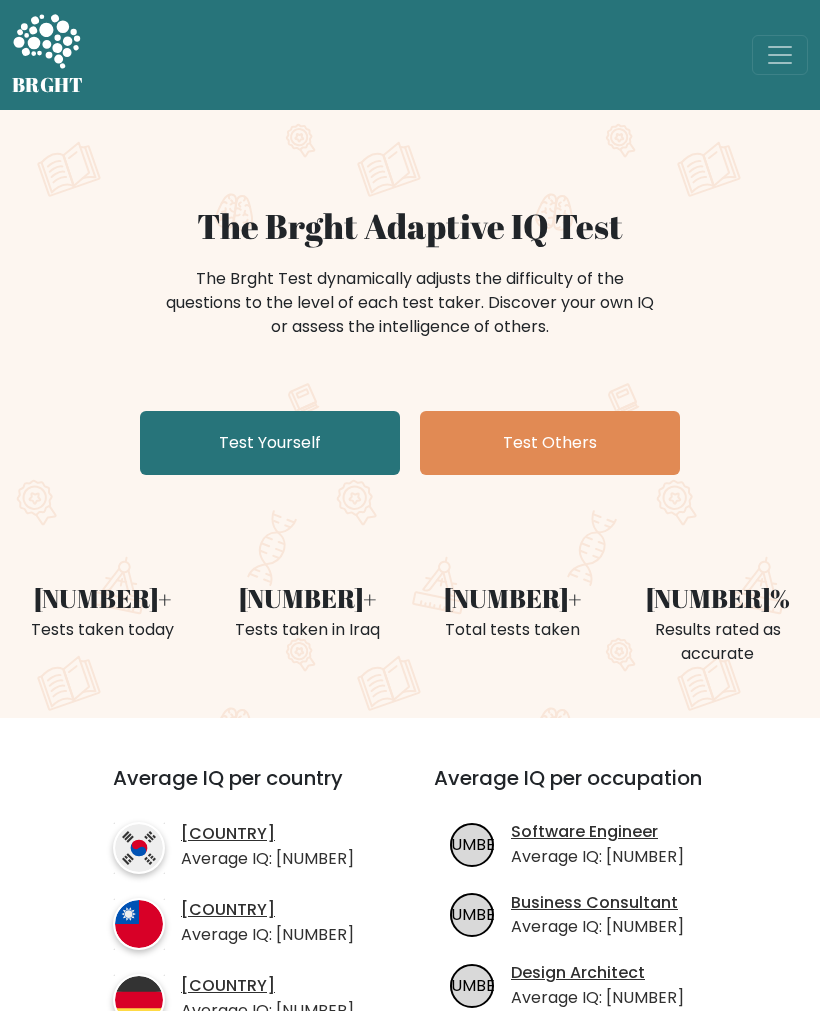 scroll, scrollTop: 0, scrollLeft: 0, axis: both 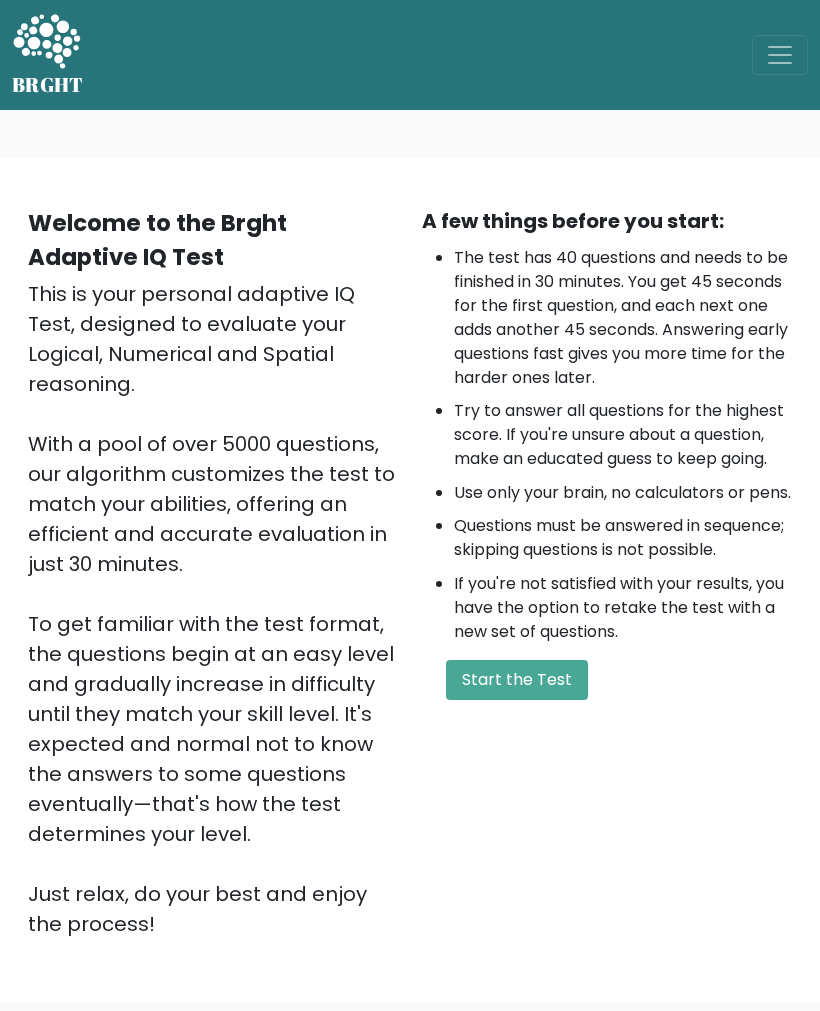 click on "Start the Test" at bounding box center (517, 680) 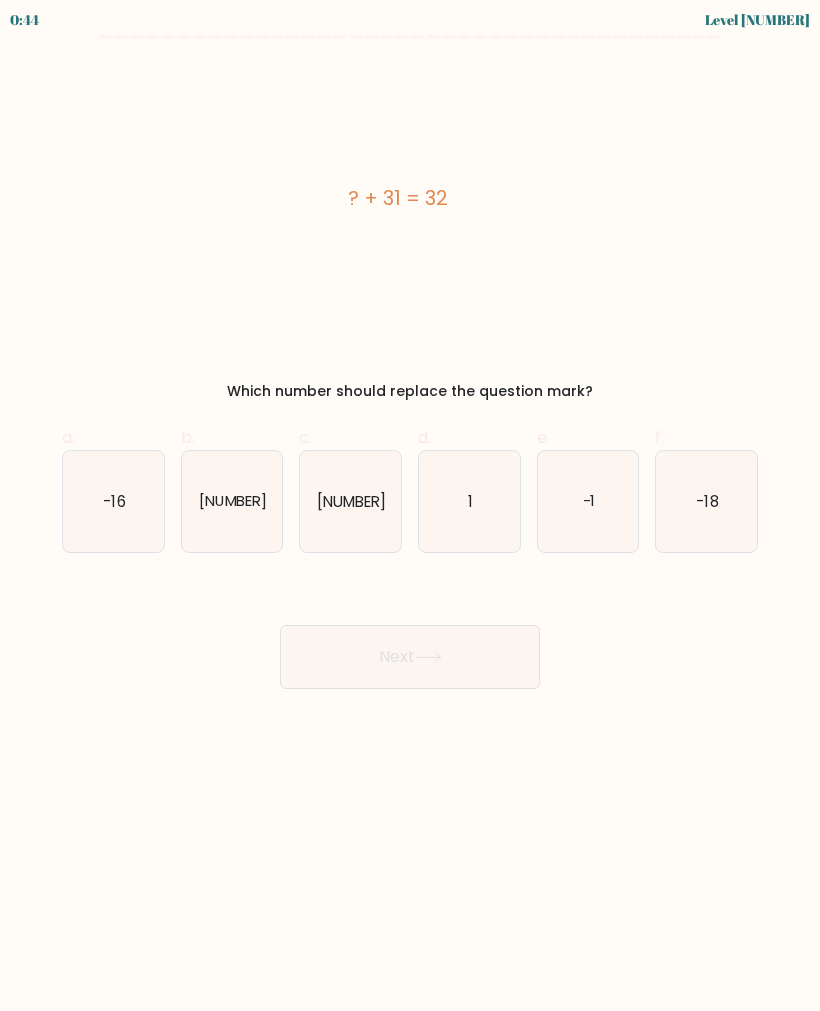 scroll, scrollTop: 0, scrollLeft: 0, axis: both 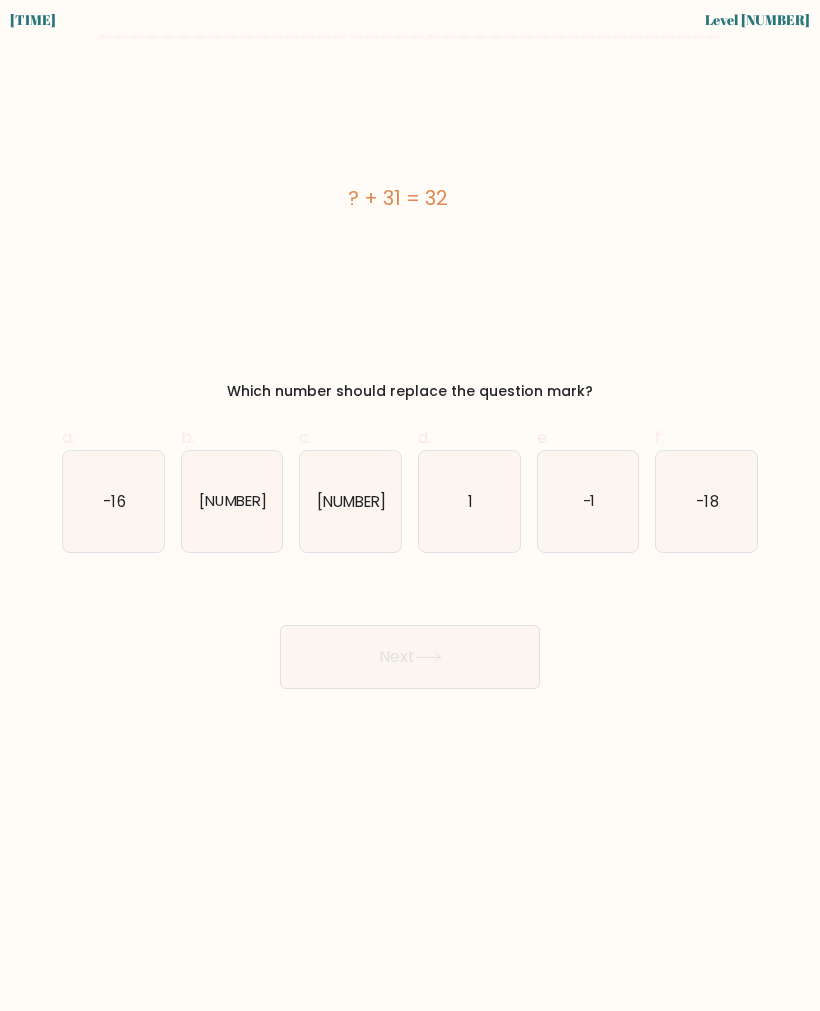 click on "1" at bounding box center [469, 501] 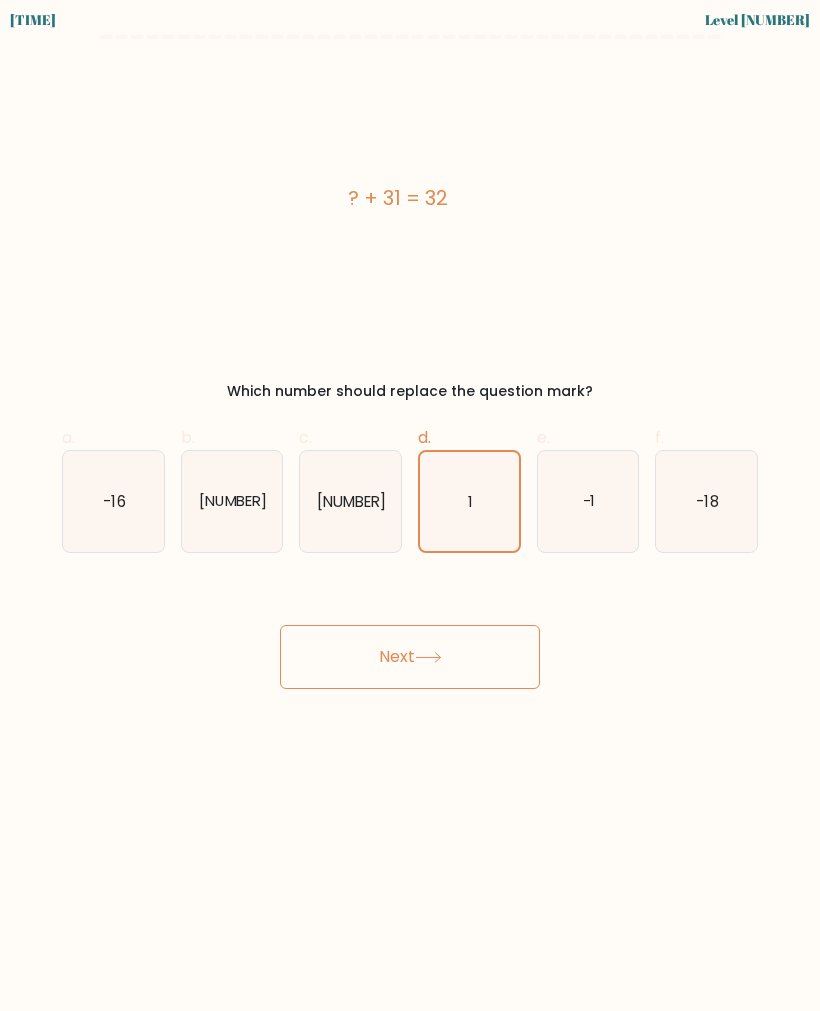 click on "Next" at bounding box center [410, 657] 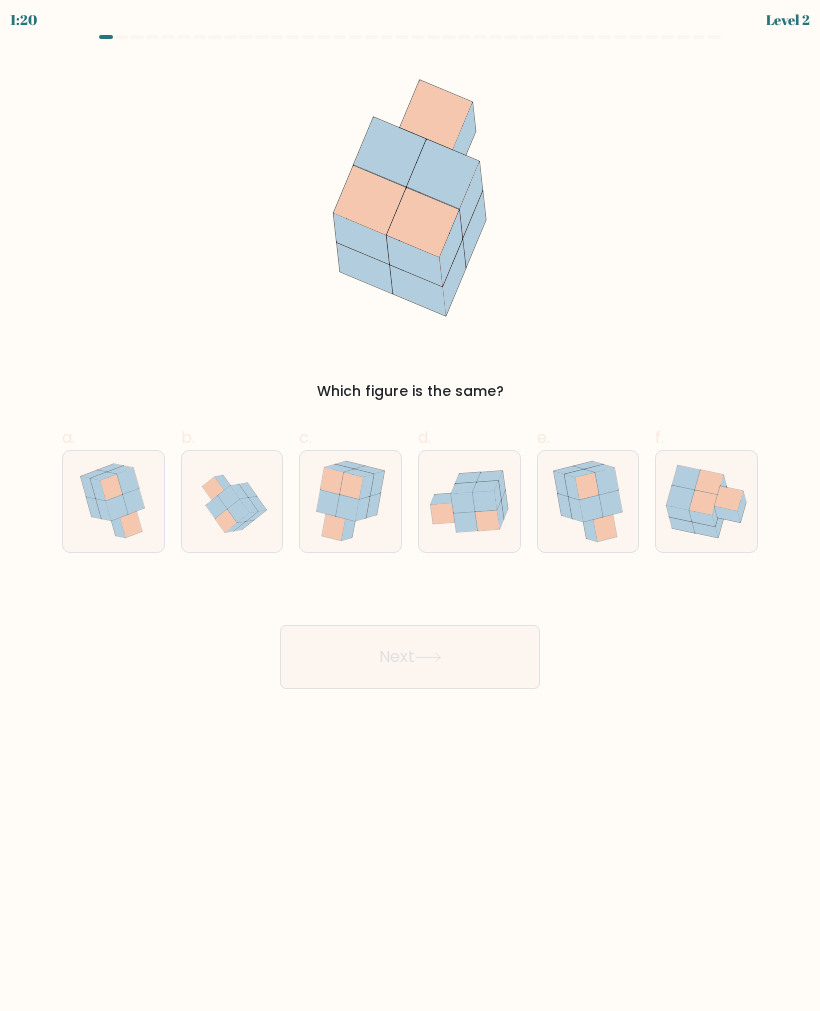 click at bounding box center [347, 508] 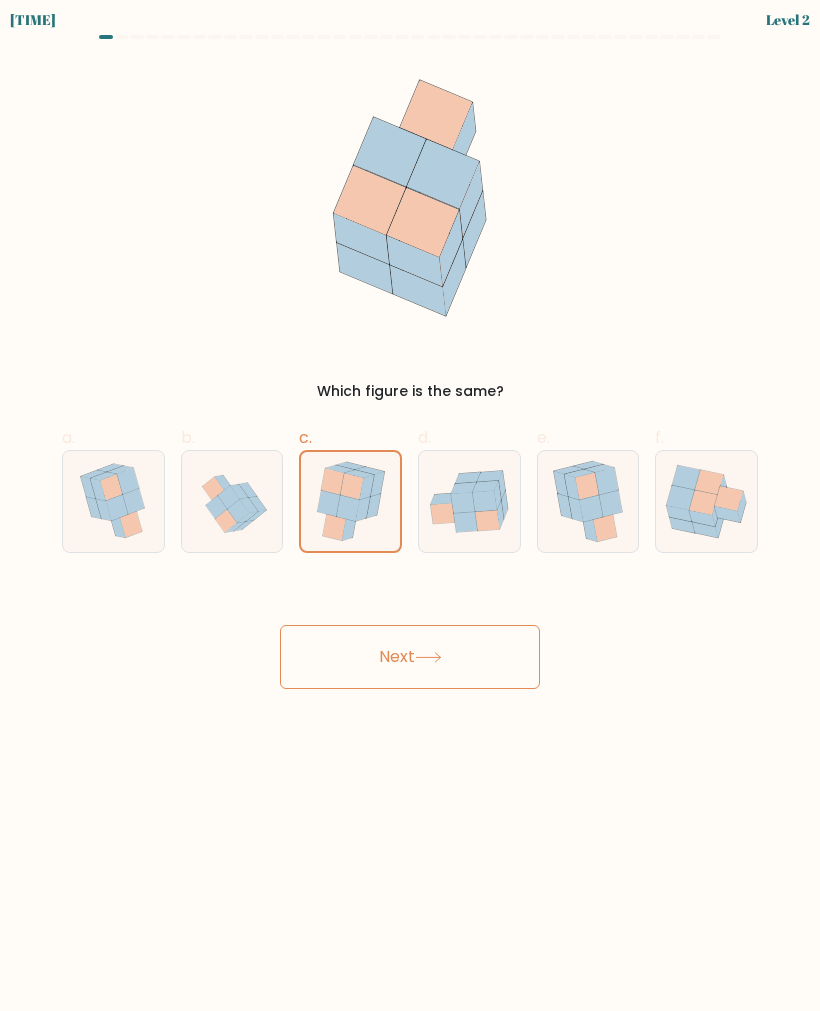 click on "Next" at bounding box center [410, 657] 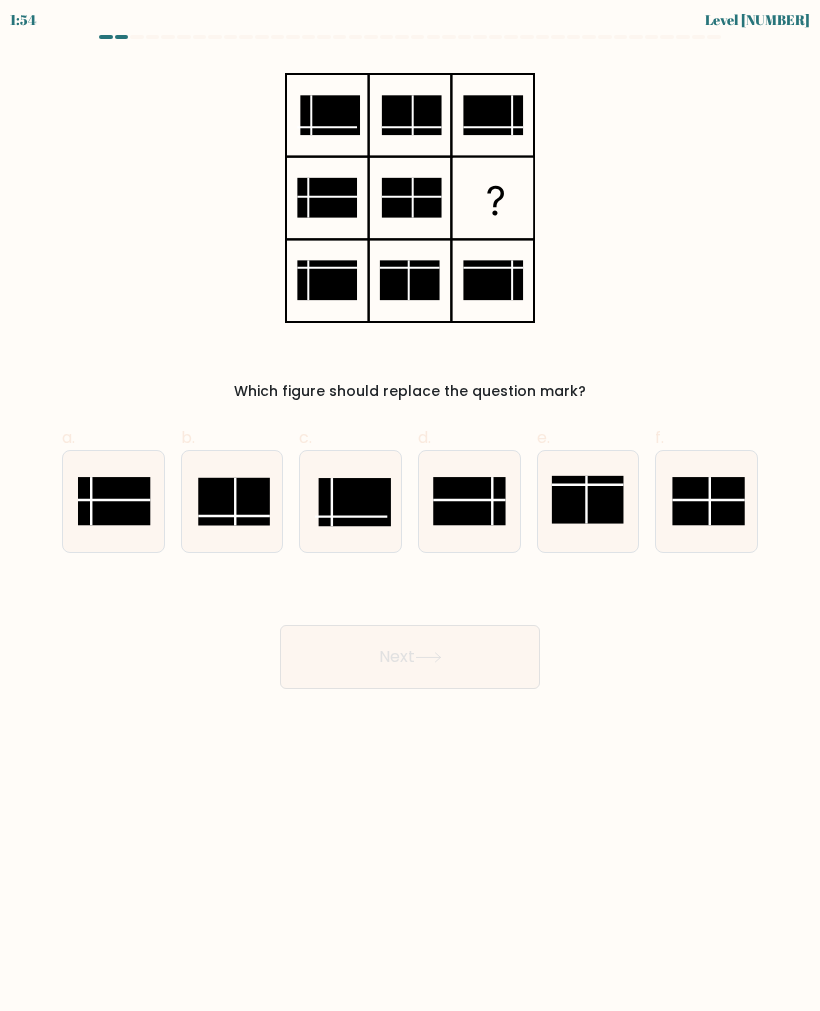 click at bounding box center (469, 501) 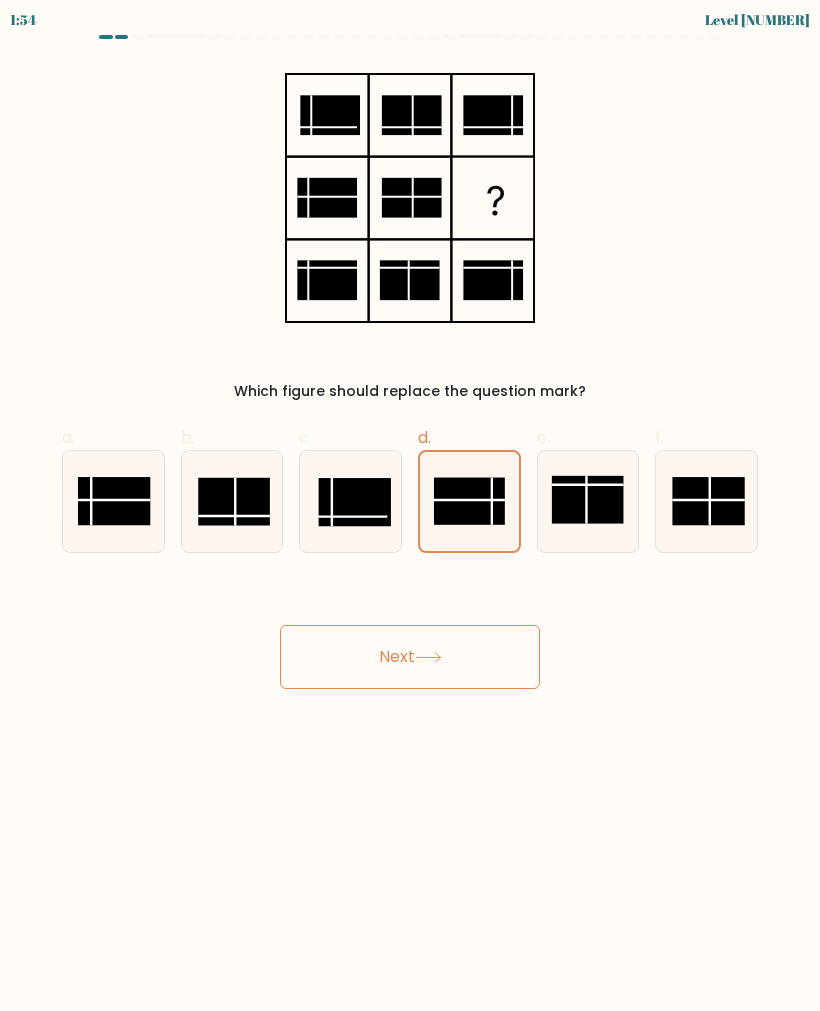 click on "Next" at bounding box center (410, 657) 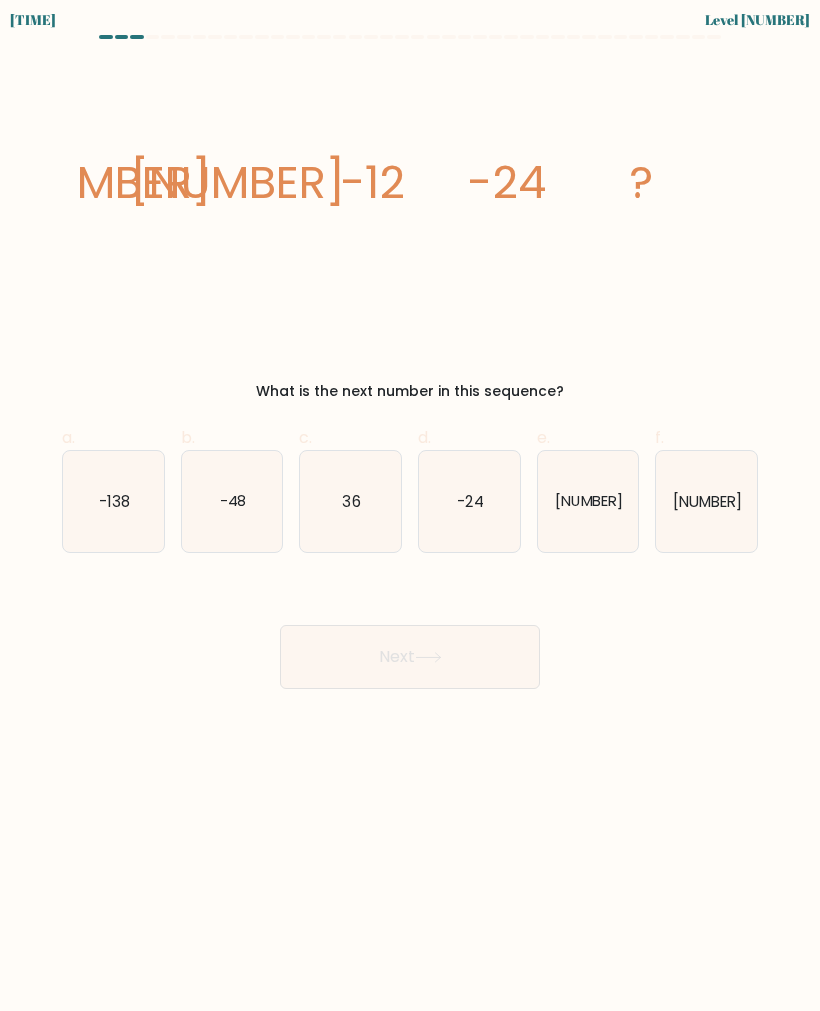 click on "-48" at bounding box center (232, 501) 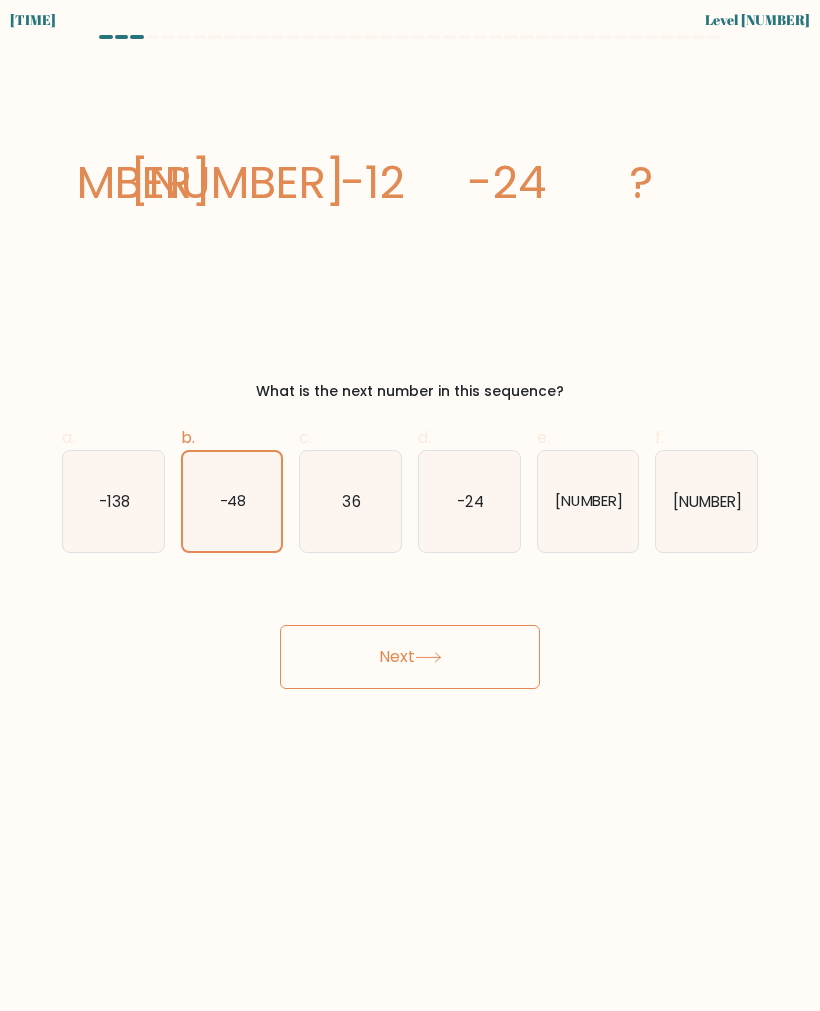 click on "Next" at bounding box center [410, 657] 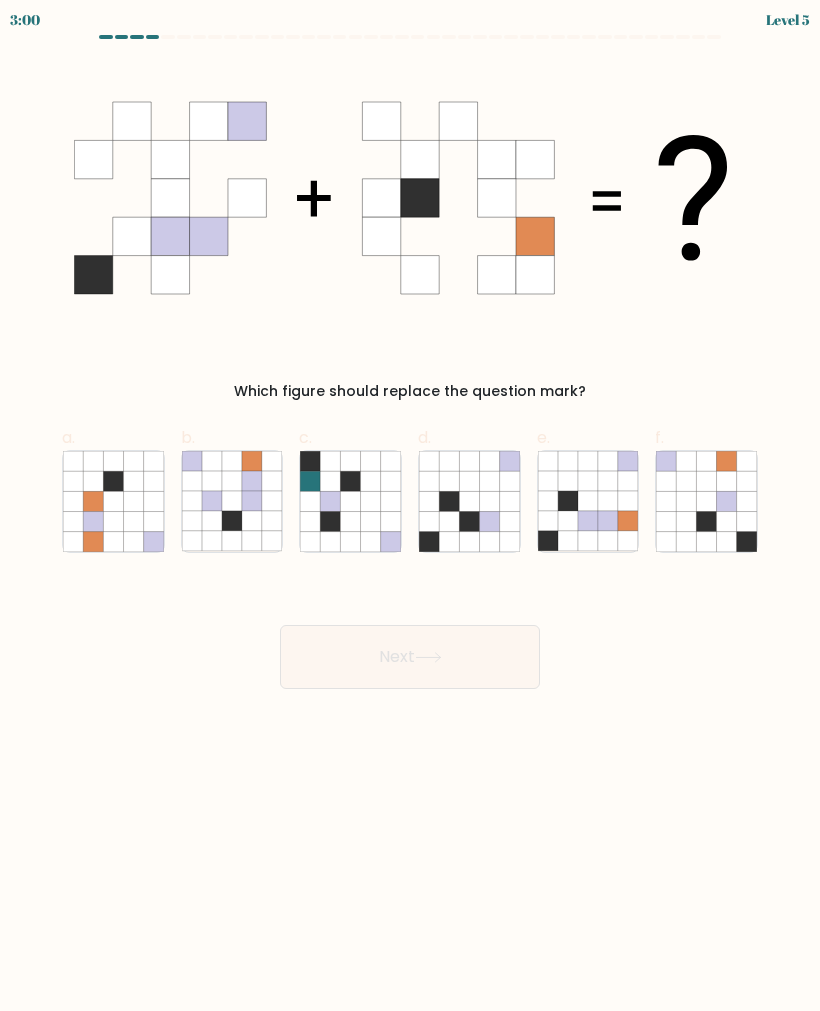 click at bounding box center (588, 521) 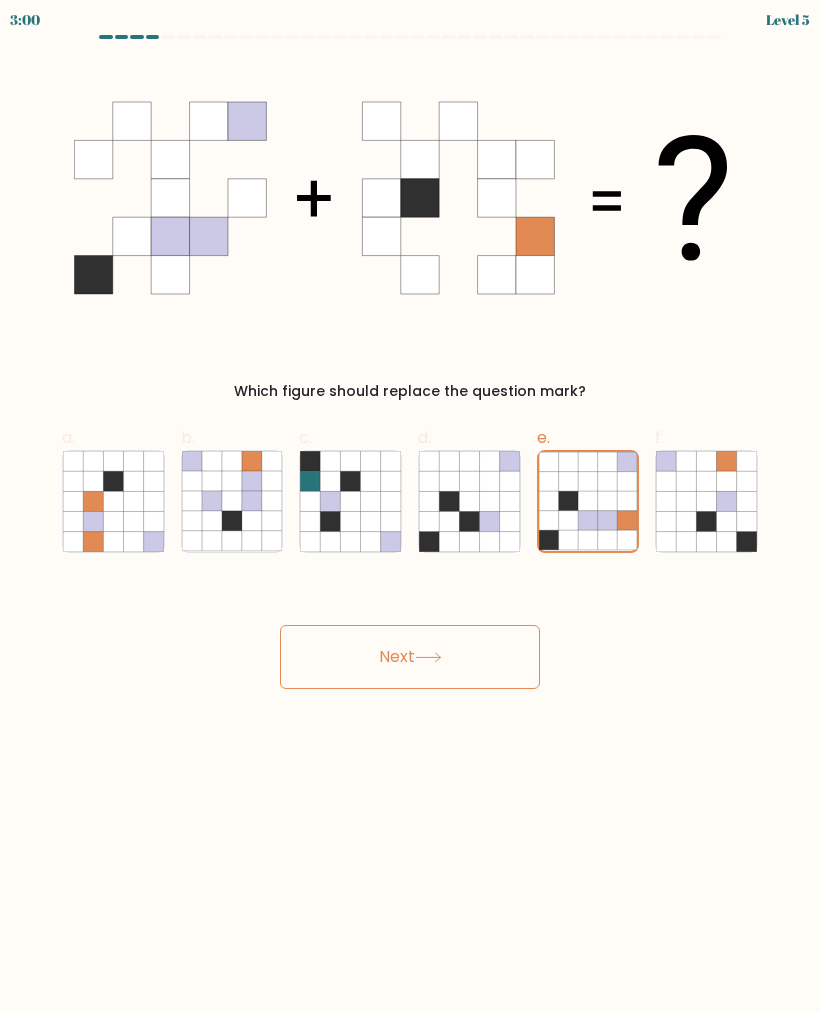 click on "Next" at bounding box center (410, 657) 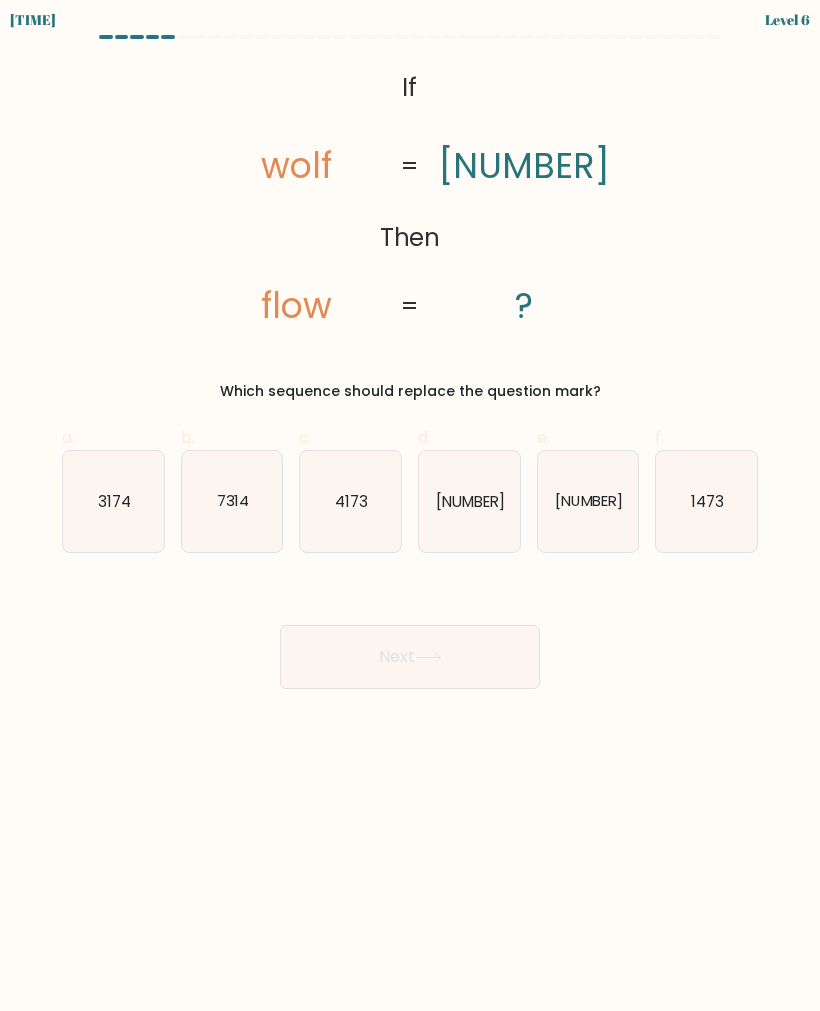 click on "[NUMBER]" at bounding box center (588, 500) 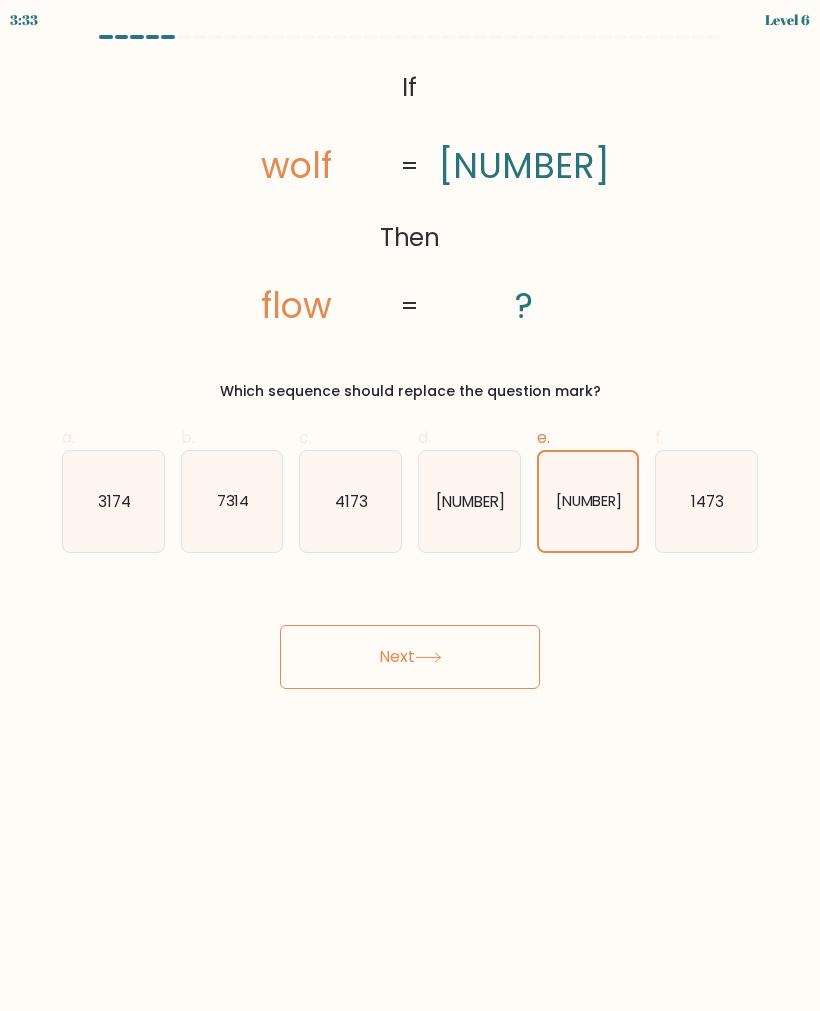 click on "Next" at bounding box center [410, 657] 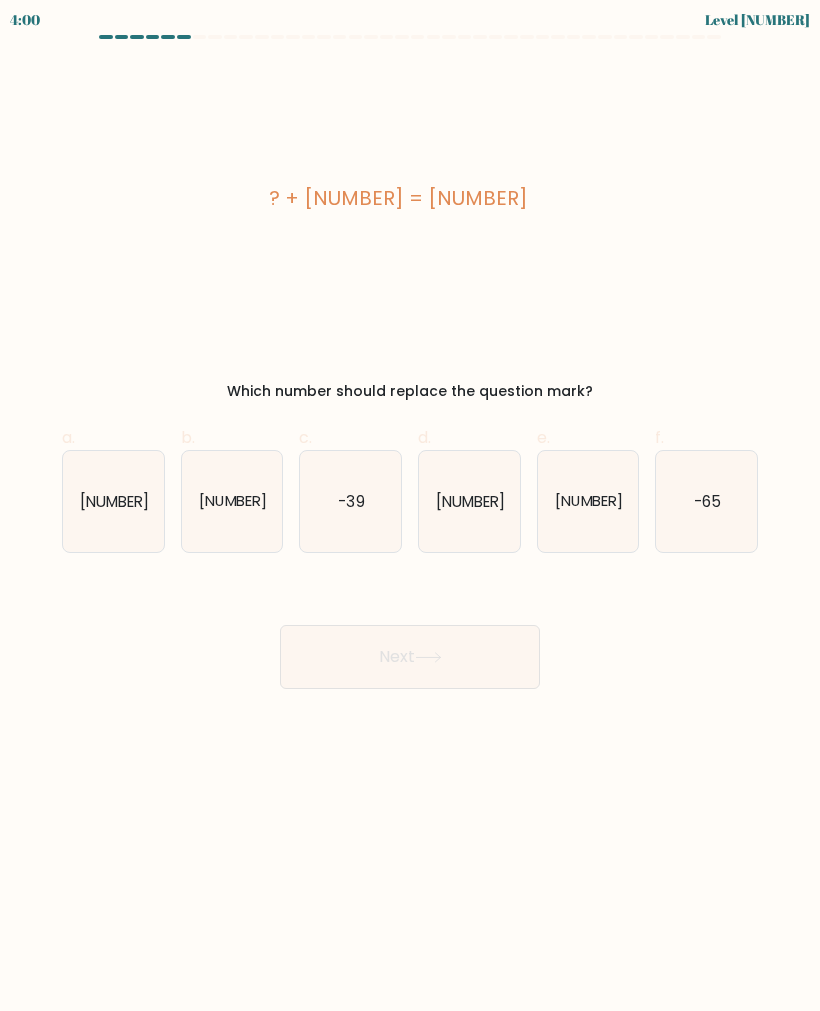 click on "[NUMBER]" at bounding box center [469, 501] 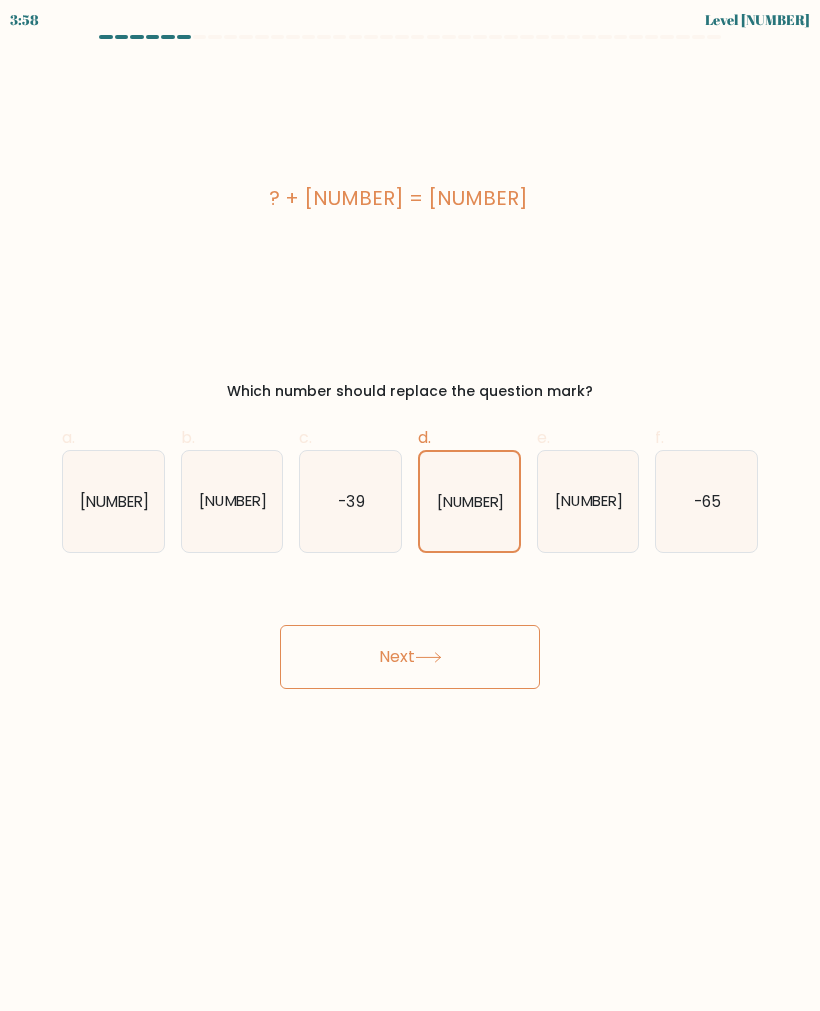 click on "Next" at bounding box center (410, 633) 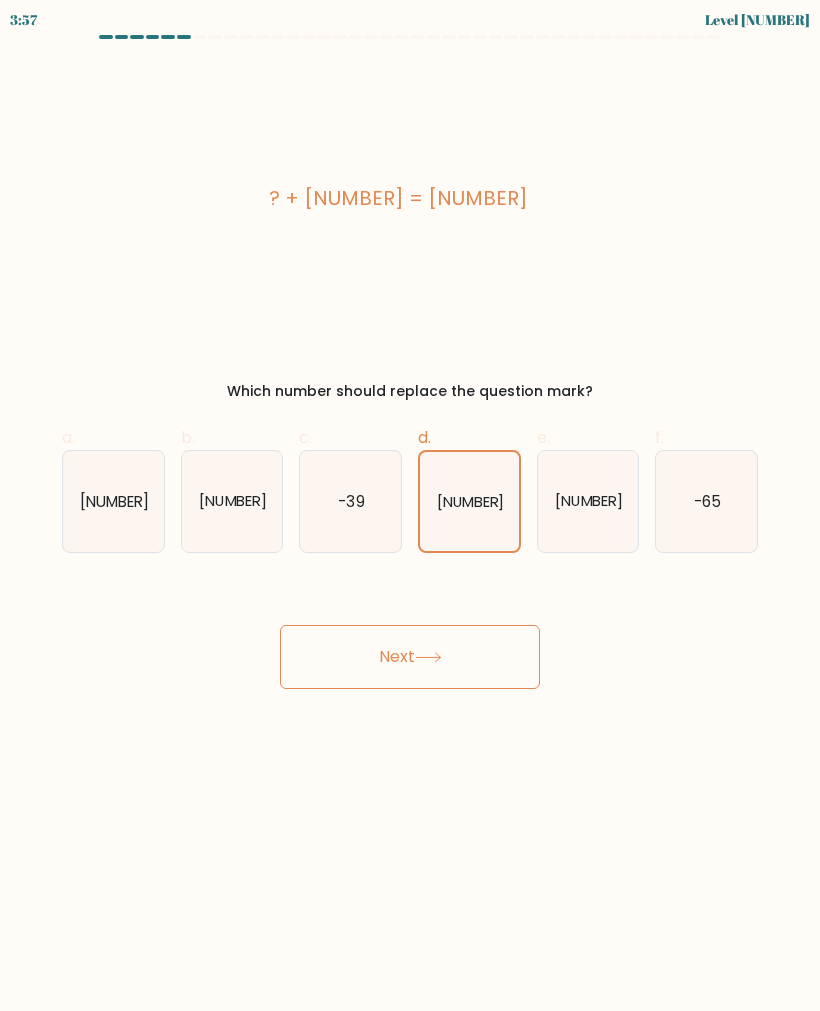 click on "Next" at bounding box center (410, 657) 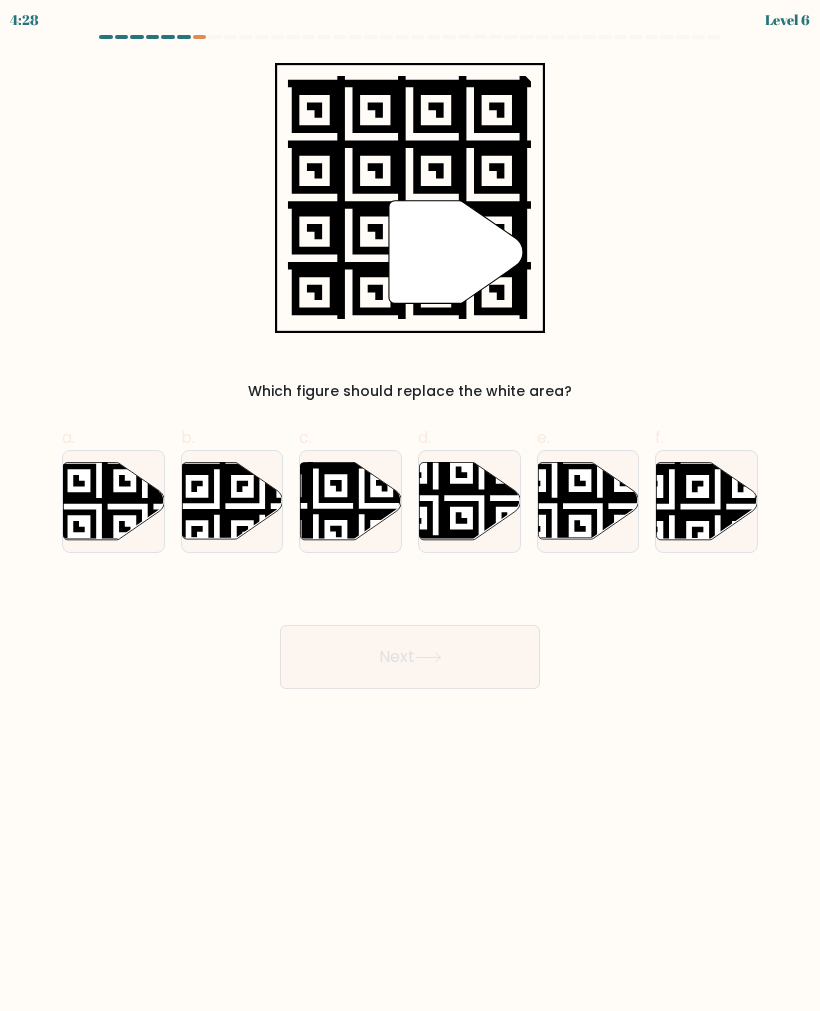 click at bounding box center [351, 500] 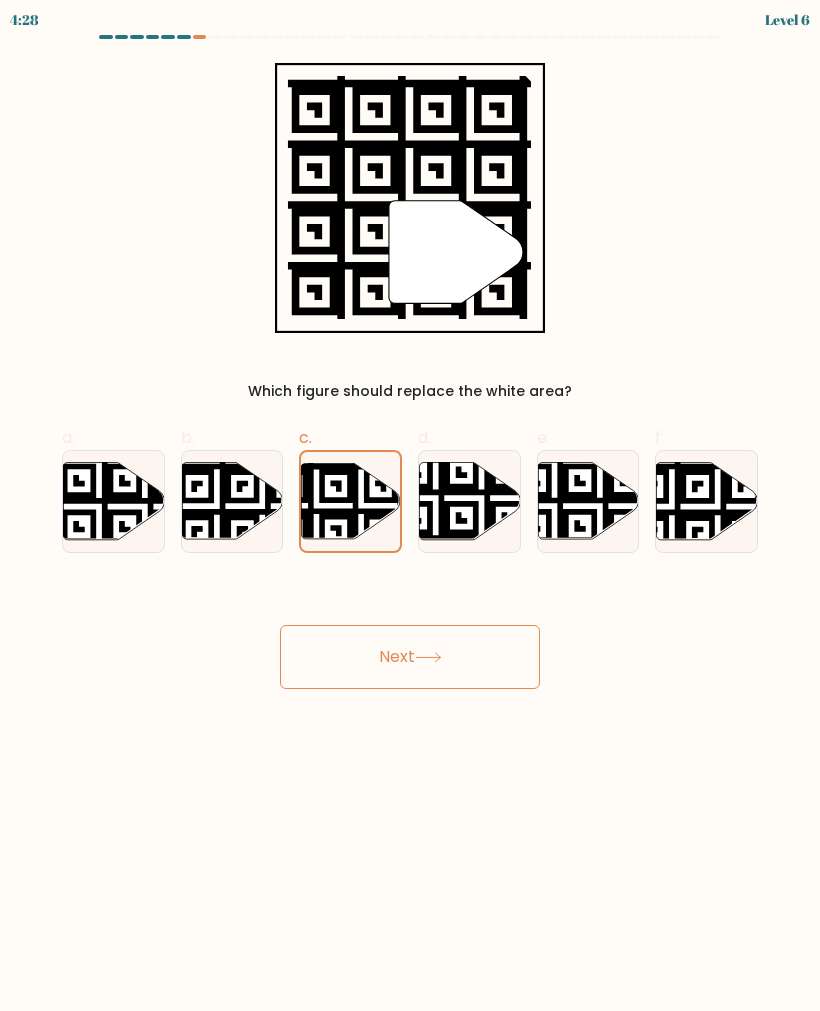 click on "Next" at bounding box center [410, 657] 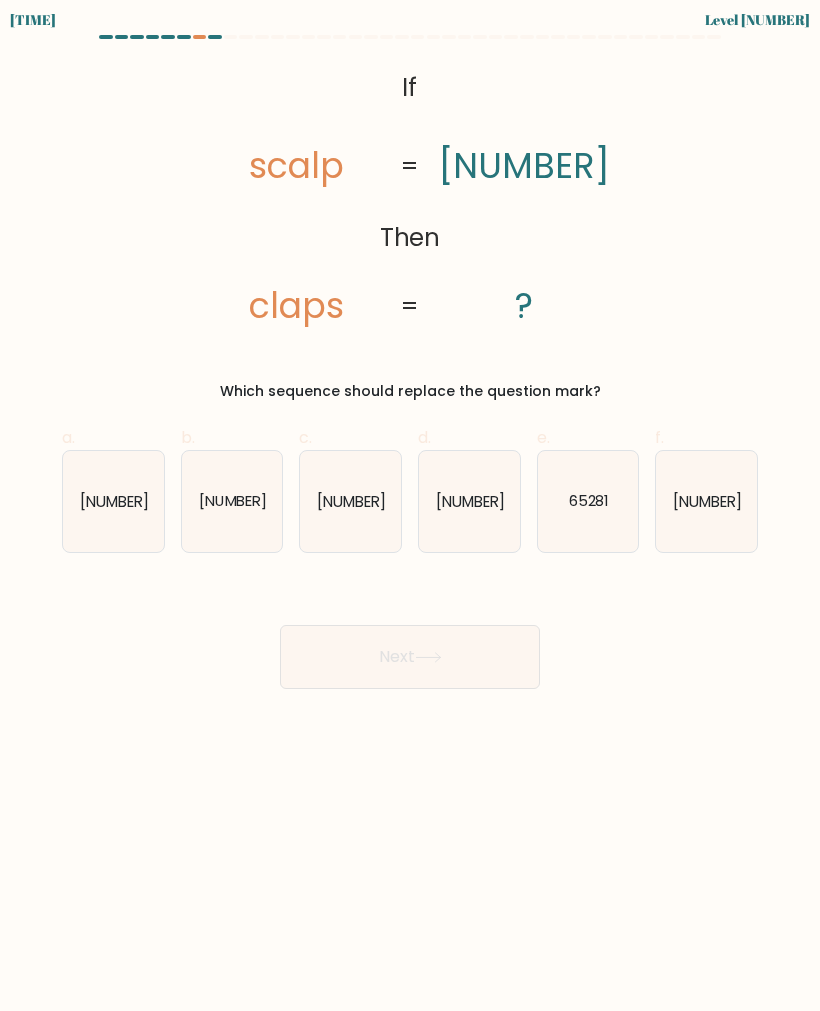 click on "65281" at bounding box center (588, 500) 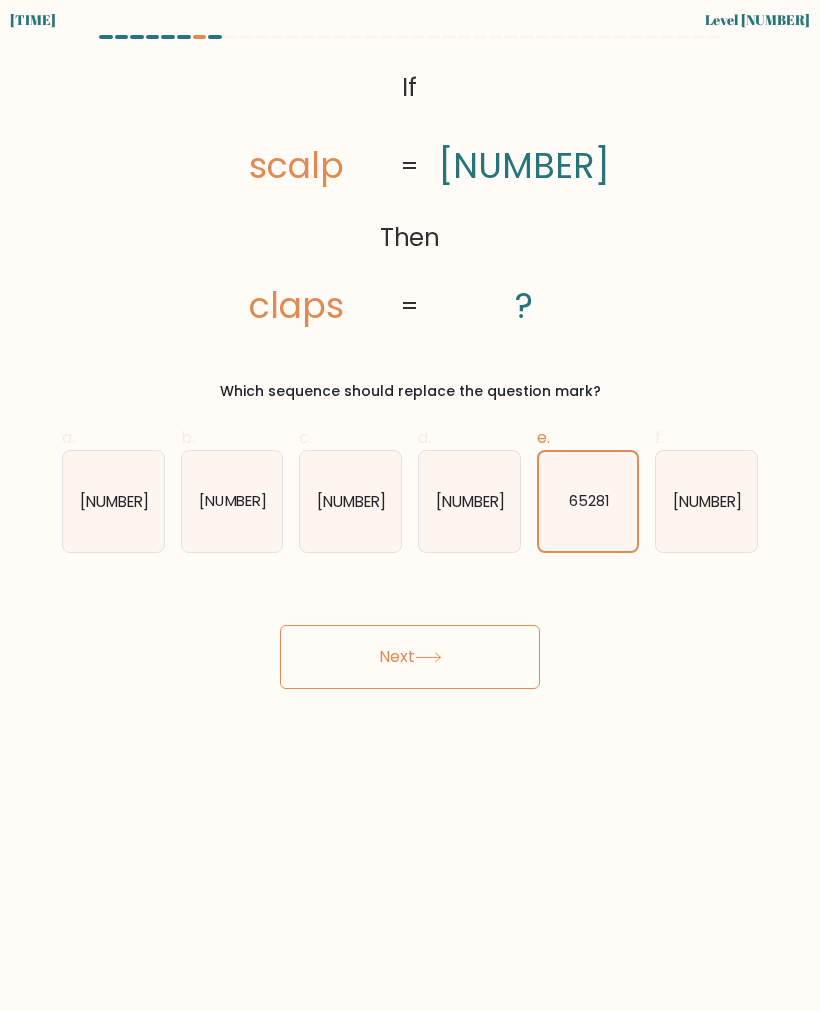 click on "Next" at bounding box center [410, 657] 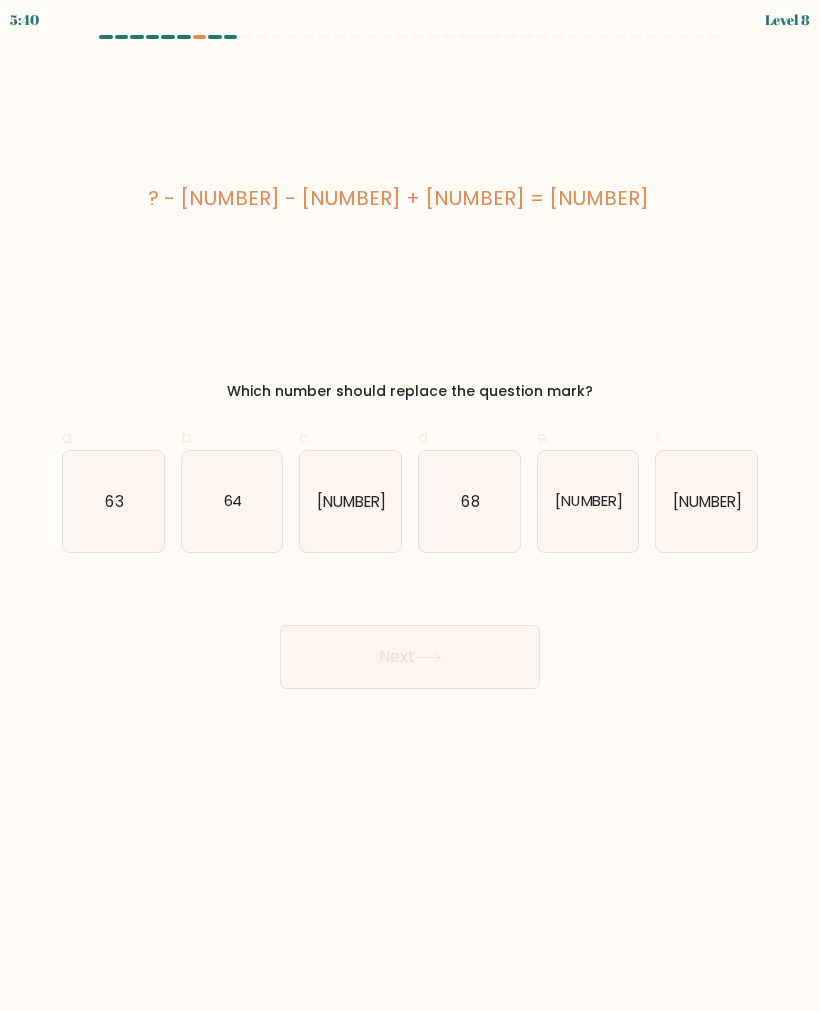 click on "63" at bounding box center (113, 501) 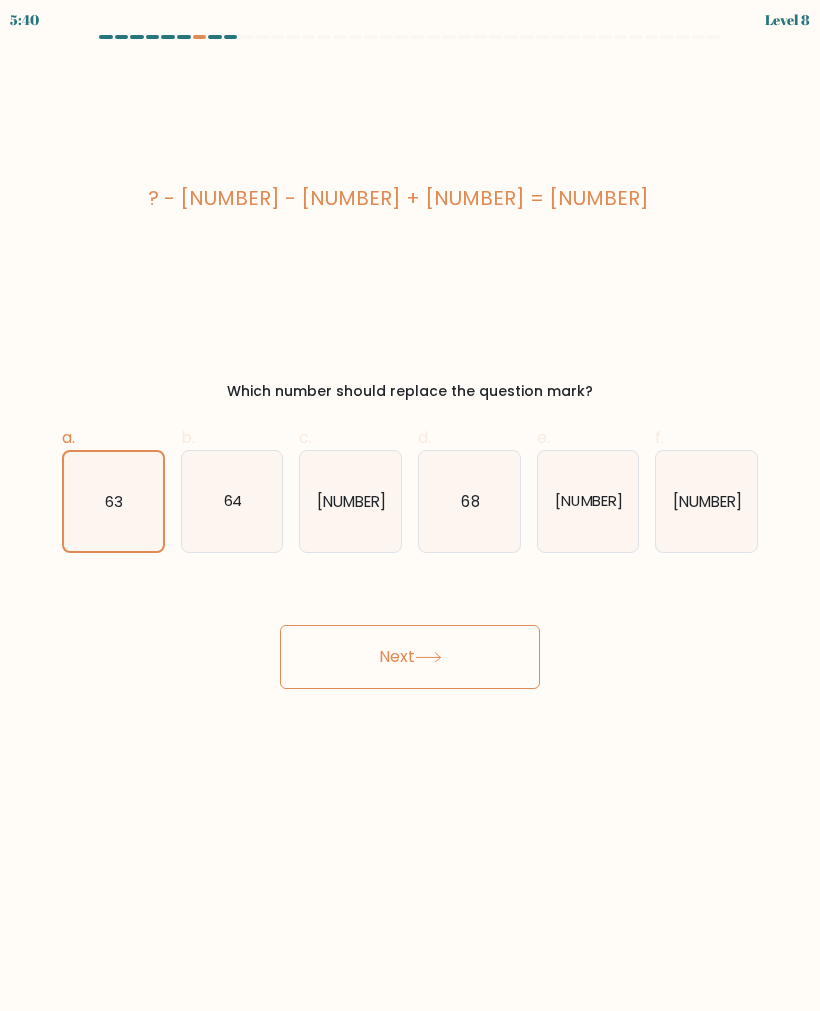 click on "Next" at bounding box center [410, 657] 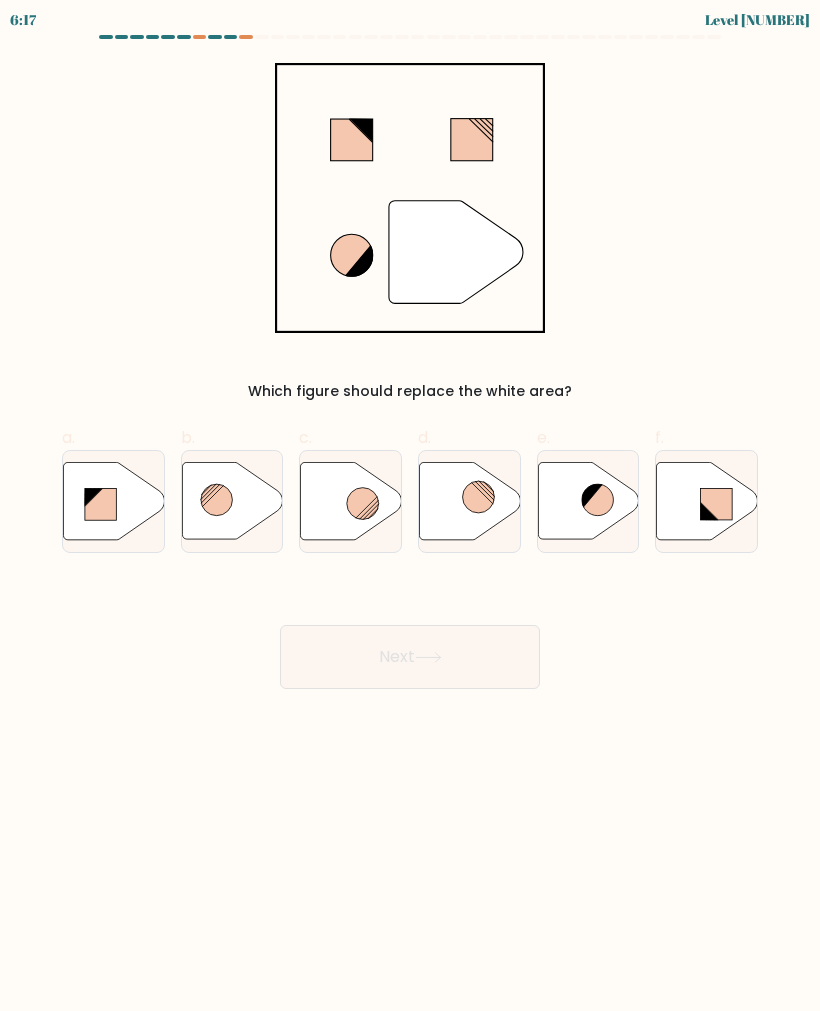 click at bounding box center (351, 500) 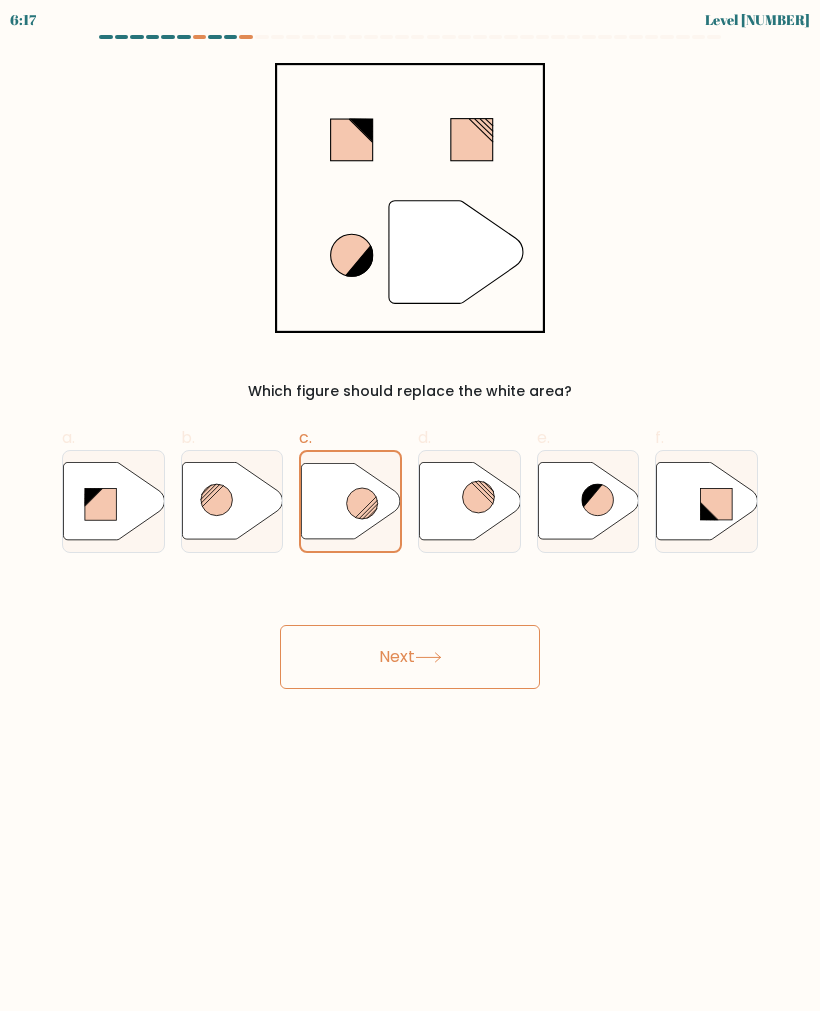 click on "Next" at bounding box center [410, 657] 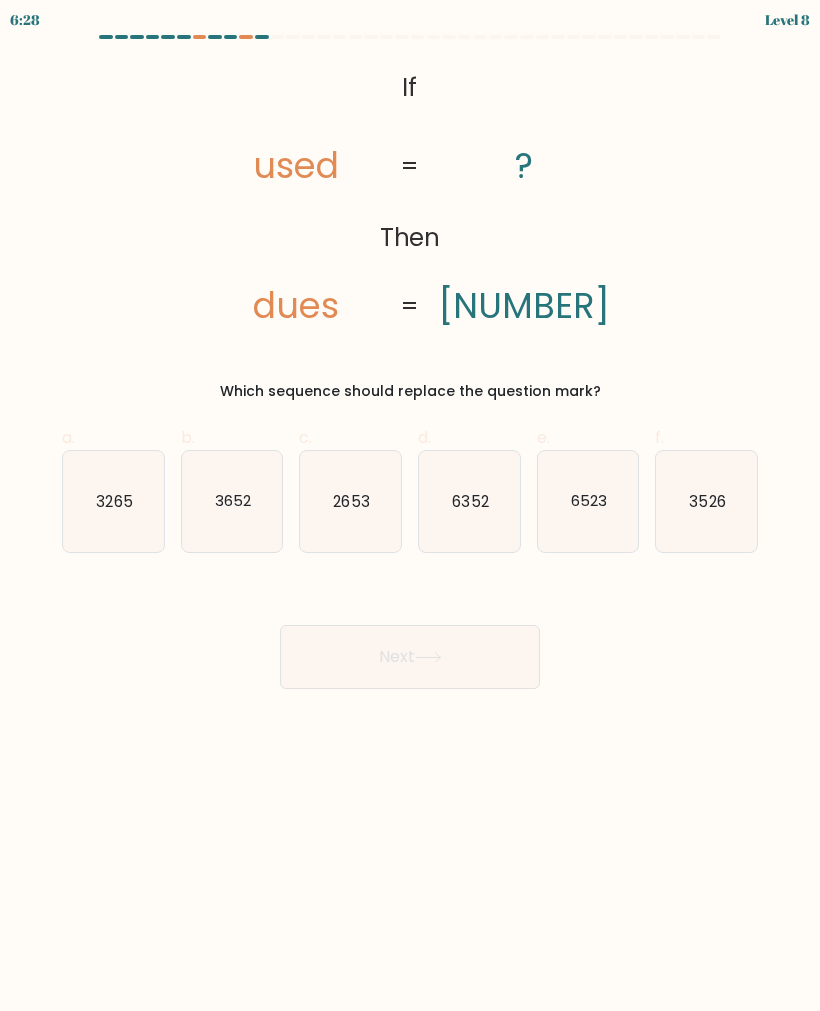 click on "2653" at bounding box center [350, 501] 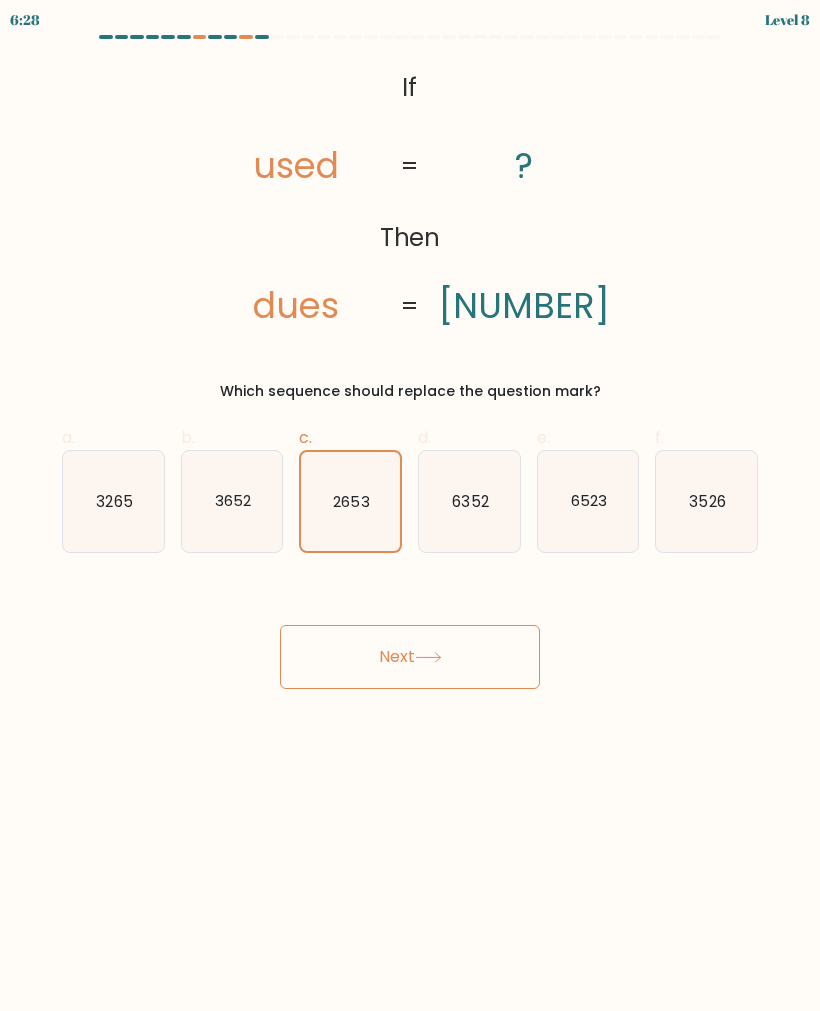 click on "Next" at bounding box center (410, 657) 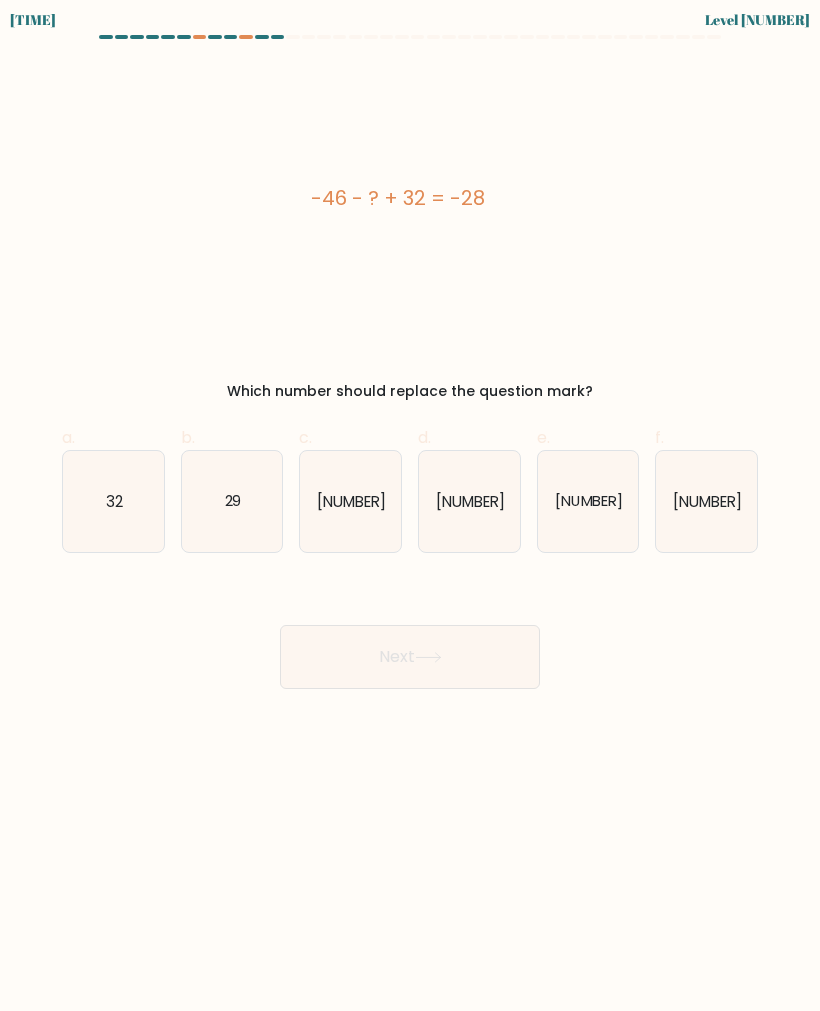click on "[NUMBER]" at bounding box center [588, 501] 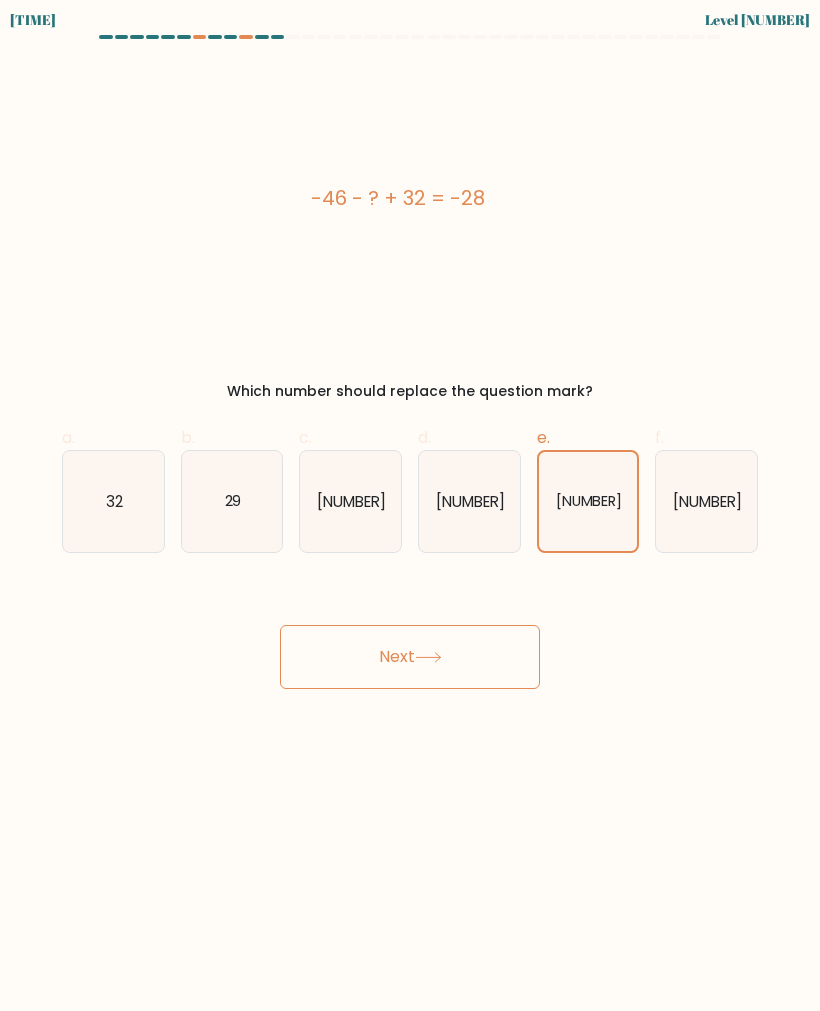 click on "Next" at bounding box center [410, 657] 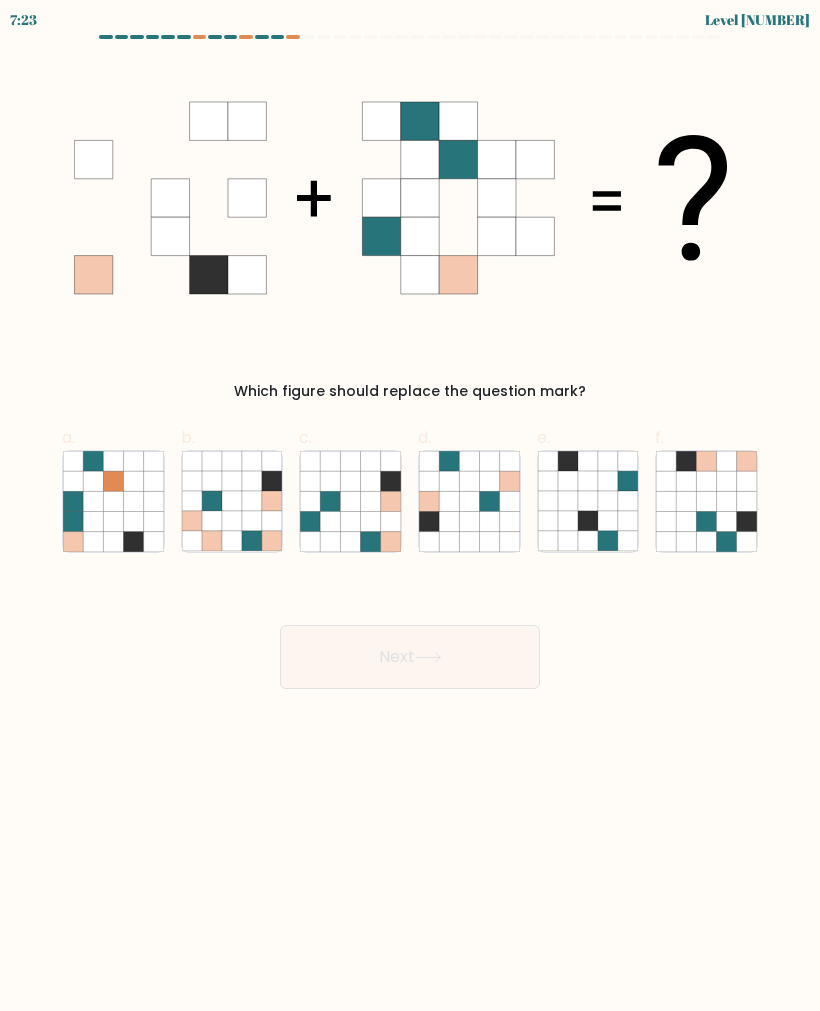 click at bounding box center [73, 501] 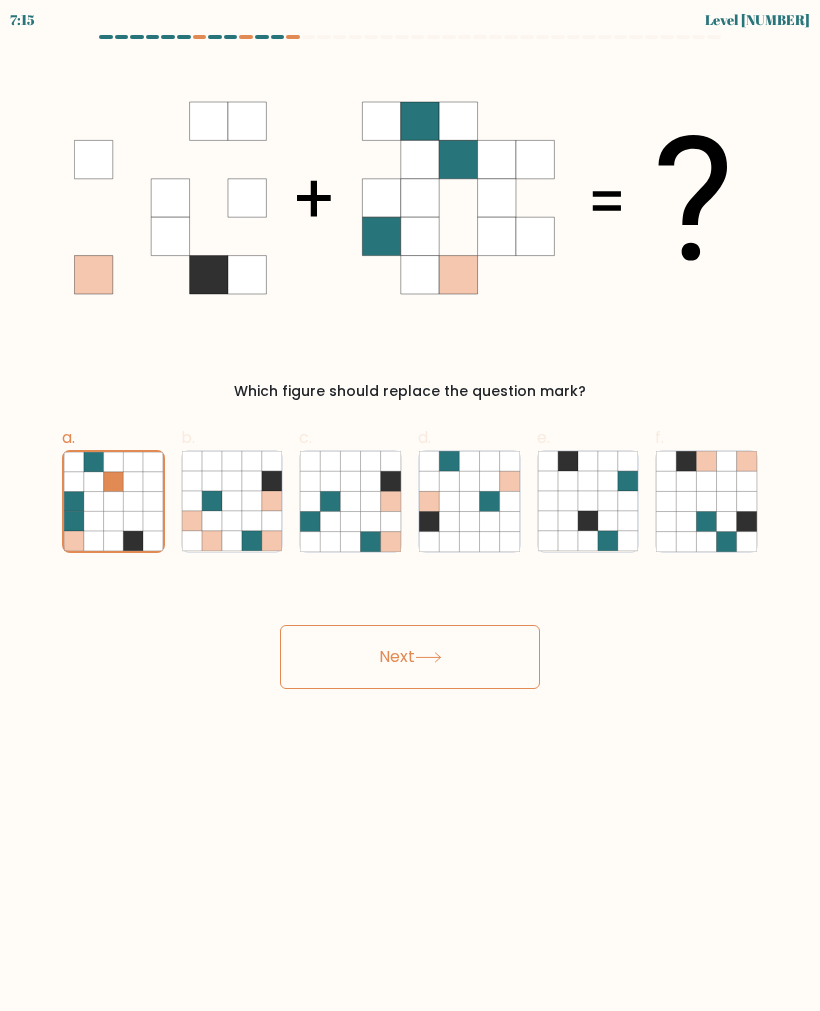 click at bounding box center (331, 481) 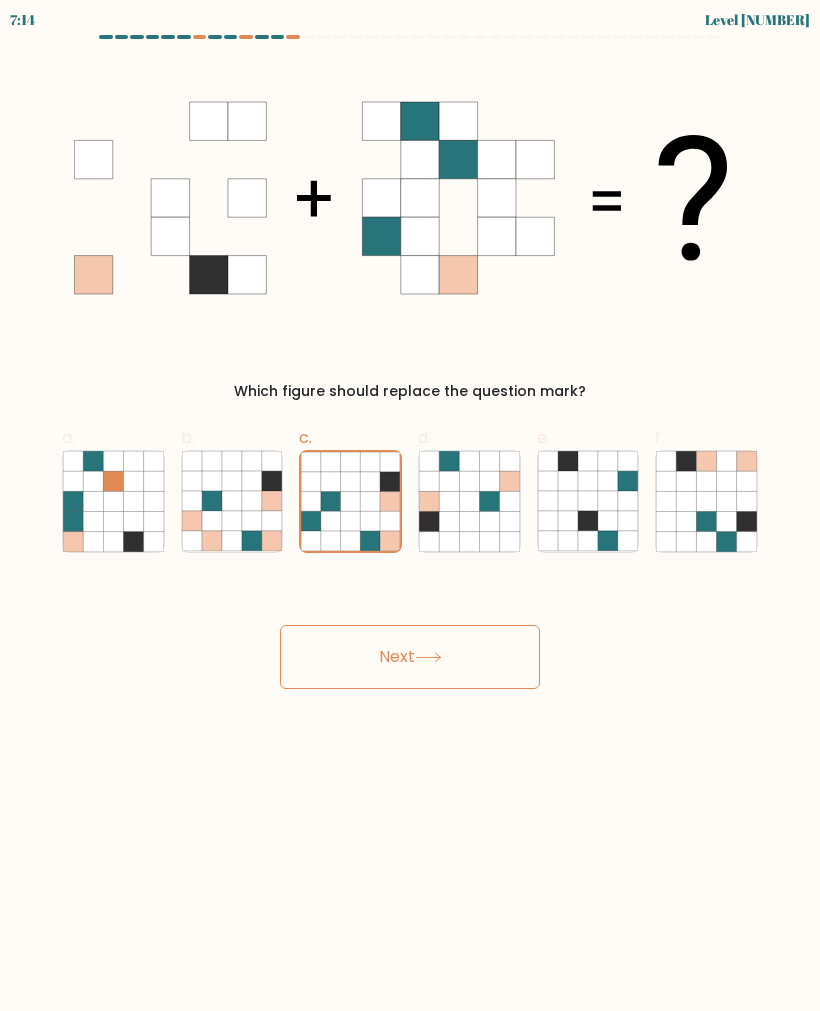 click on "Next" at bounding box center [410, 657] 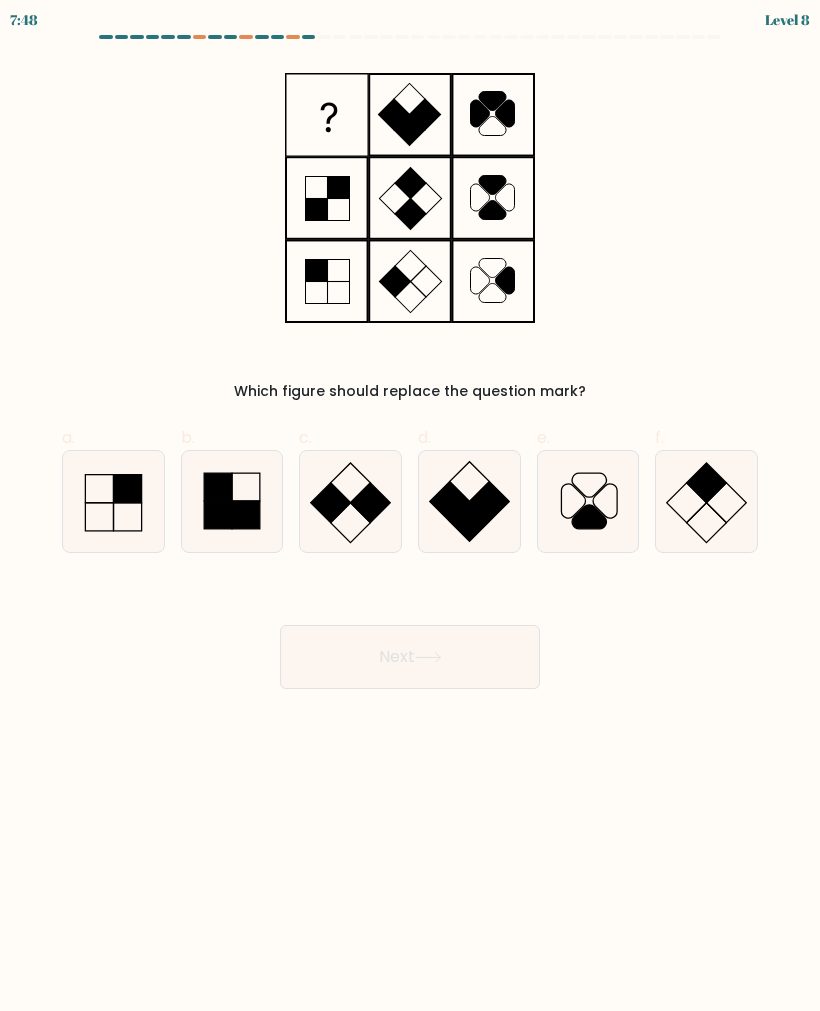 click at bounding box center (113, 501) 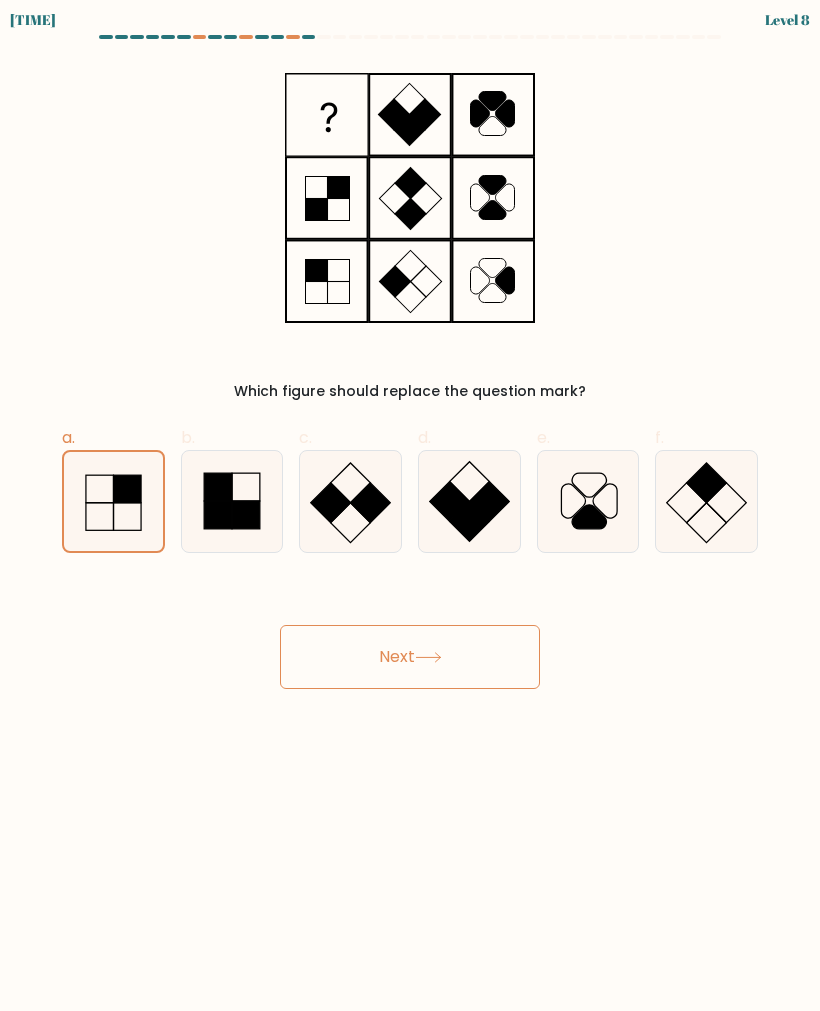 click on "Next" at bounding box center (410, 657) 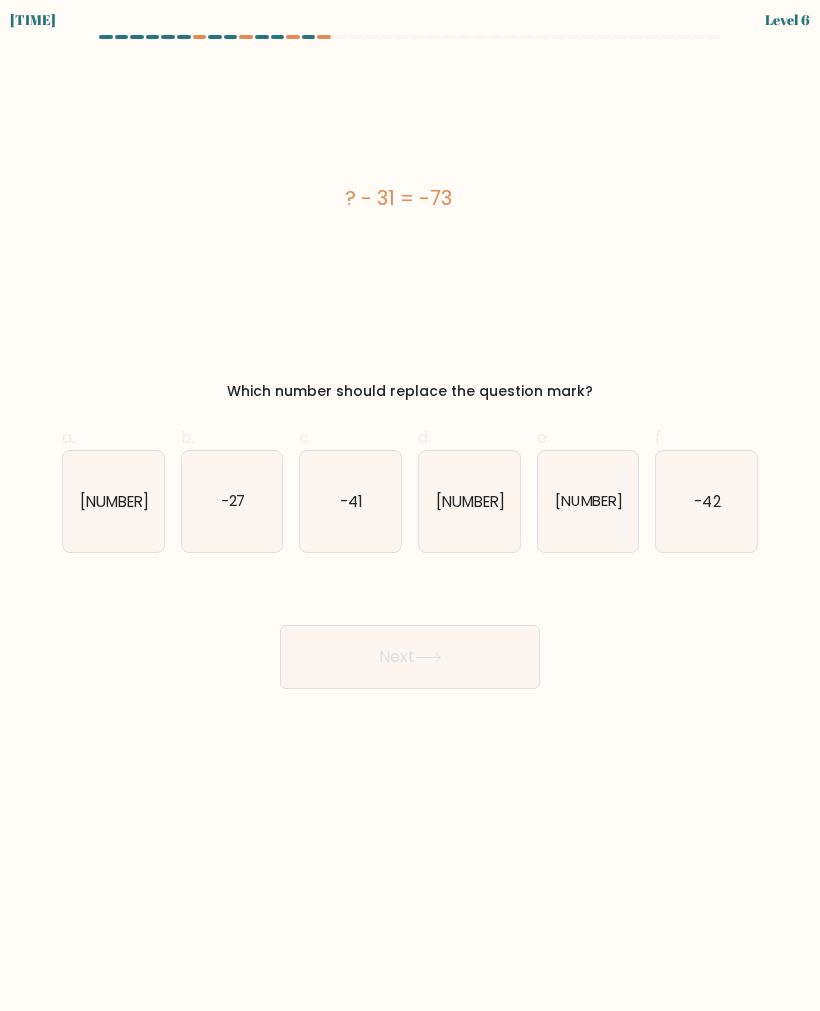 click on "-56" at bounding box center (588, 500) 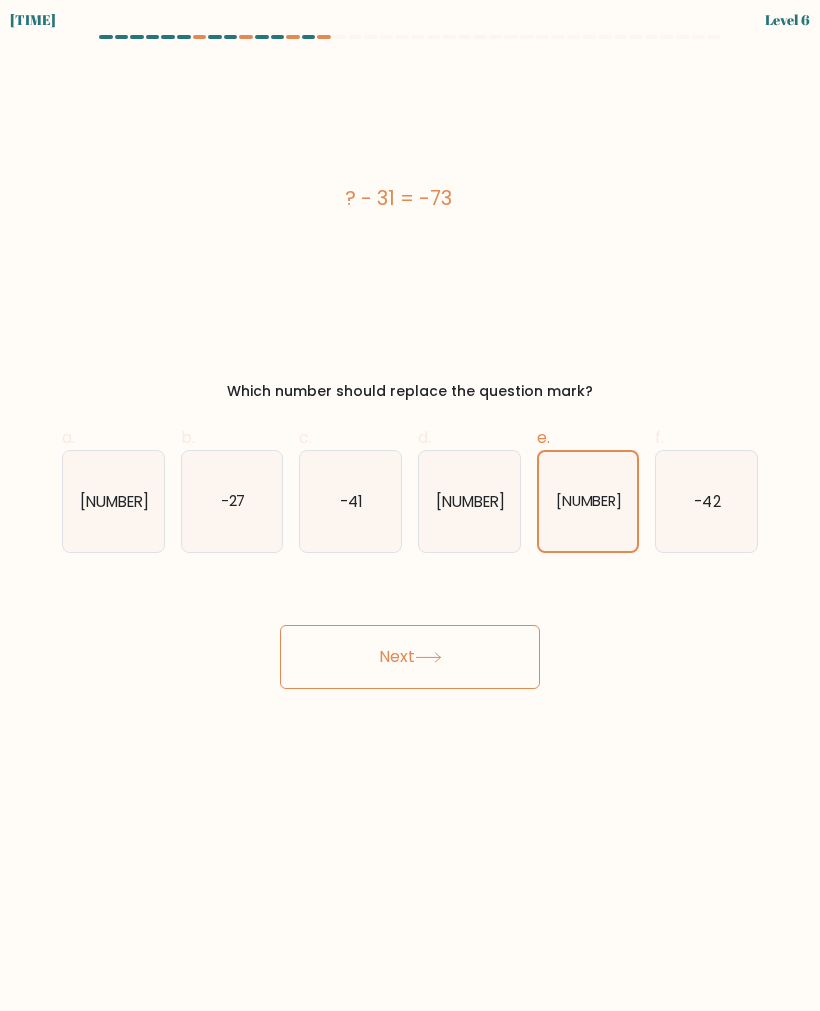 click on "Next" at bounding box center (410, 657) 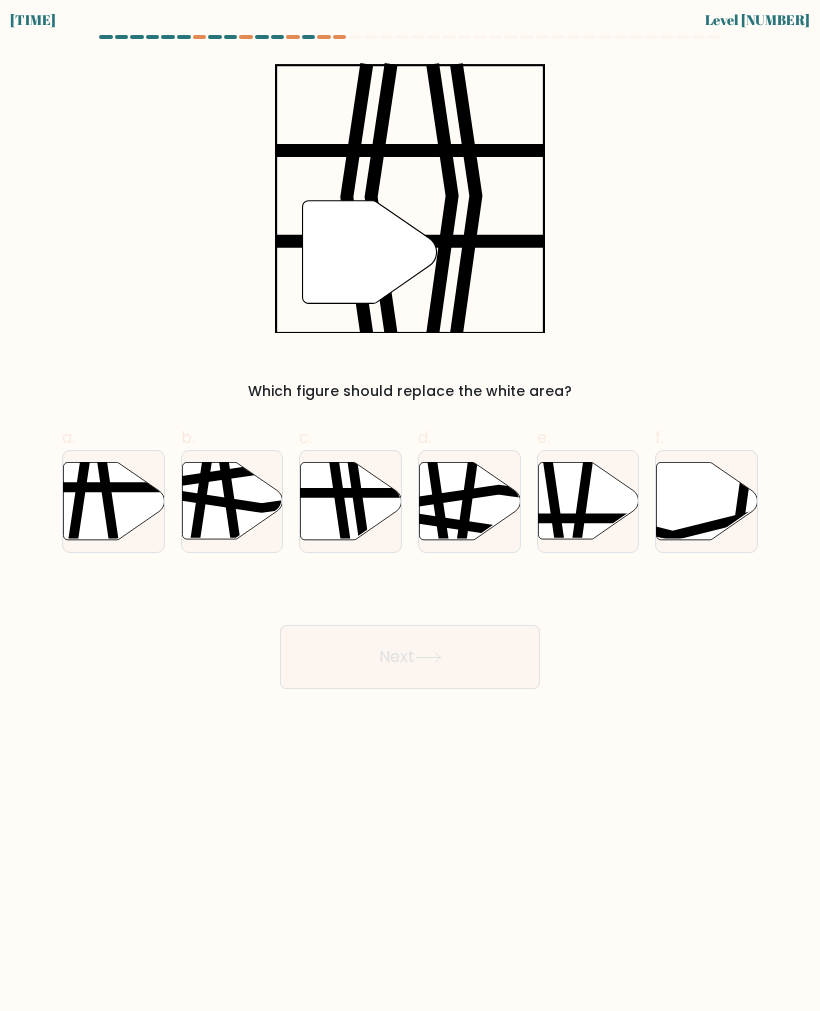 click at bounding box center [351, 500] 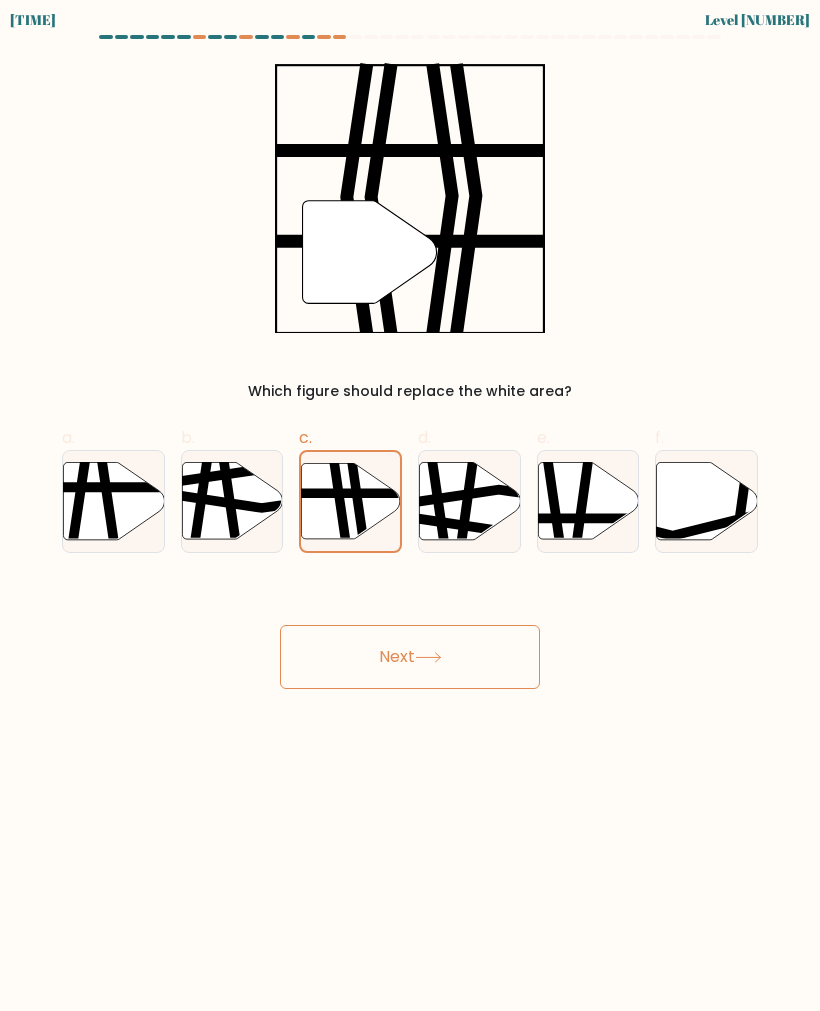 click on "Next" at bounding box center (410, 657) 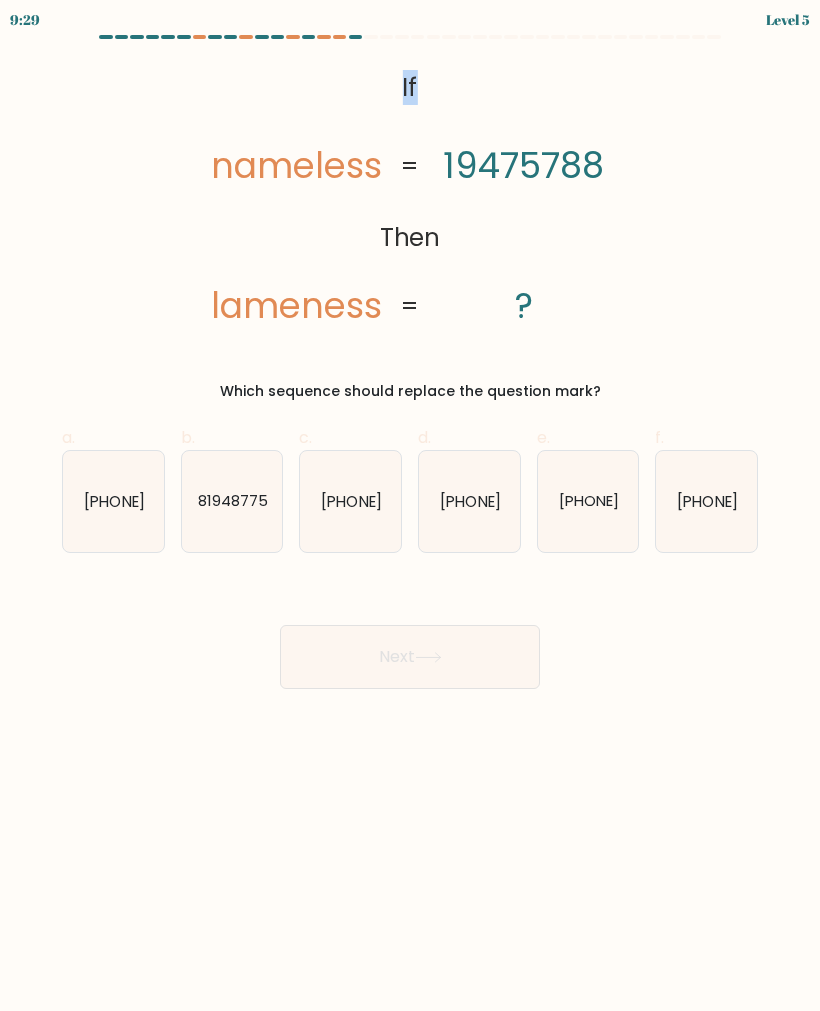 click on "59471788" at bounding box center [350, 501] 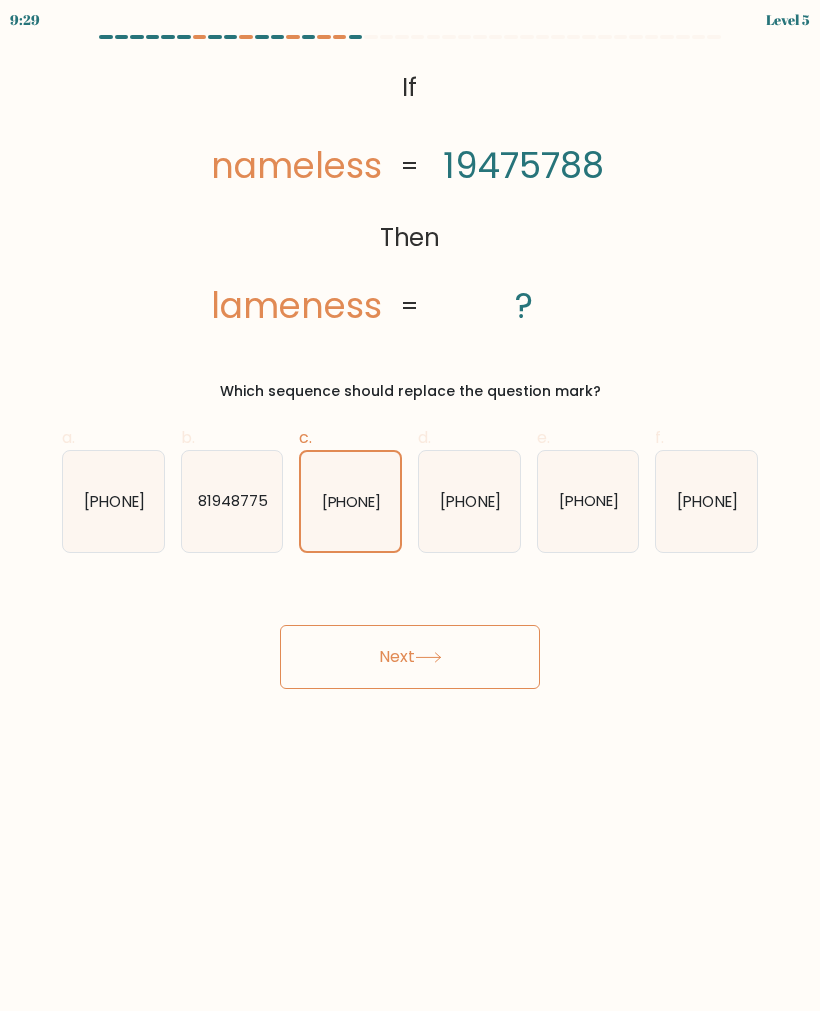 click on "Next" at bounding box center [410, 657] 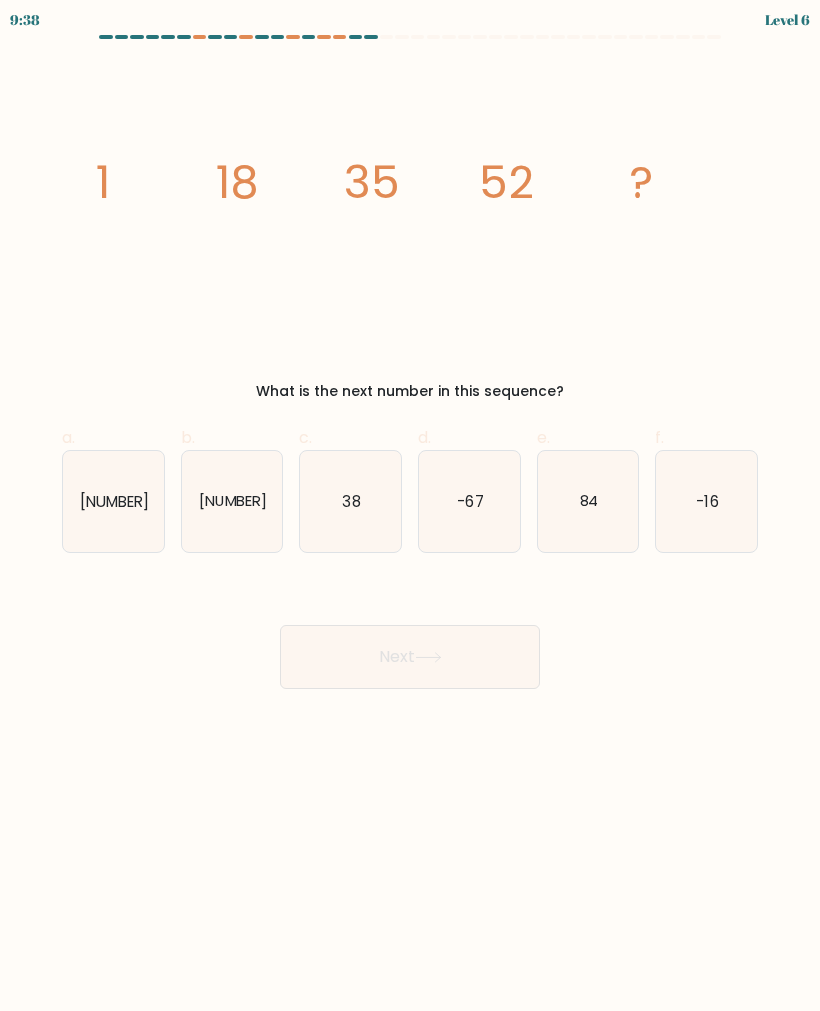 click on "69" at bounding box center [232, 501] 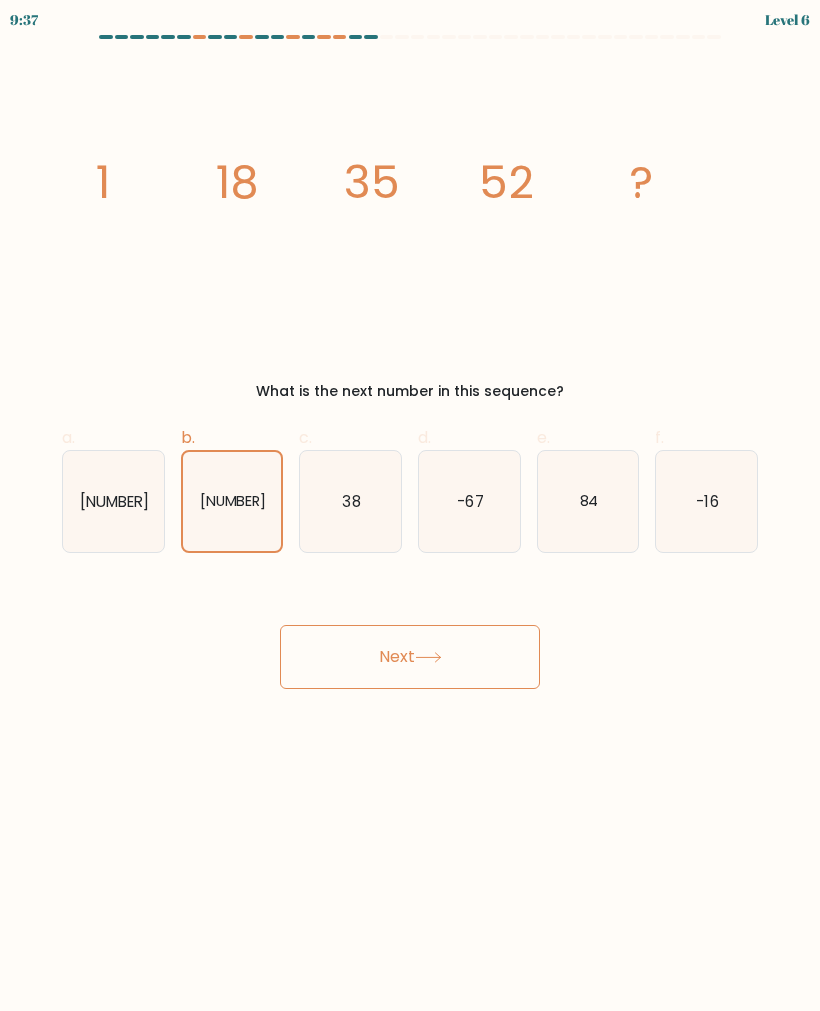 click on "83" at bounding box center (113, 501) 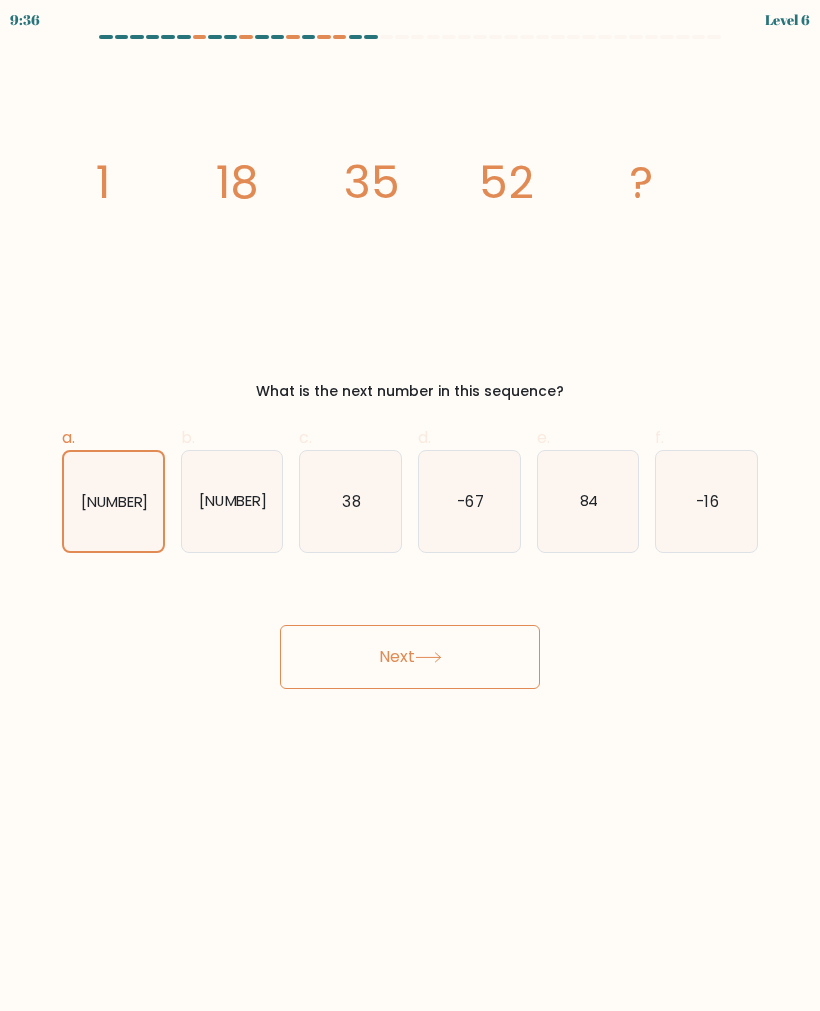 click on "Next" at bounding box center (410, 657) 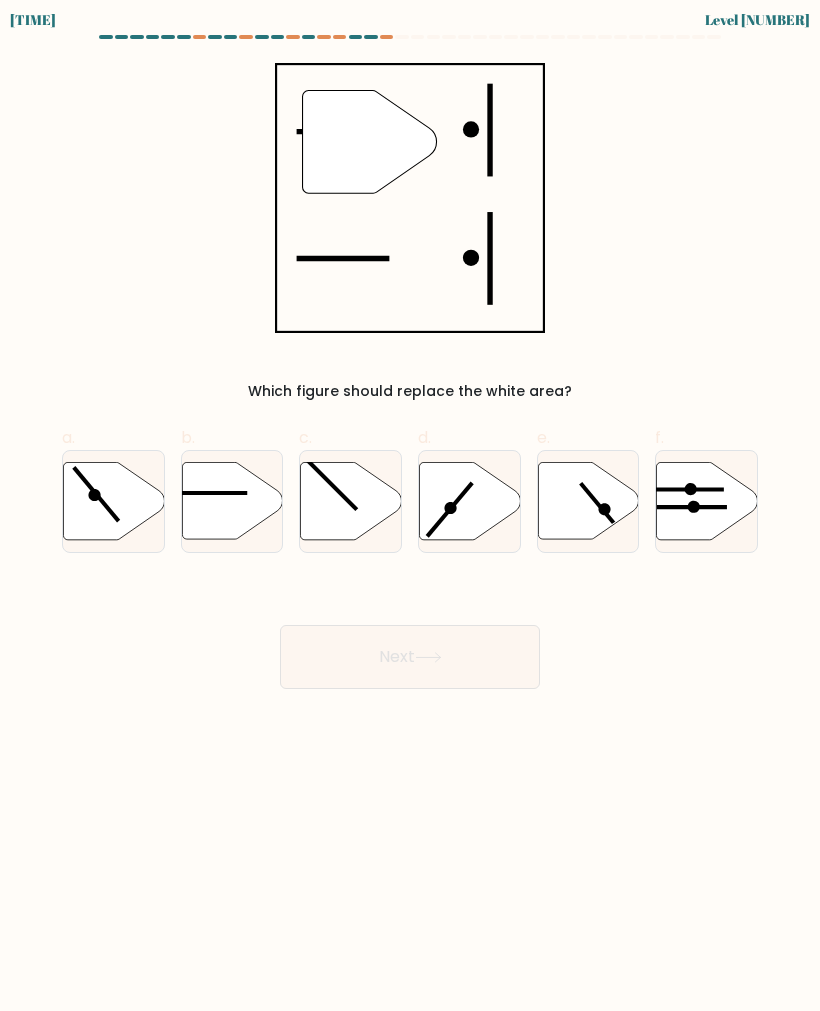 click at bounding box center [232, 500] 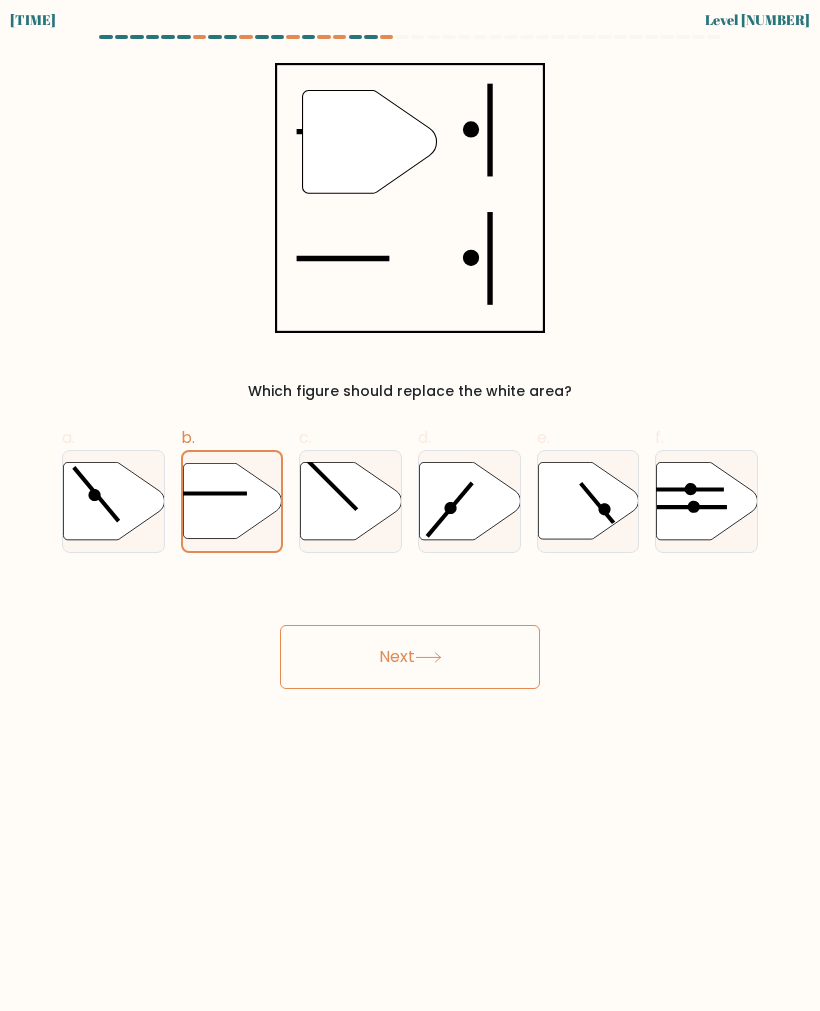 click on "Next" at bounding box center [410, 657] 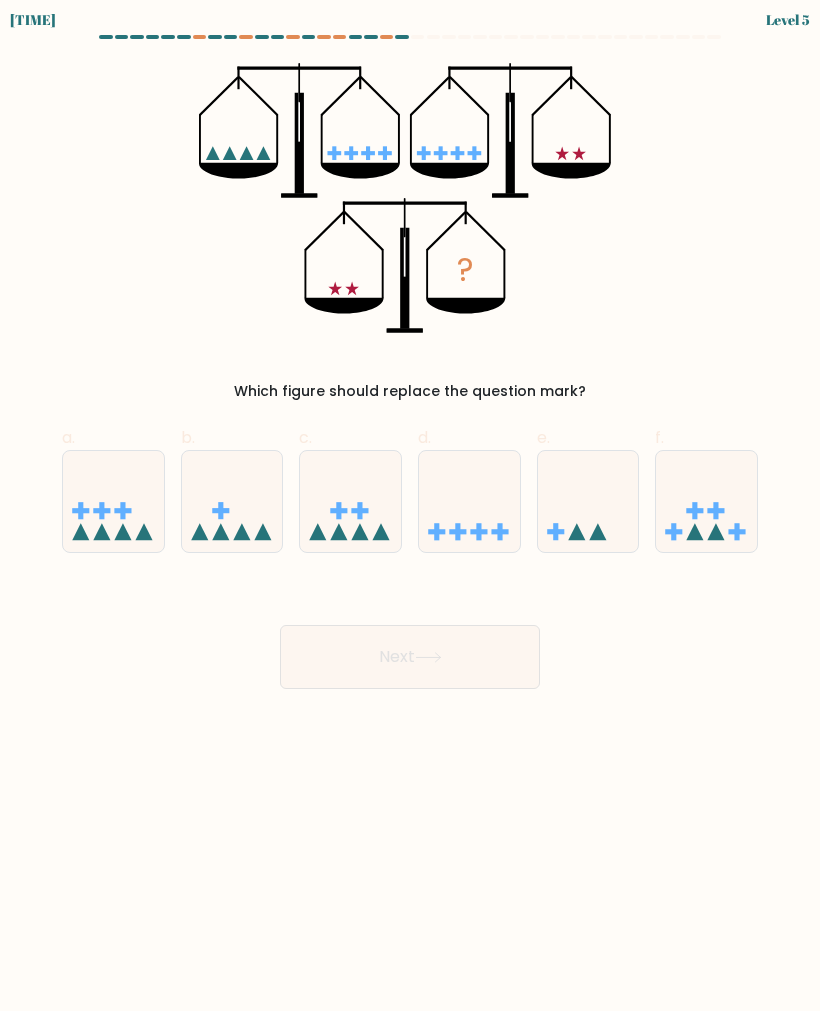 click at bounding box center [469, 501] 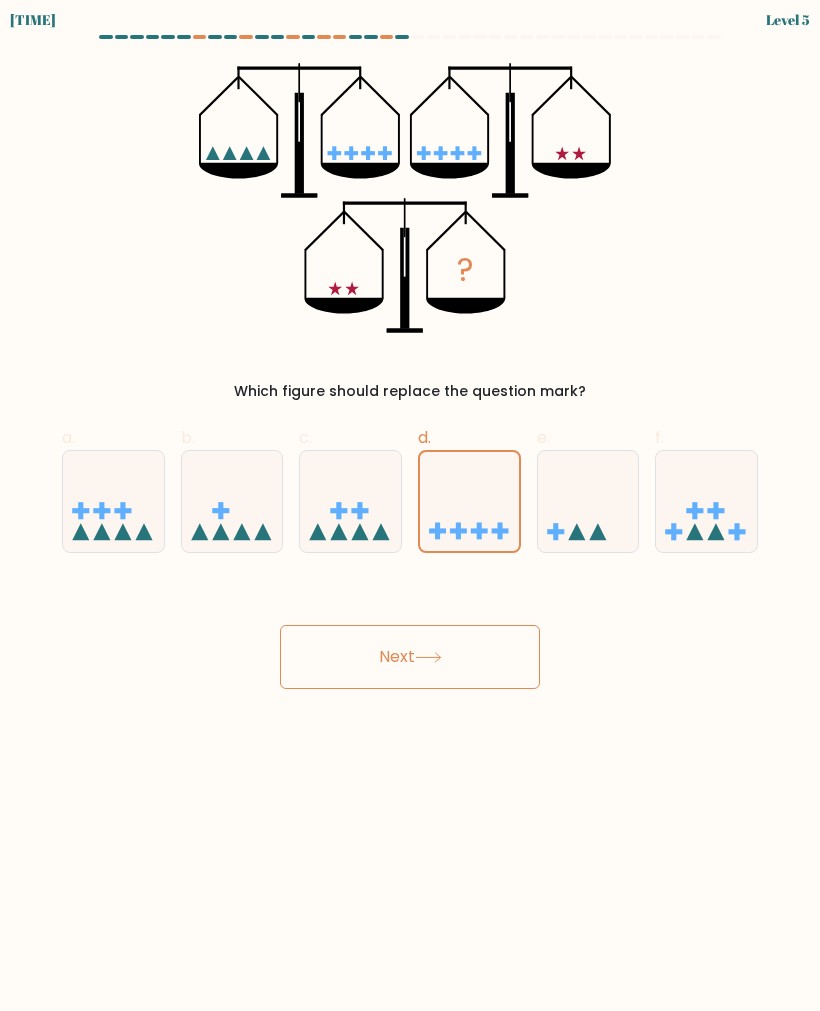 click on "Next" at bounding box center (410, 657) 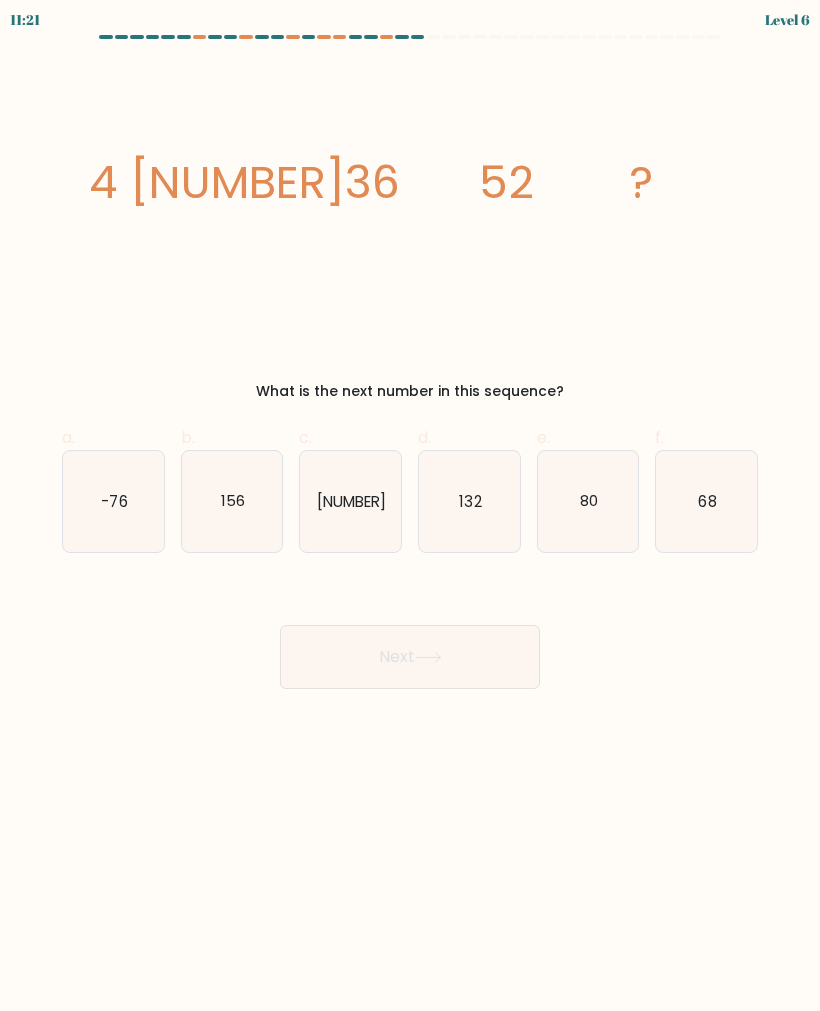 click on "68" at bounding box center [708, 500] 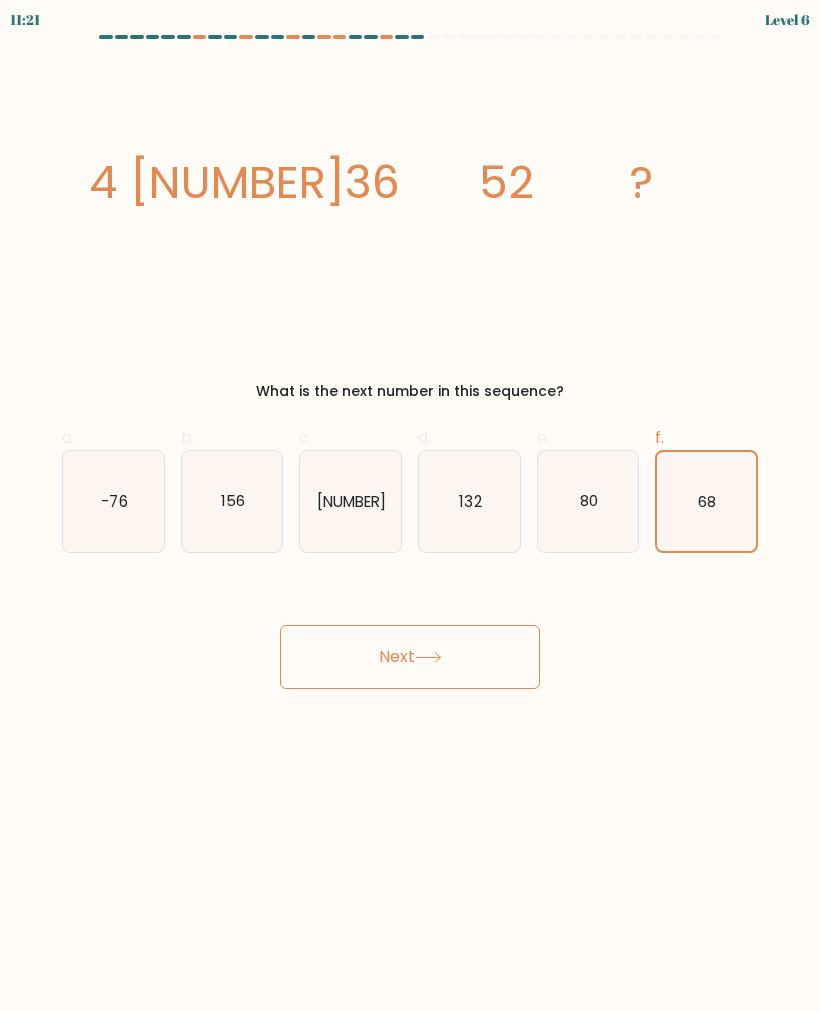 click on "Next" at bounding box center (410, 657) 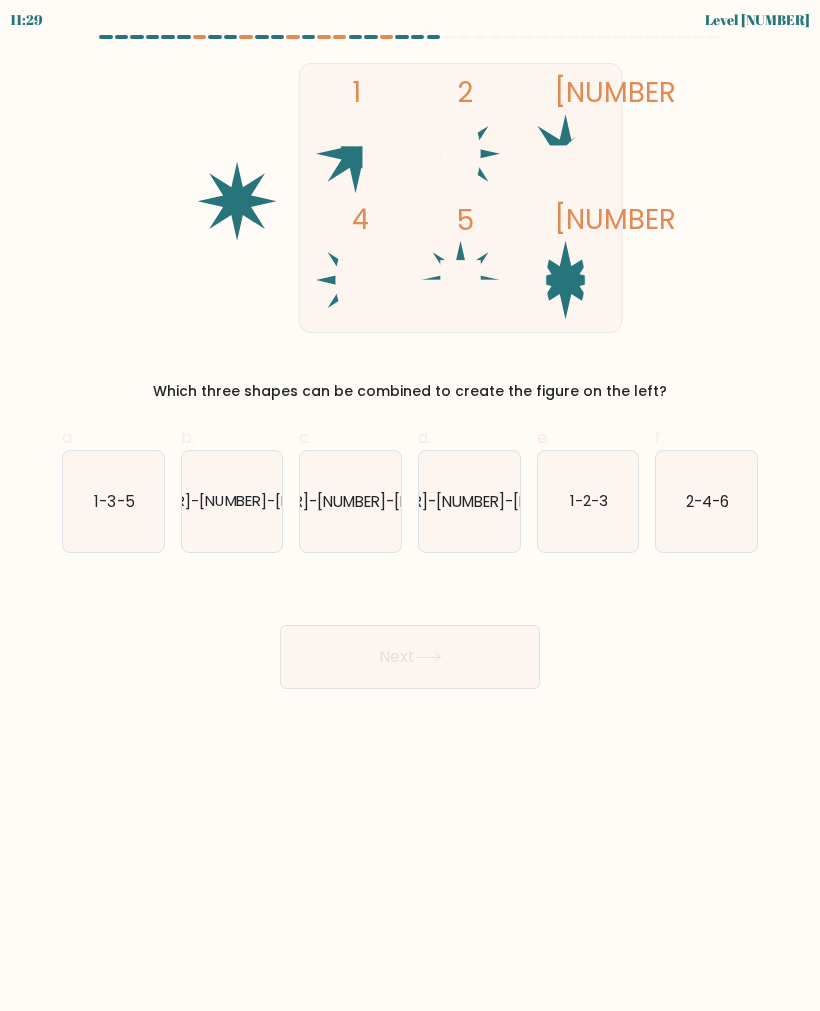 click at bounding box center (237, 201) 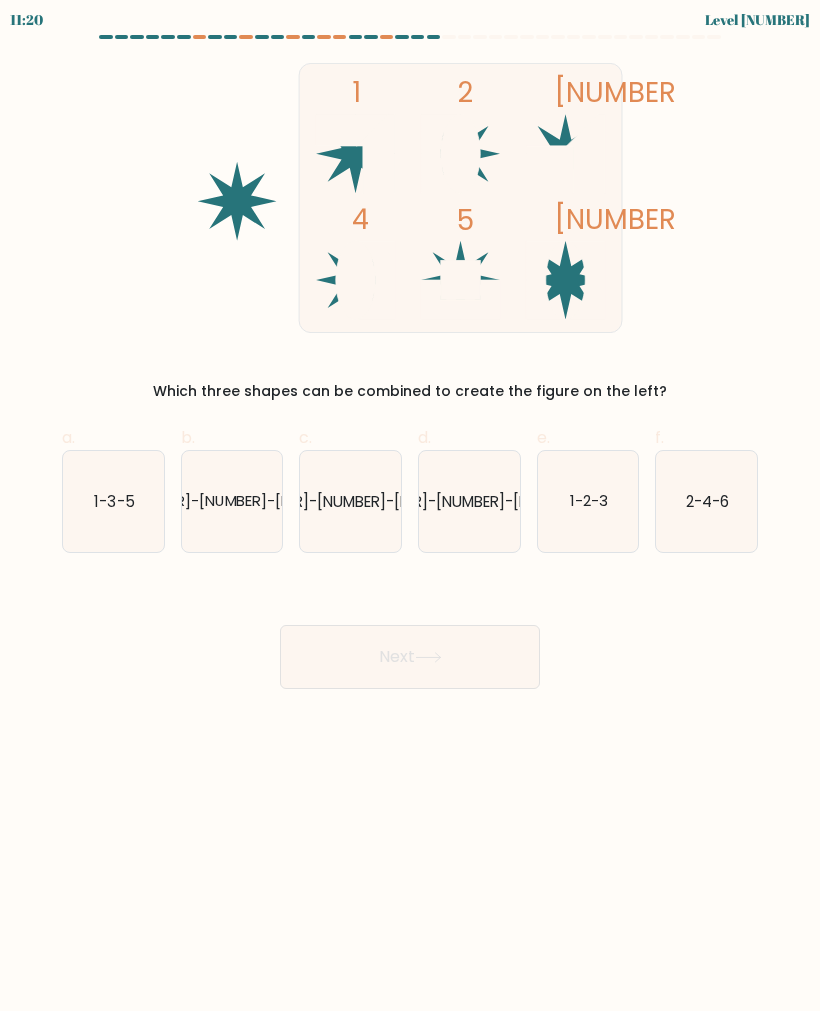 click on "2-4-6" at bounding box center [706, 501] 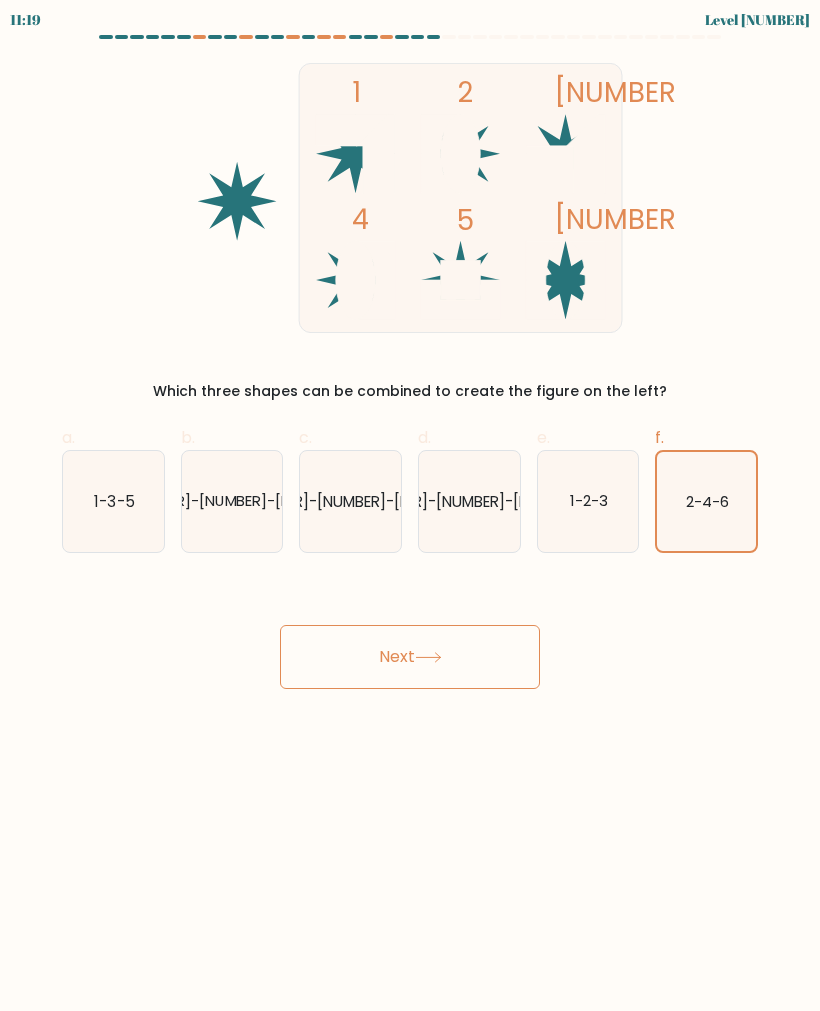 click on "Next" at bounding box center [410, 657] 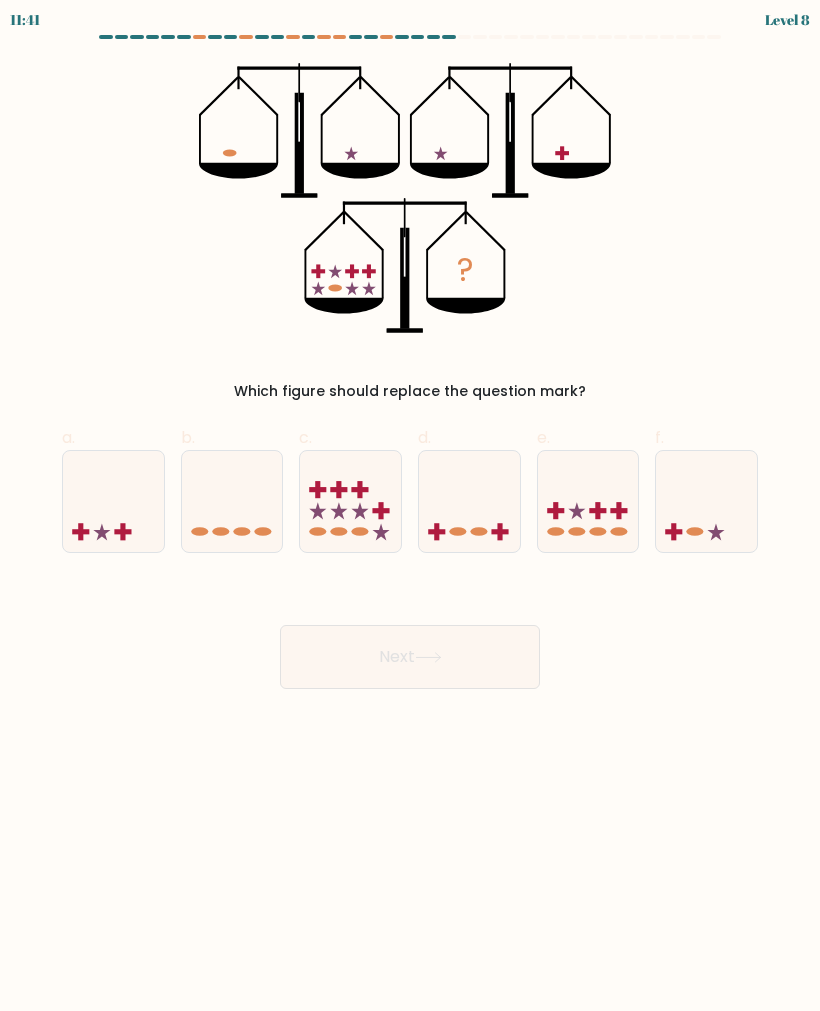 click at bounding box center (588, 501) 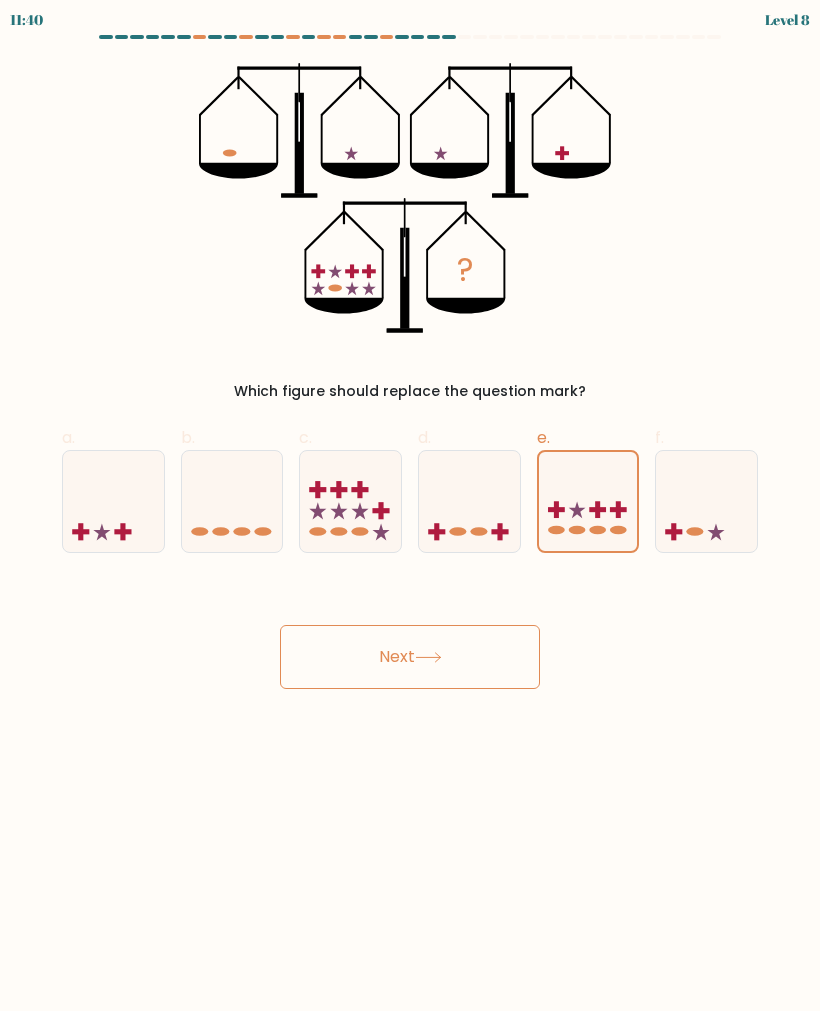 click on "Next" at bounding box center [410, 657] 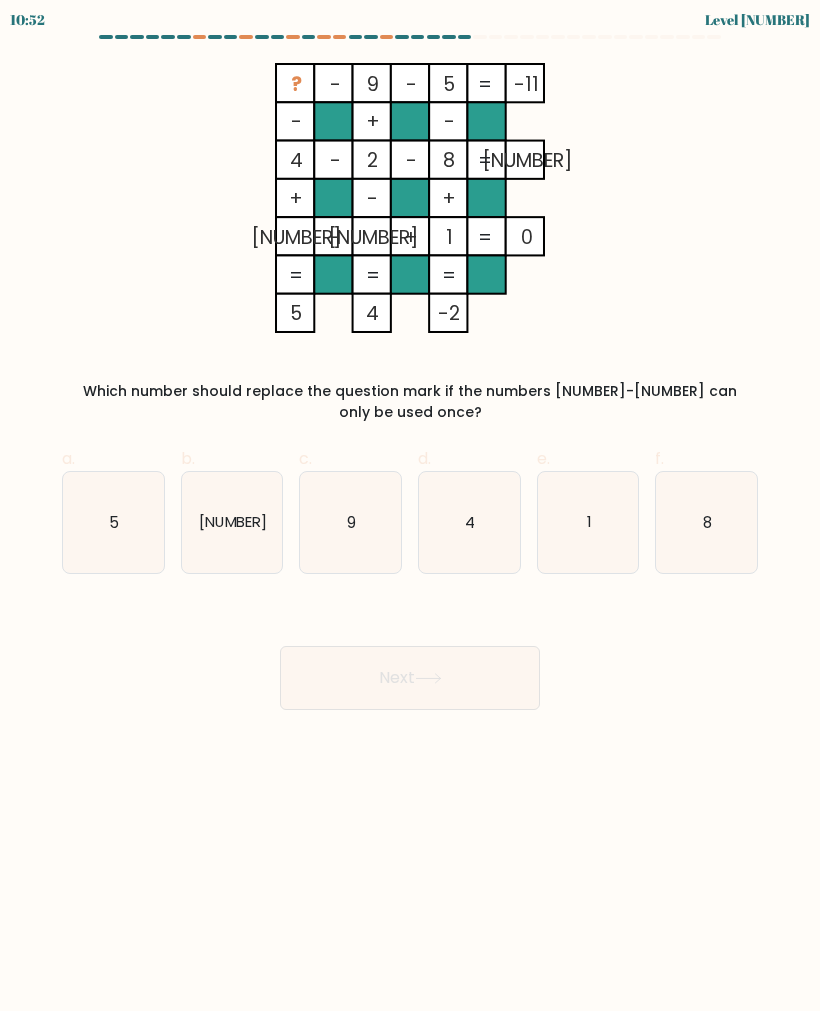 click on "4" at bounding box center (469, 522) 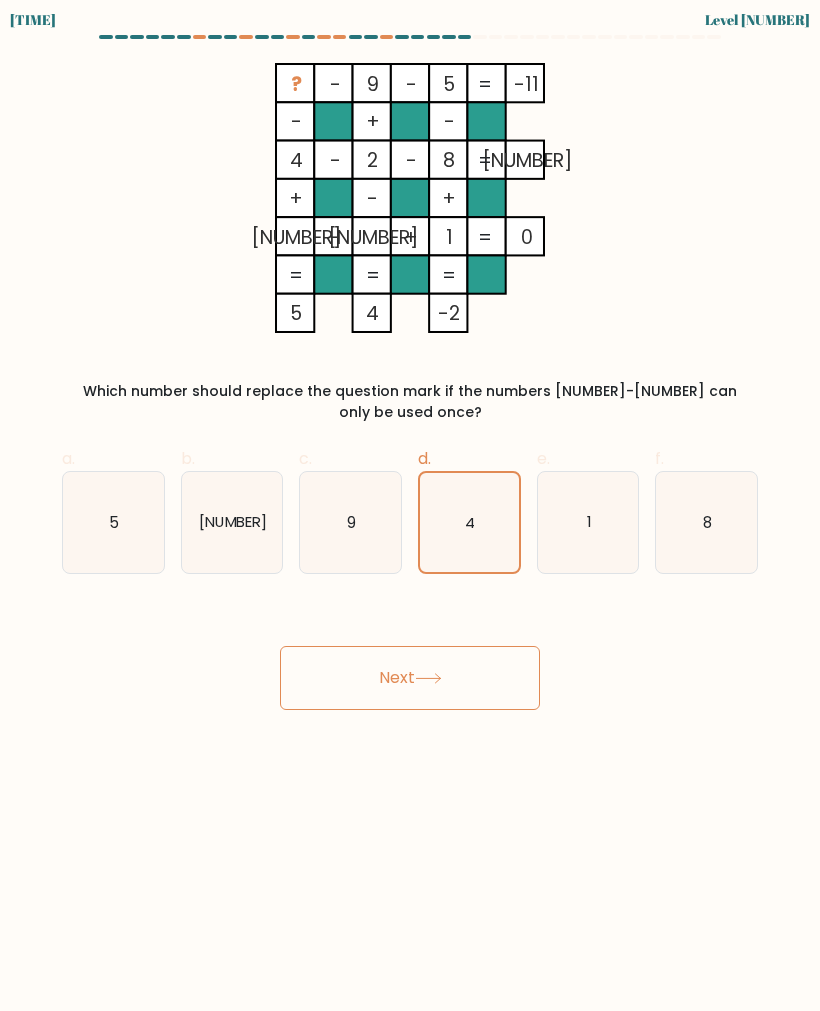 click on "Next" at bounding box center [410, 678] 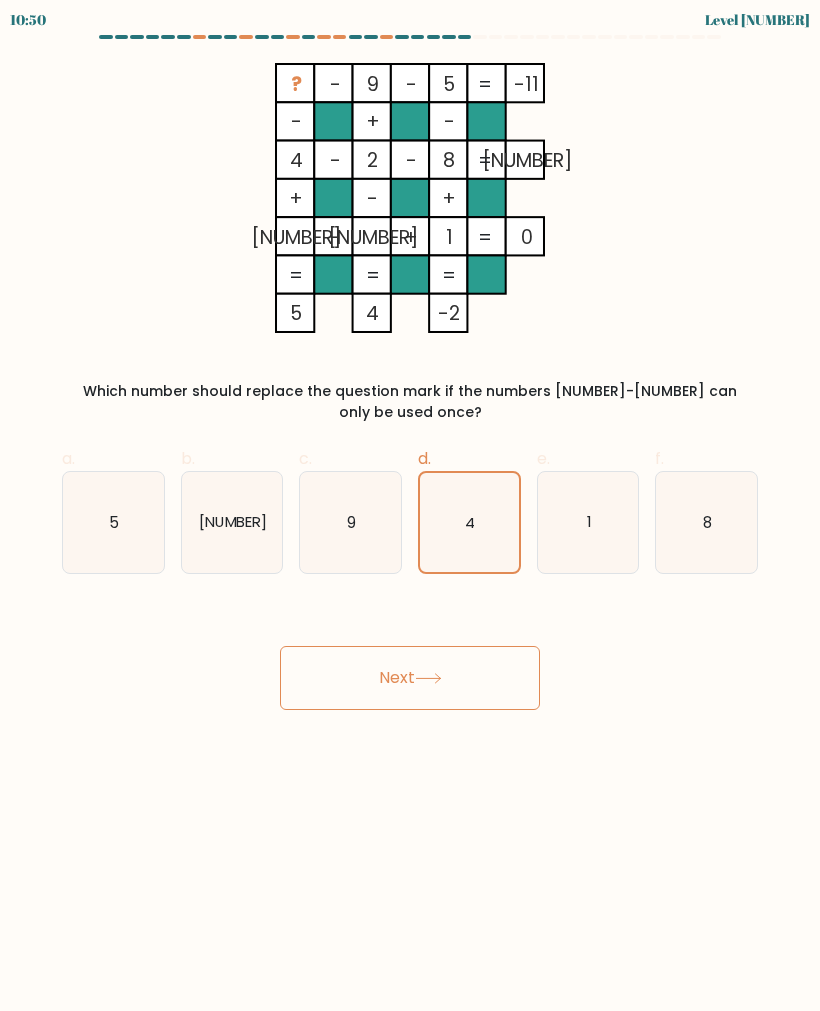 click at bounding box center [410, 372] 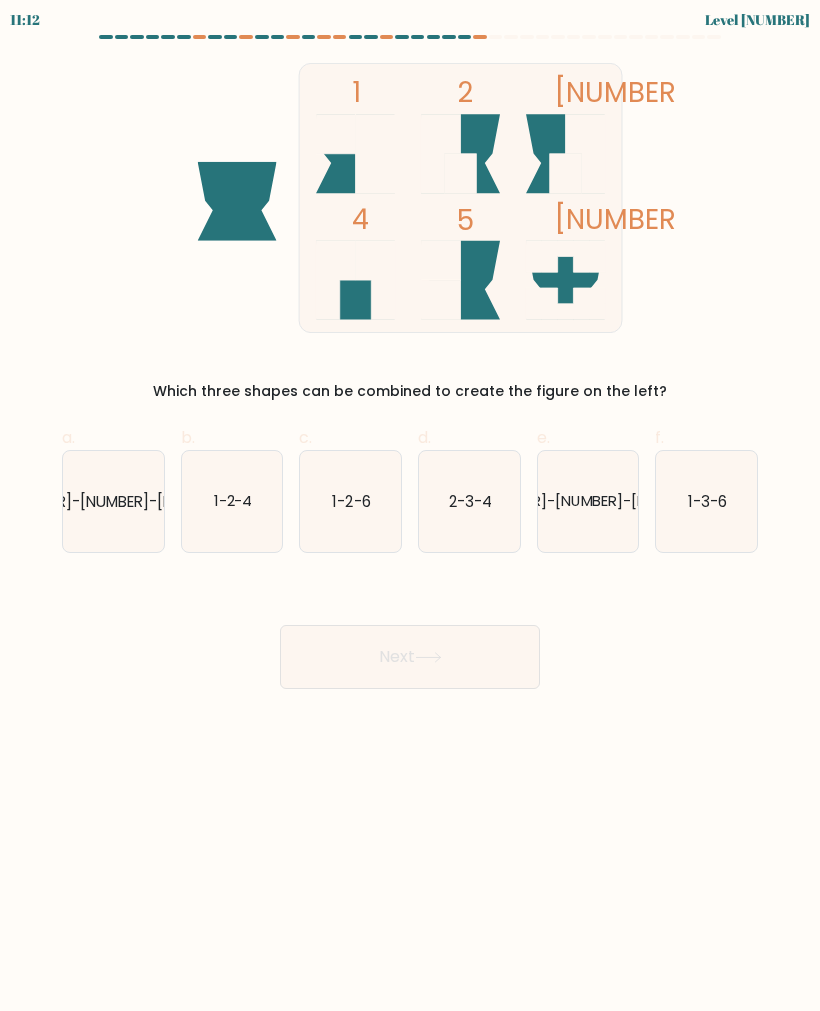 click on "1-4-5" at bounding box center (113, 501) 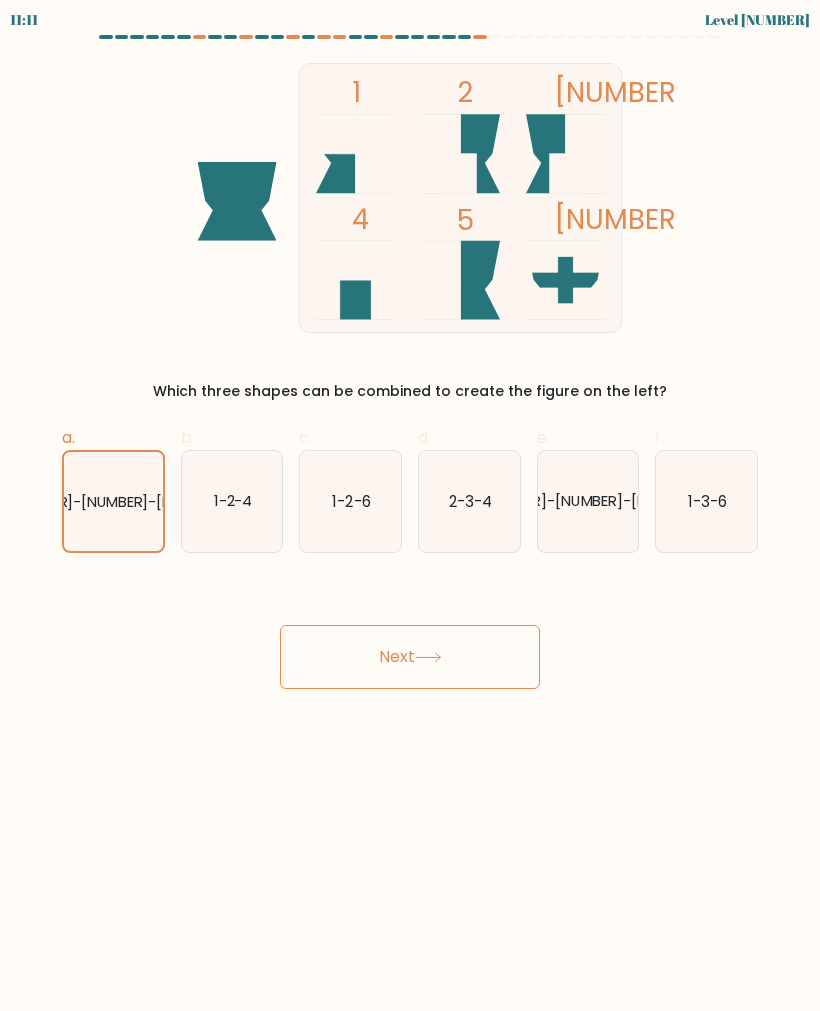 click on "Next" at bounding box center (410, 657) 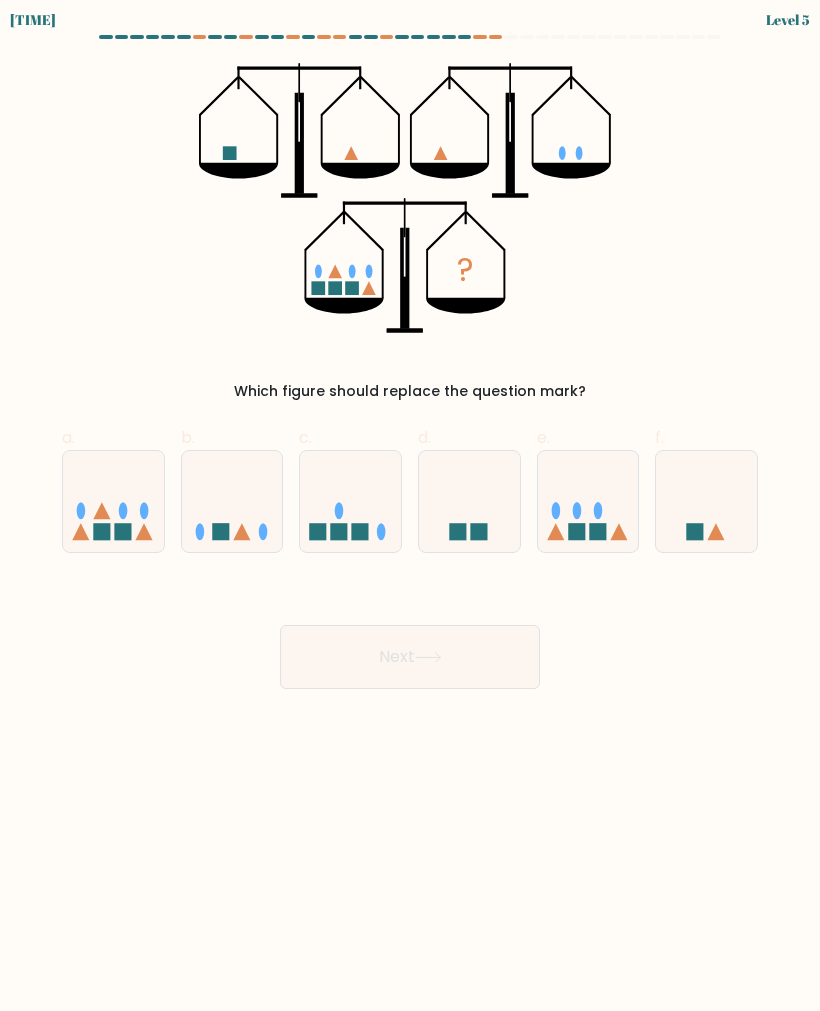 click on "Next" at bounding box center (410, 657) 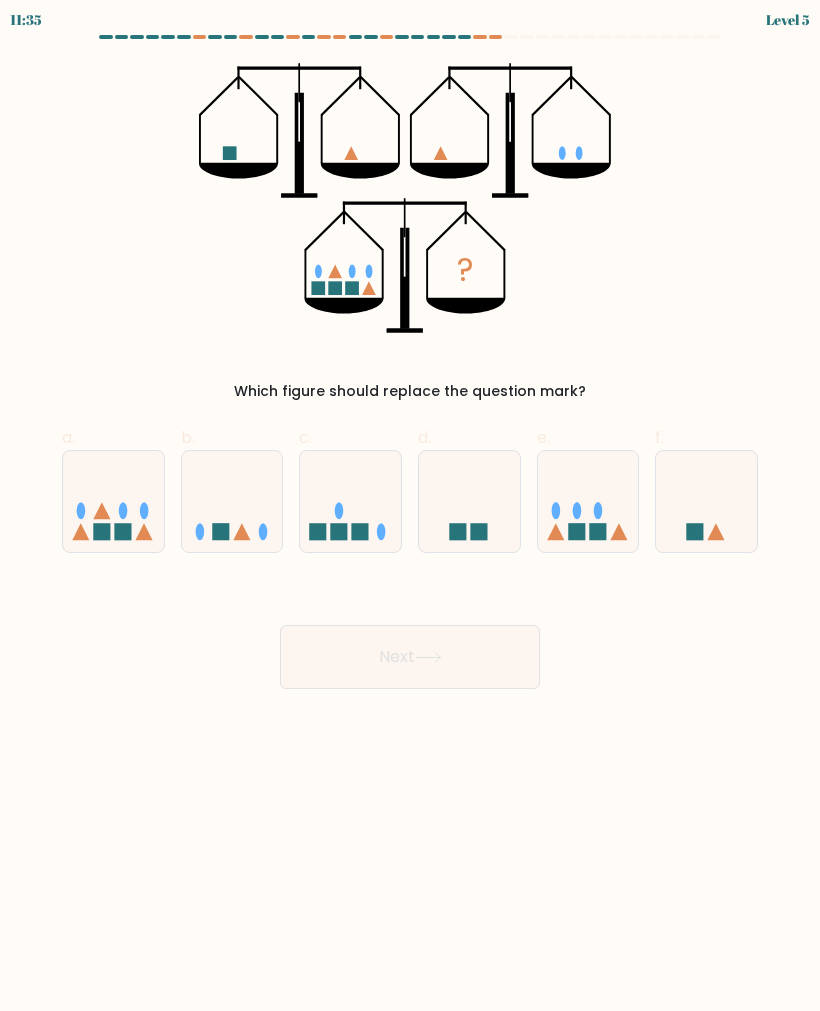 click at bounding box center [113, 501] 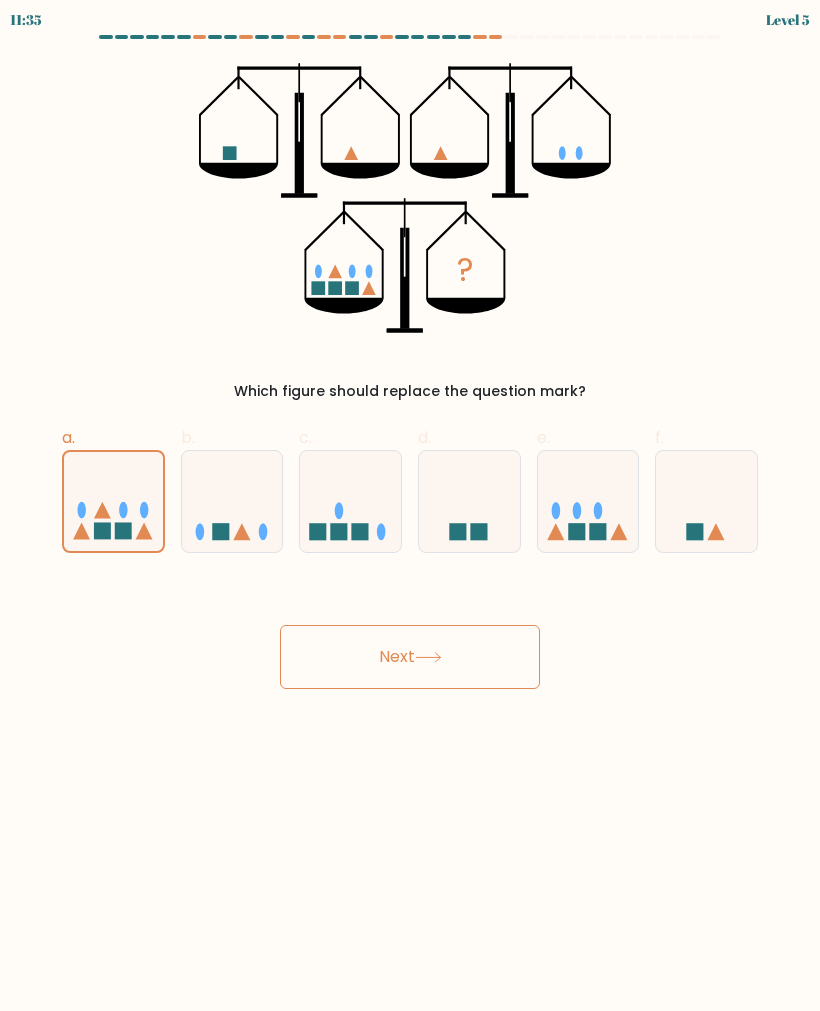 click on "Next" at bounding box center (410, 657) 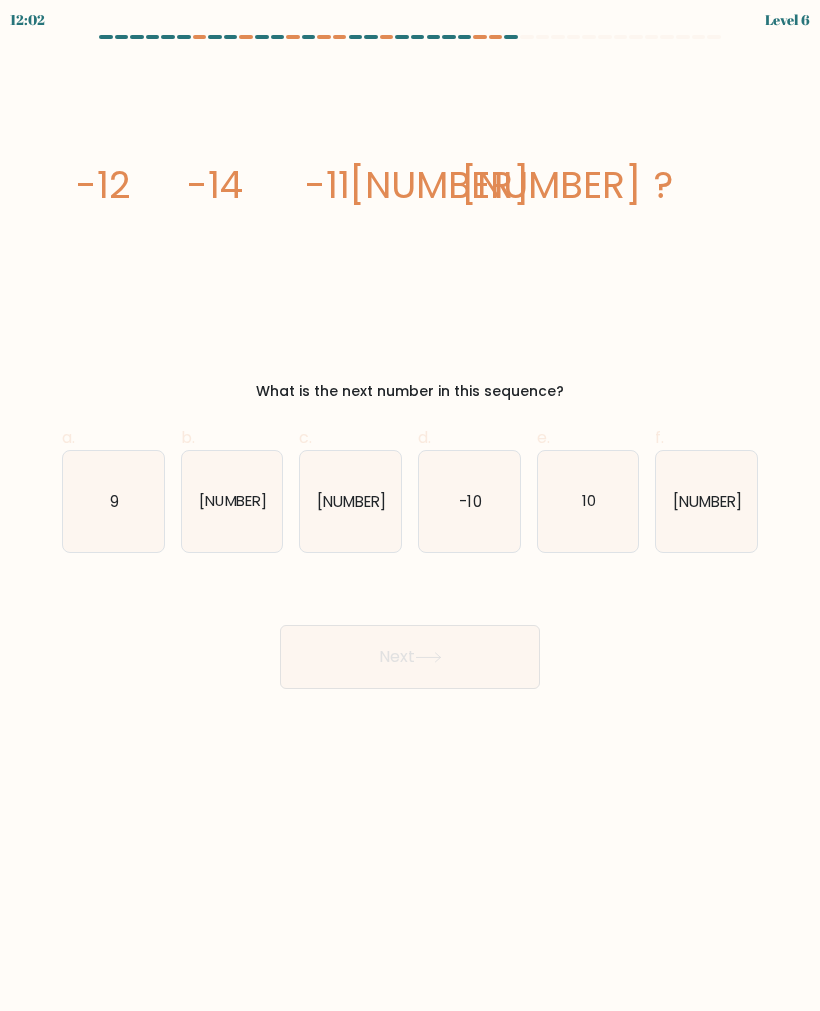 click on "-10" at bounding box center [469, 501] 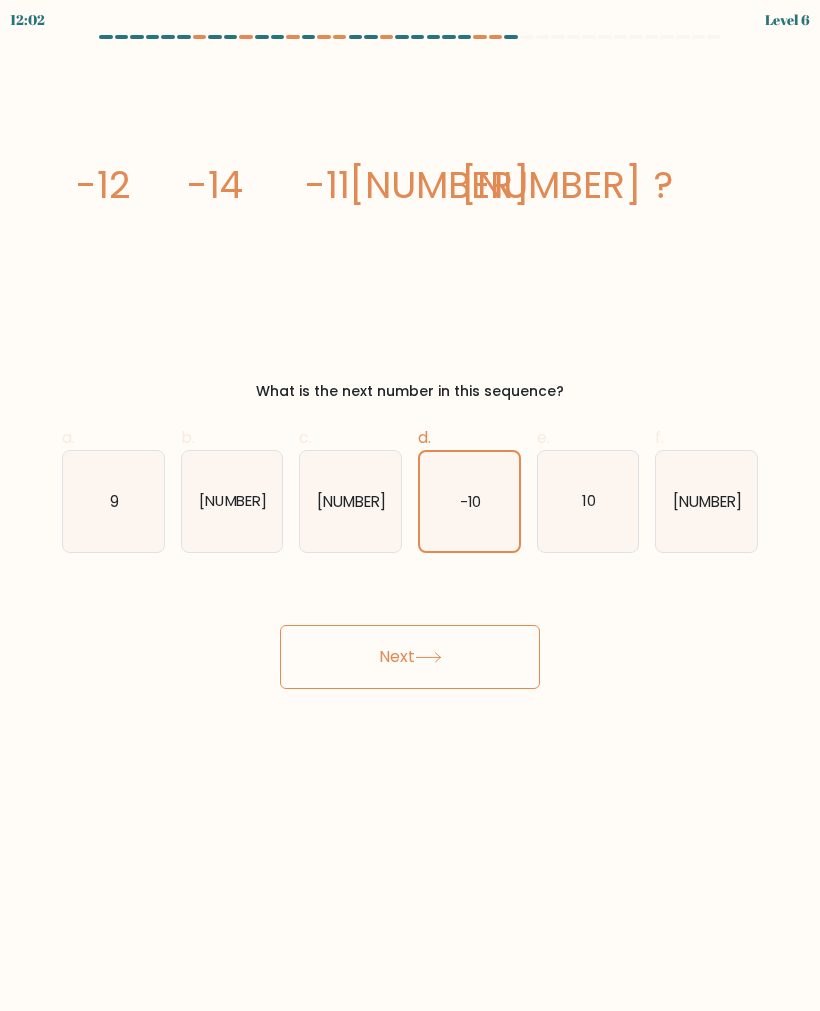 click on "Next" at bounding box center [410, 657] 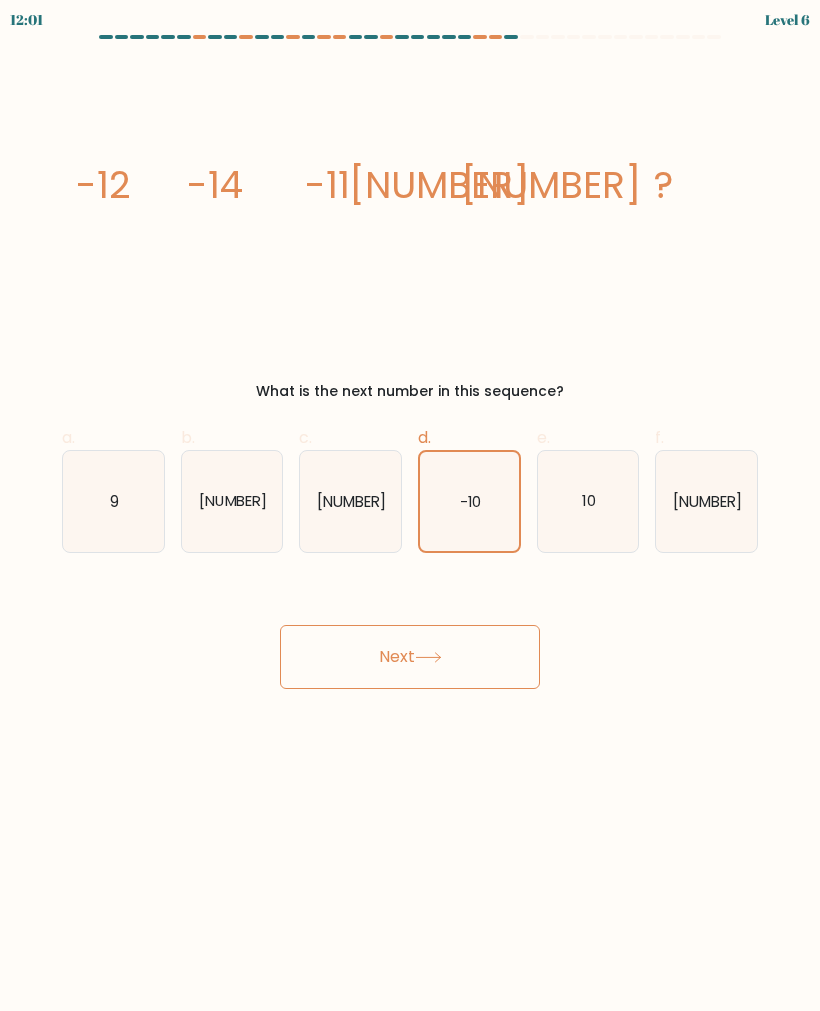 click on "Next" at bounding box center [410, 657] 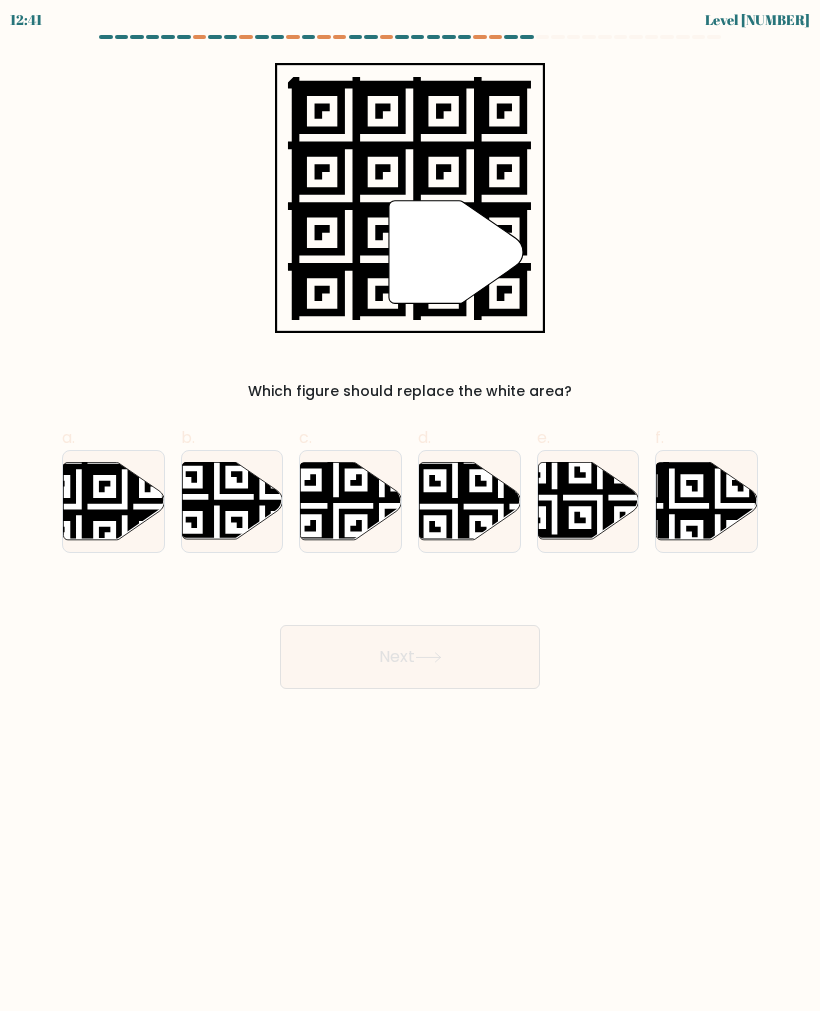 click at bounding box center (79, 460) 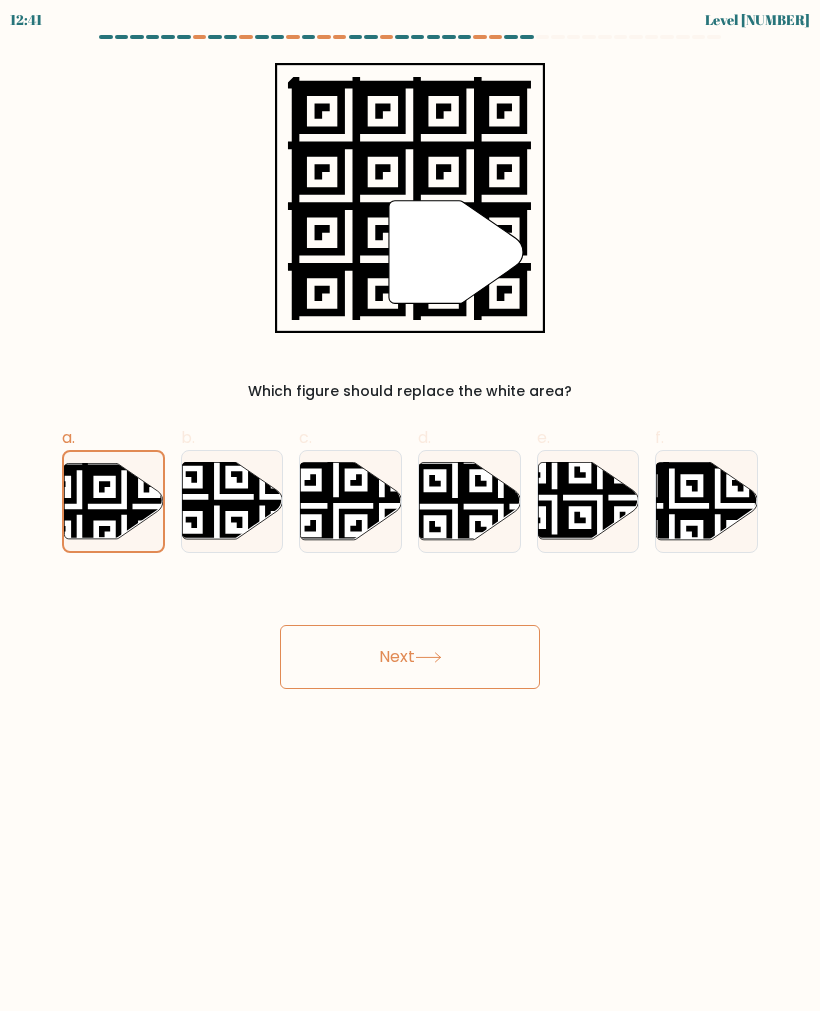 click on "Next" at bounding box center [410, 657] 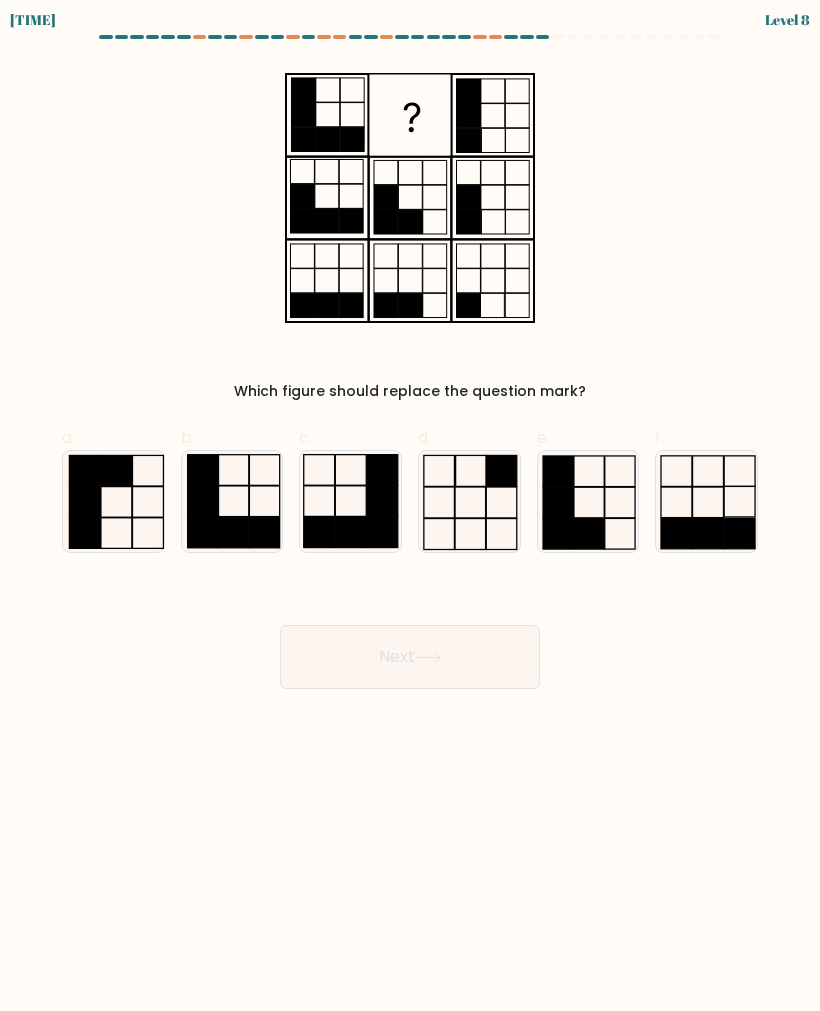 click on "Next" at bounding box center [410, 657] 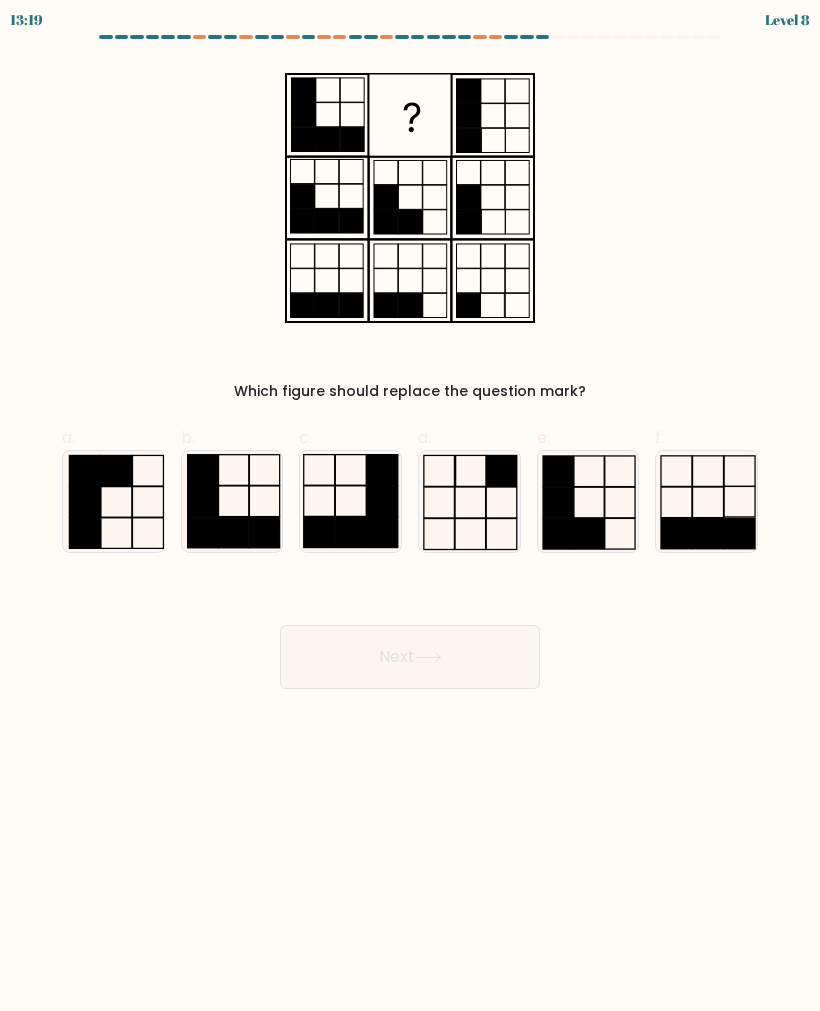 click at bounding box center (202, 501) 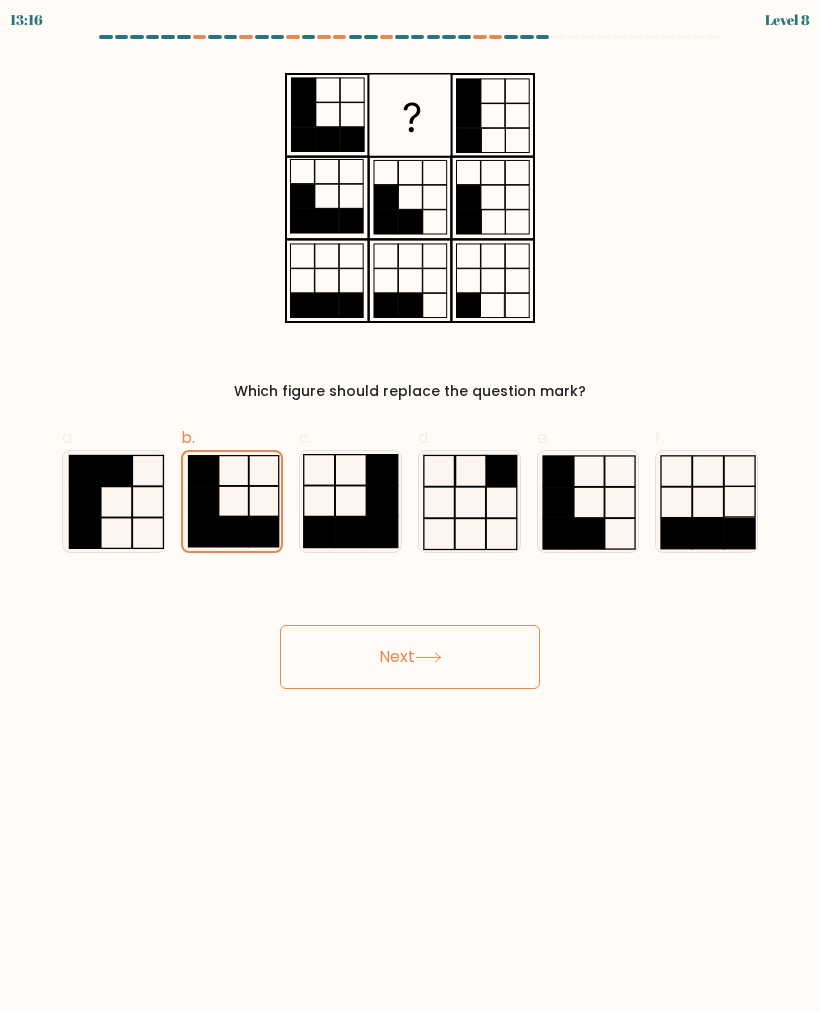 click at bounding box center (588, 501) 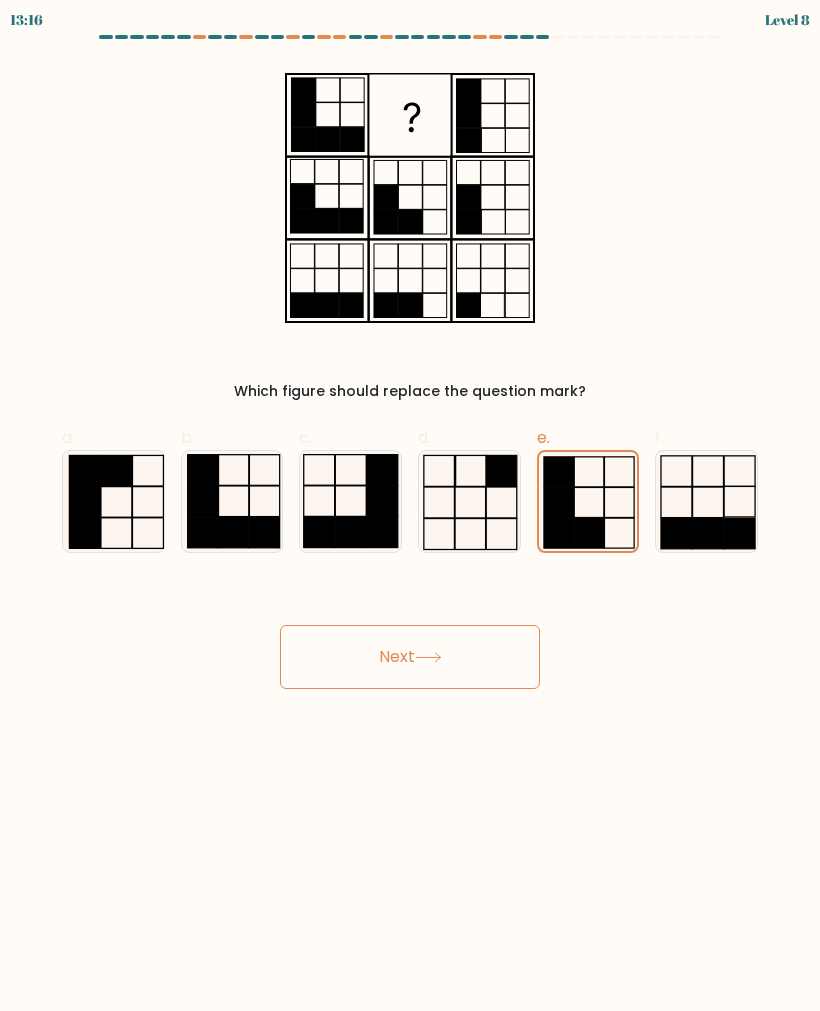 click on "Next" at bounding box center (410, 657) 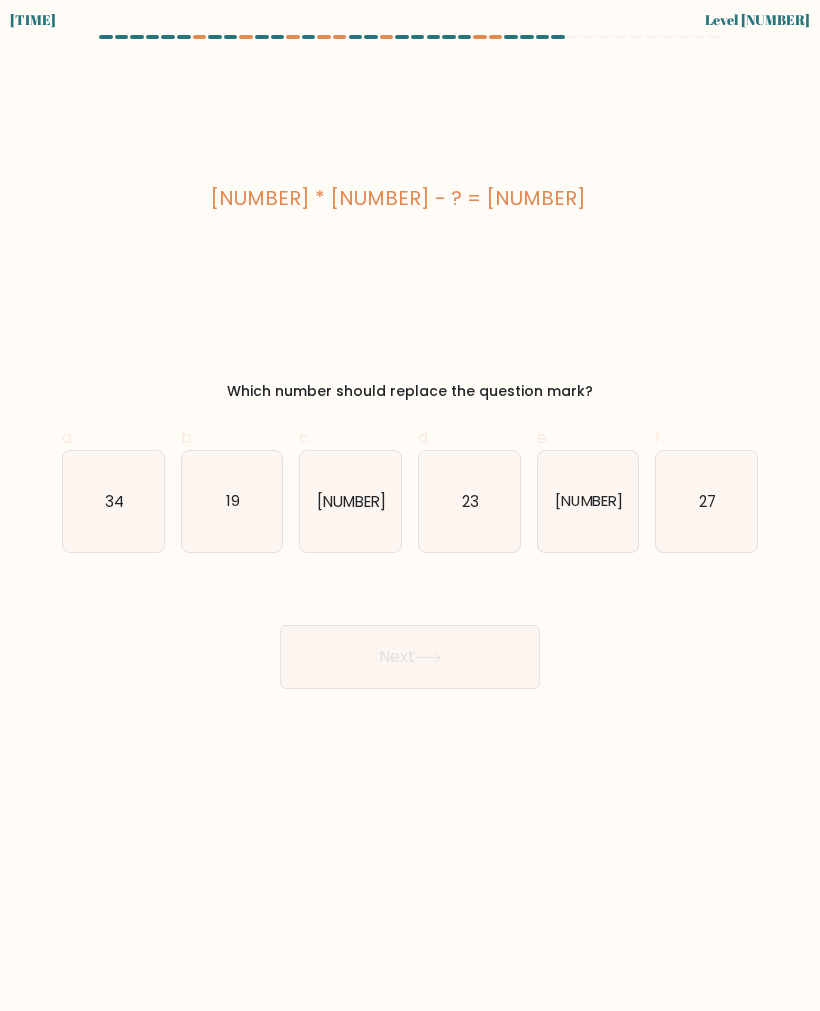 click on "27" at bounding box center (706, 501) 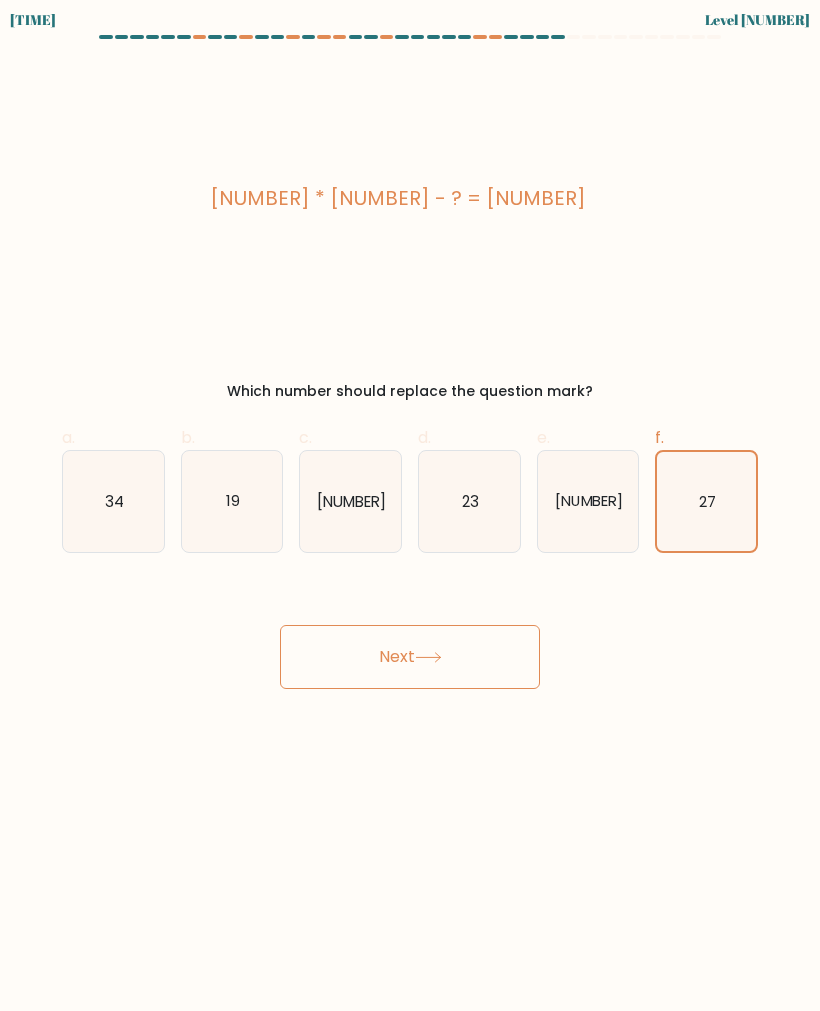 click on "Next" at bounding box center [410, 657] 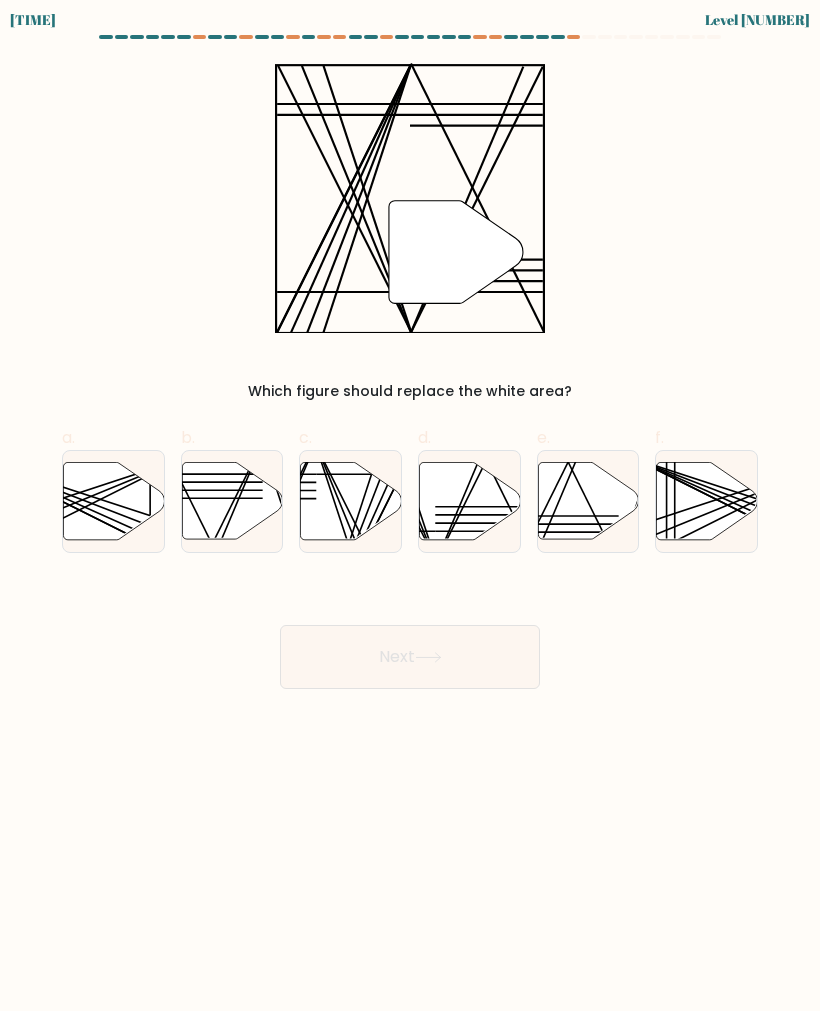 click at bounding box center [469, 500] 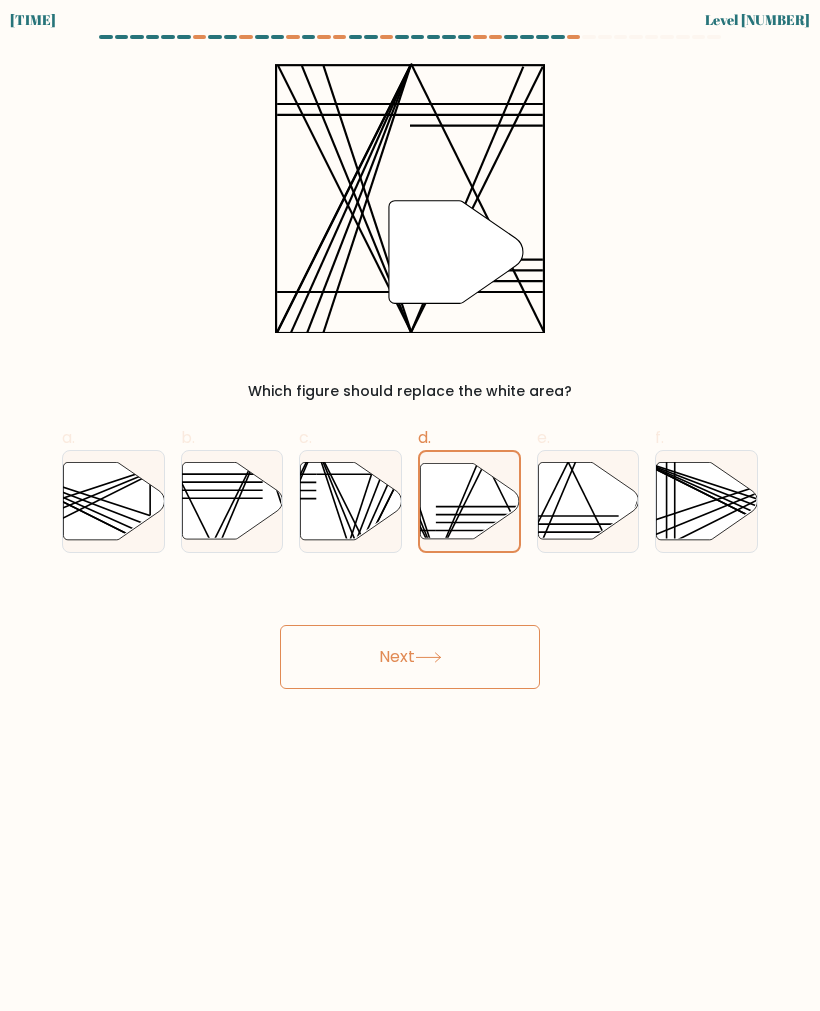 click on "Next" at bounding box center (410, 657) 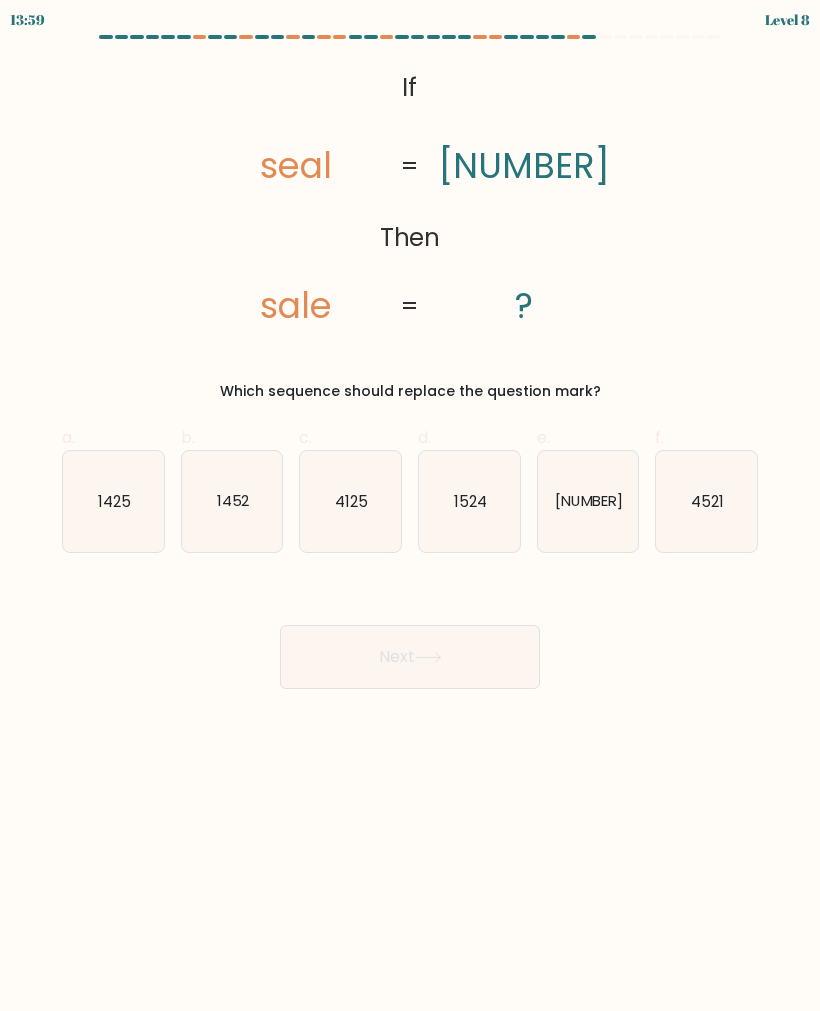 click on "1425" at bounding box center [113, 501] 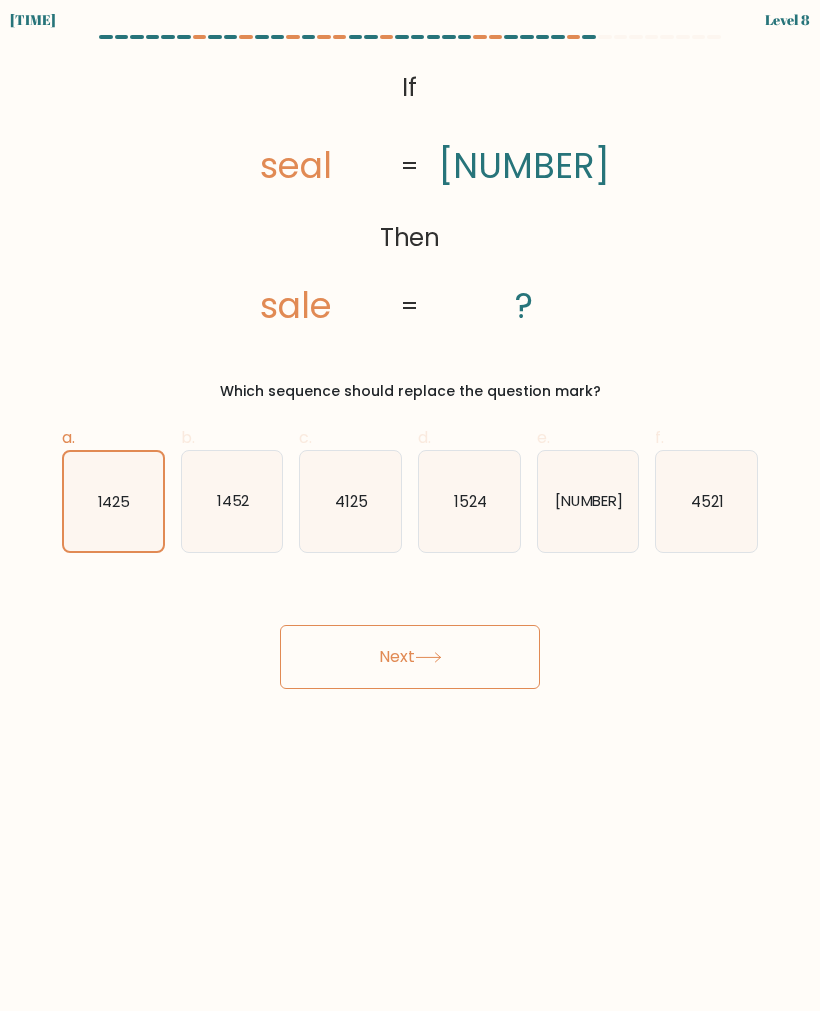 click on "Next" at bounding box center [410, 657] 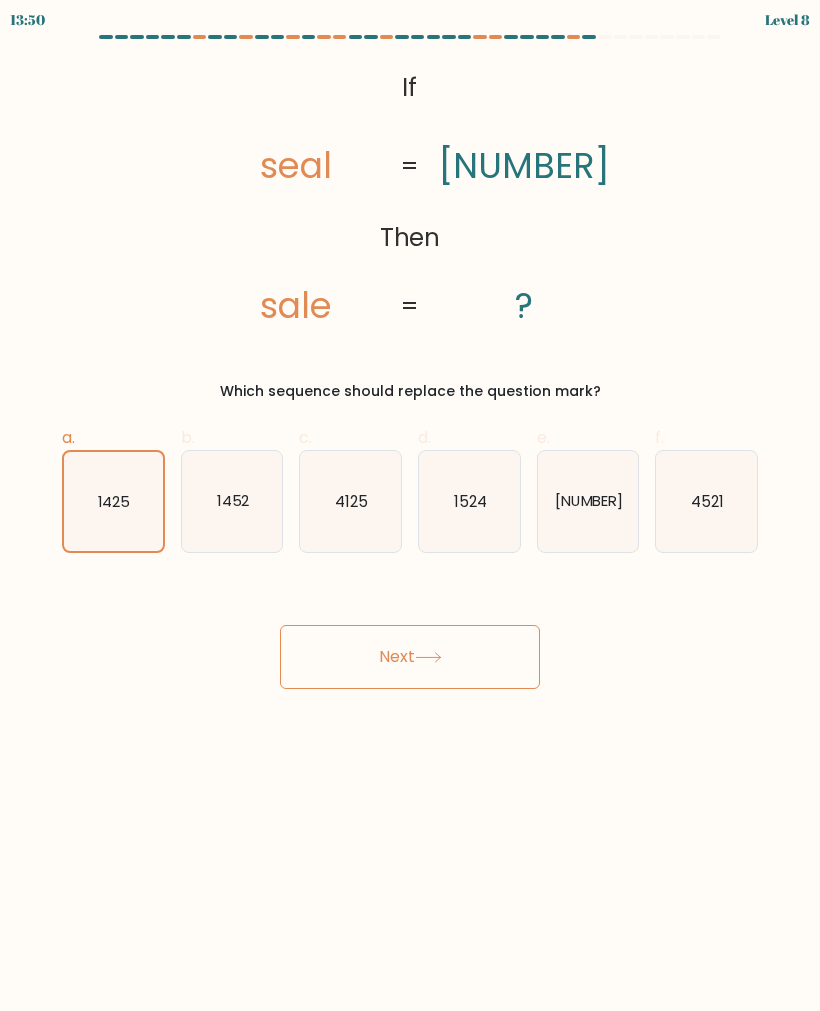 click on "Next" at bounding box center [410, 657] 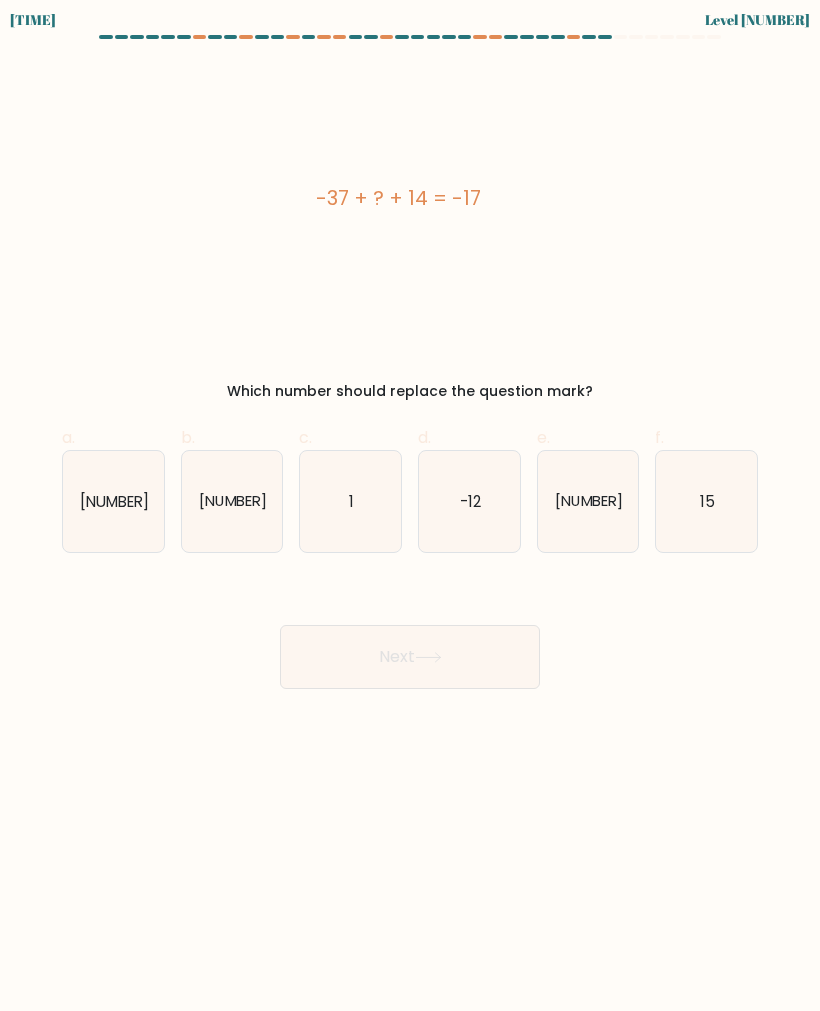 click on "-5" at bounding box center [588, 501] 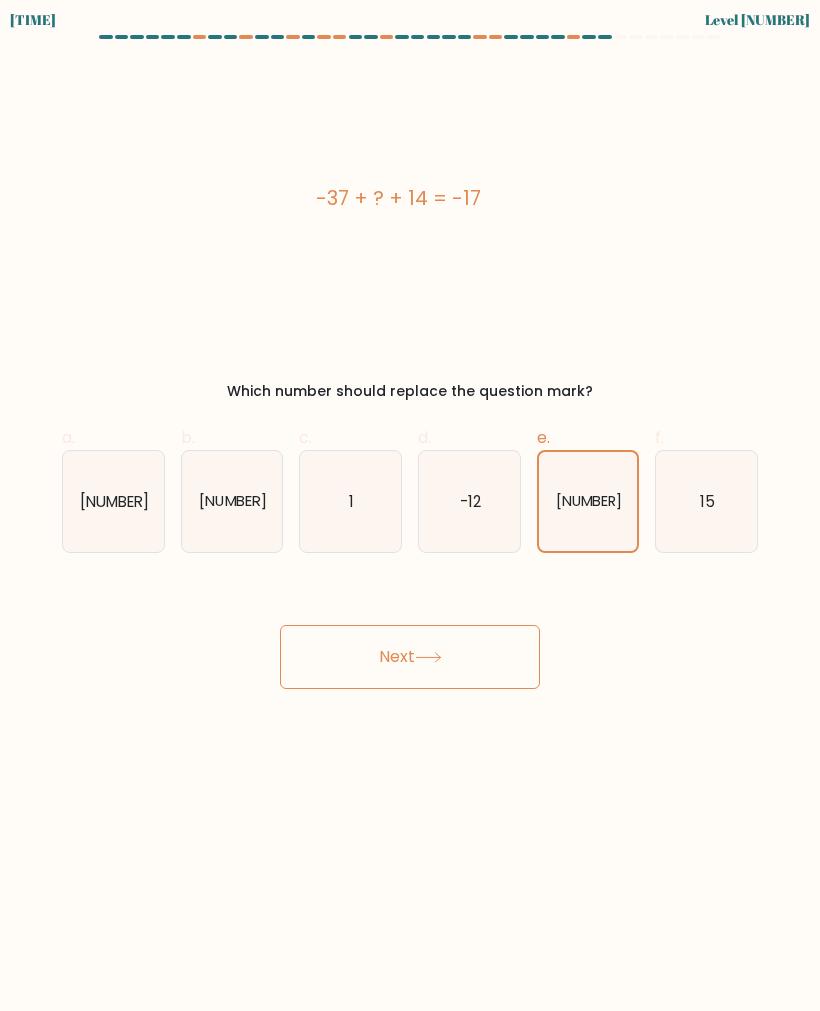 click on "Next" at bounding box center [410, 657] 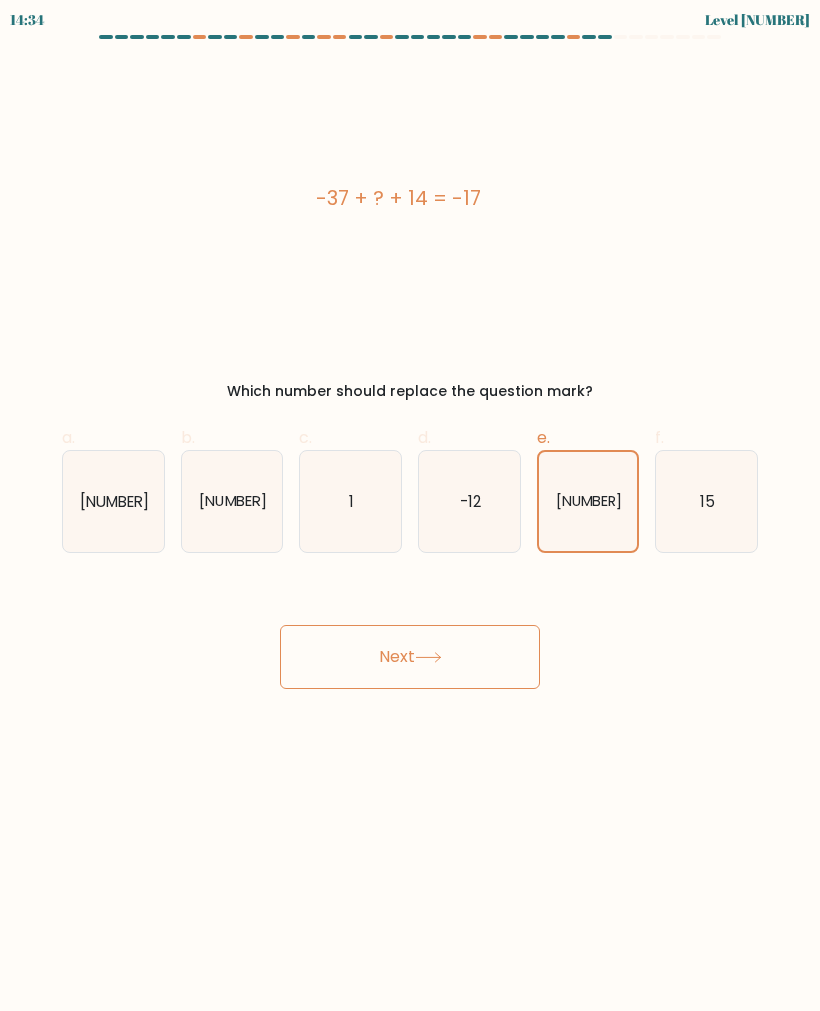 click on "Next" at bounding box center (410, 657) 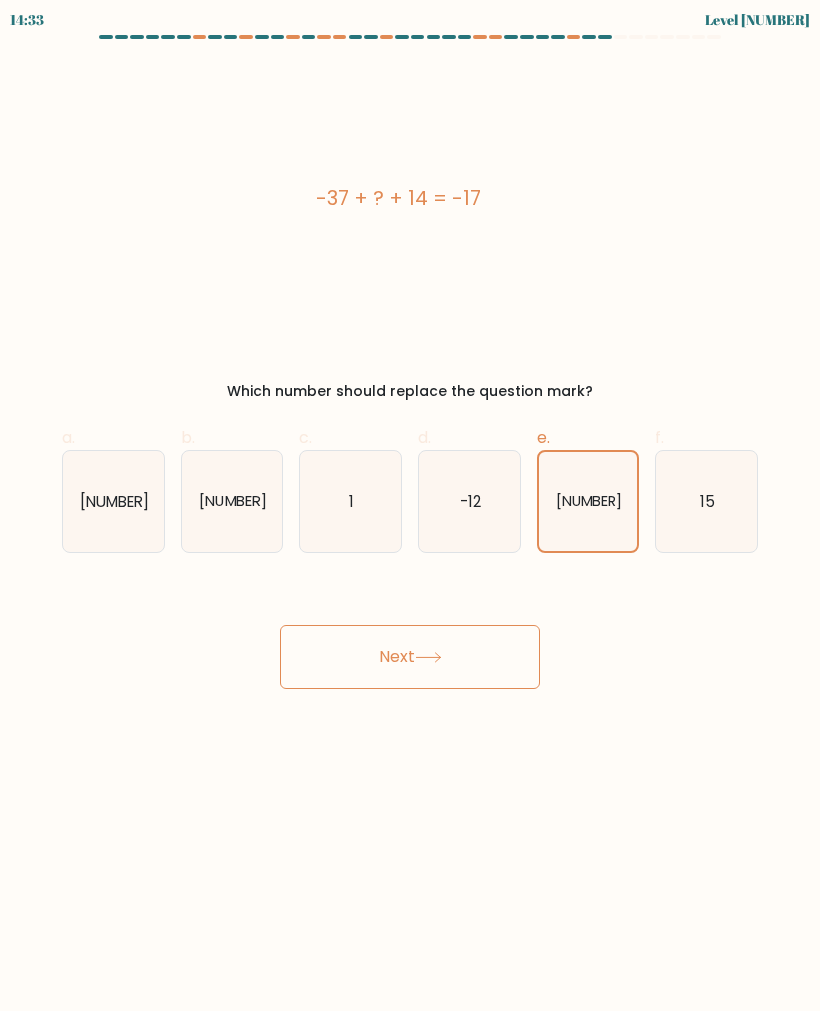 click on "Next" at bounding box center (410, 657) 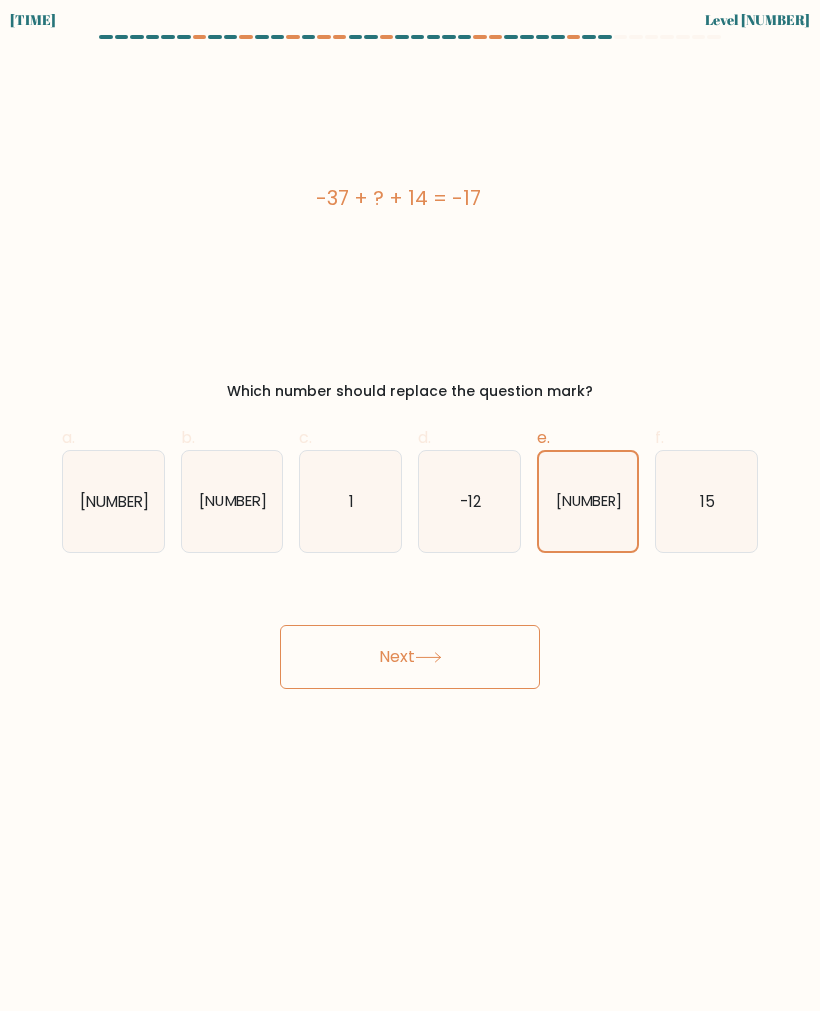 click on "Next" at bounding box center [410, 657] 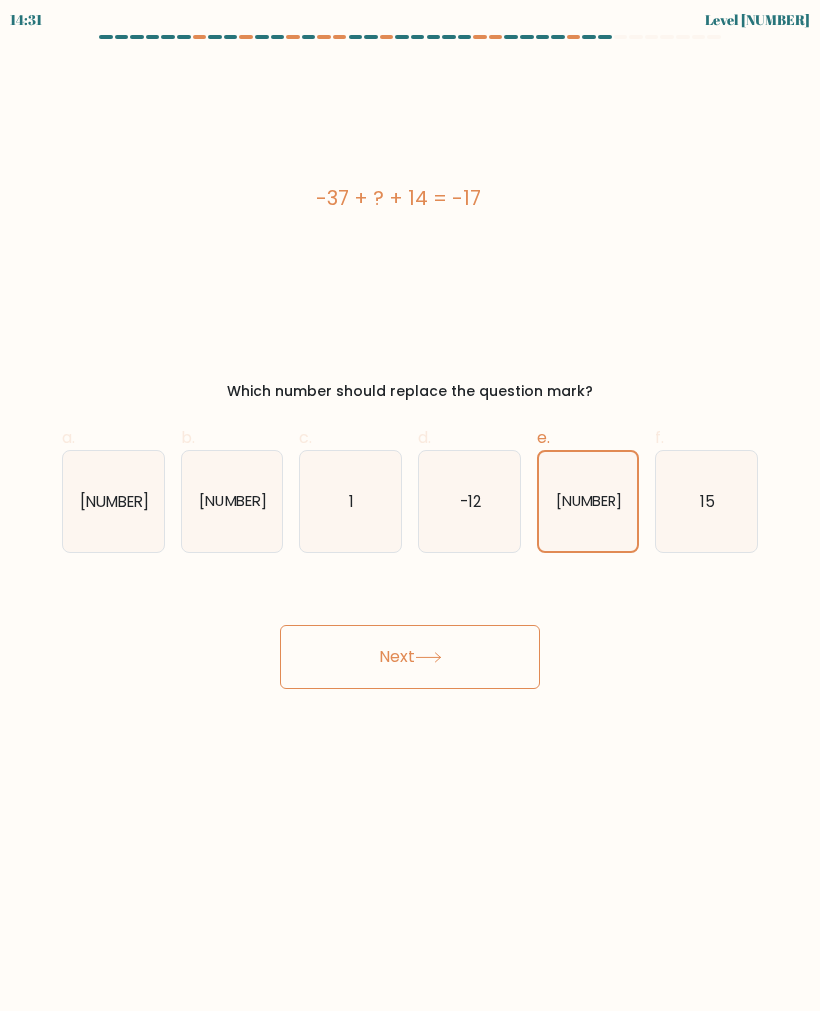 click on "Next" at bounding box center [410, 657] 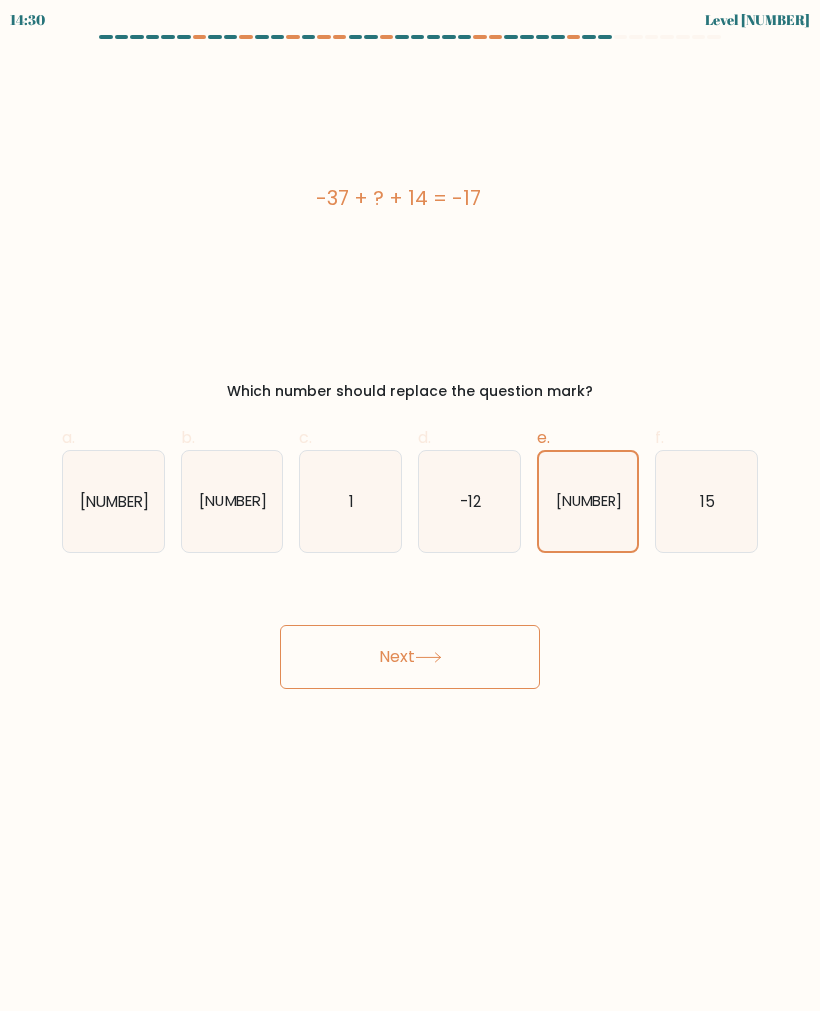 click on "Next" at bounding box center [410, 657] 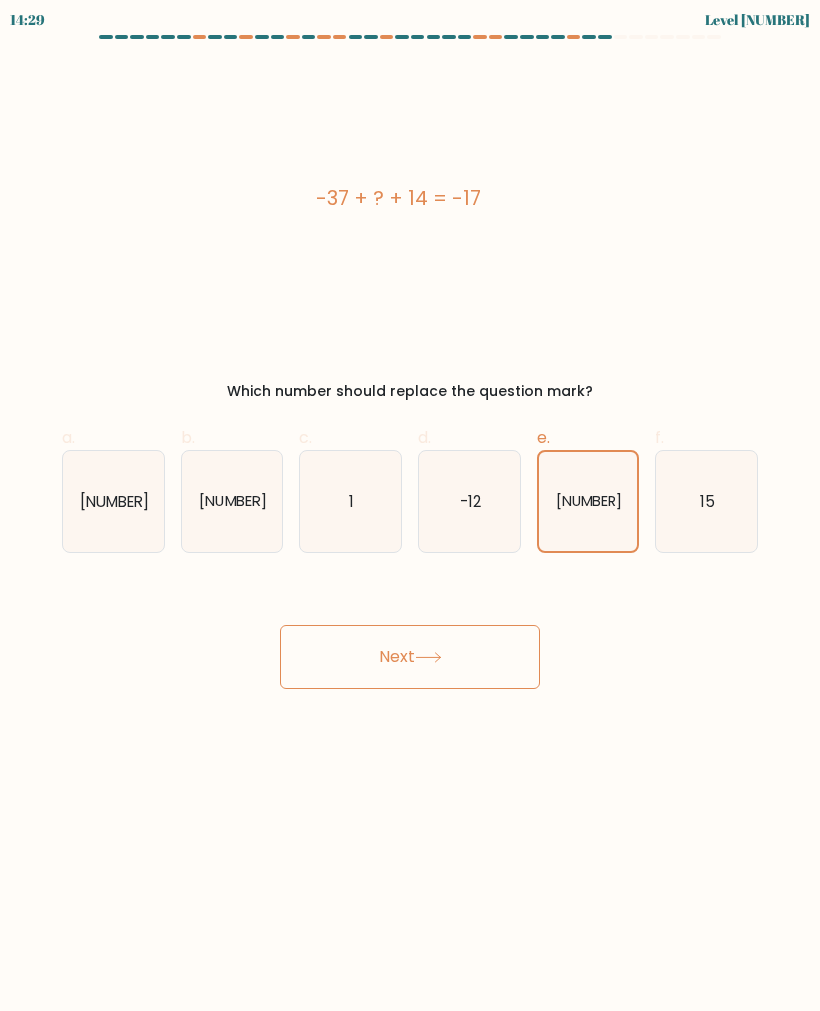 click on "-12" at bounding box center (469, 501) 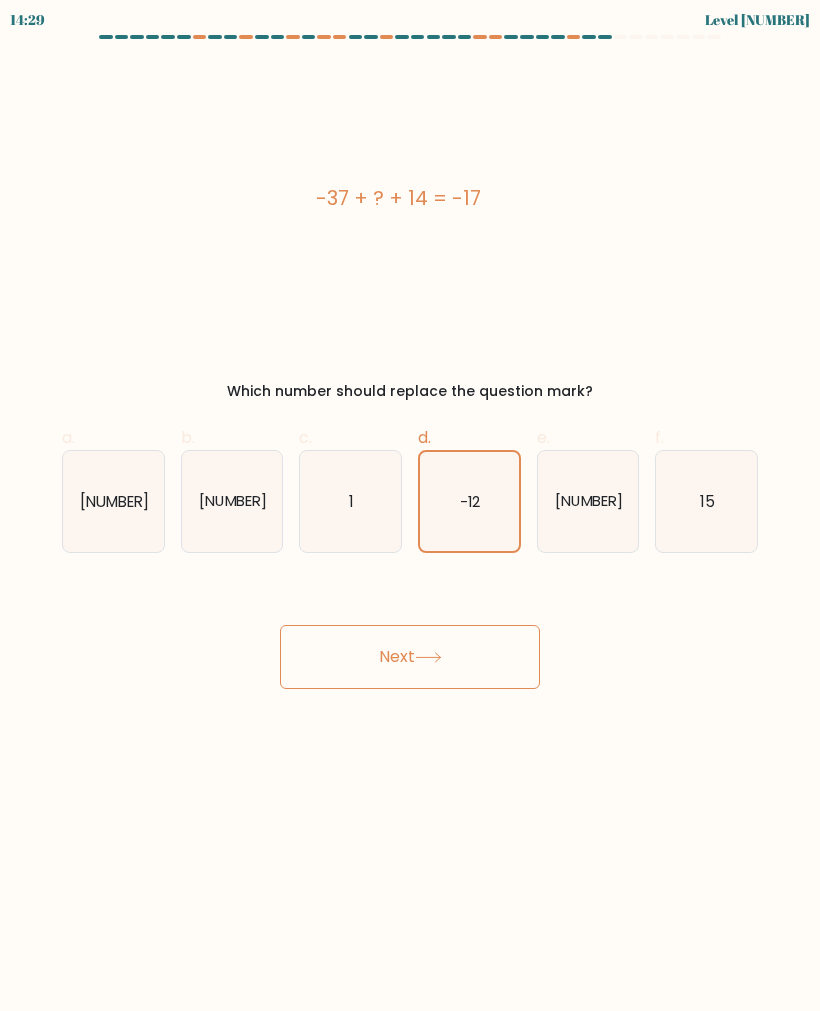 click on "Next" at bounding box center [410, 657] 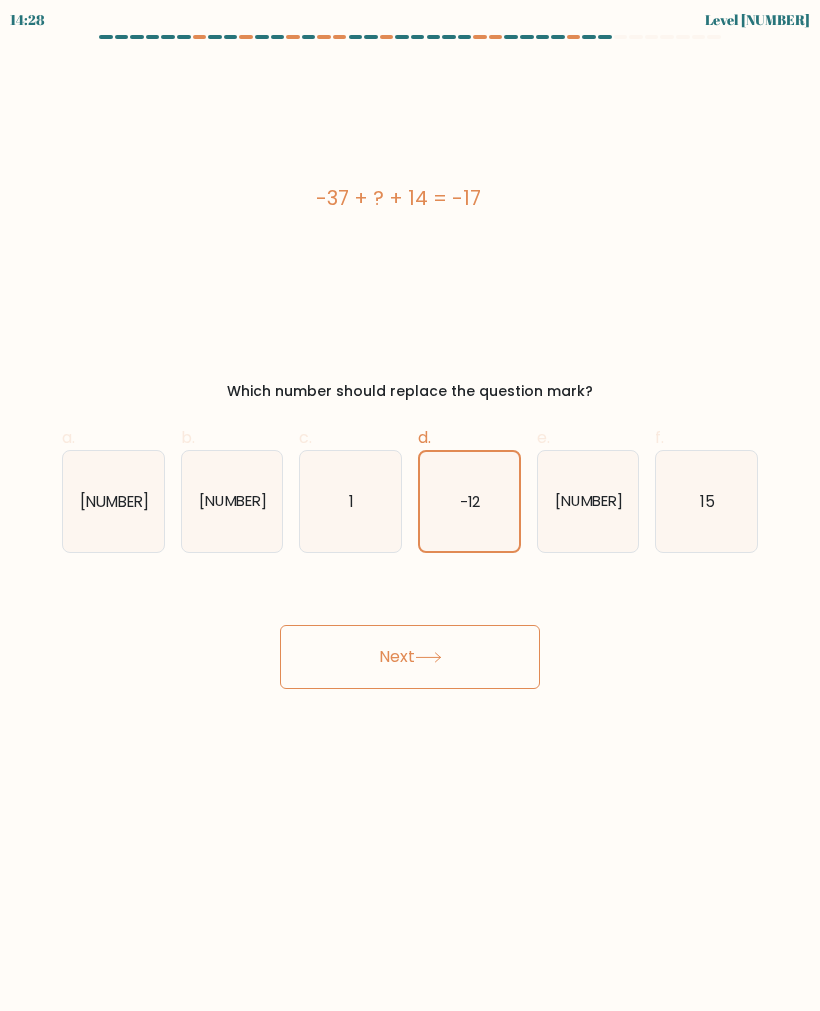 click at bounding box center [428, 657] 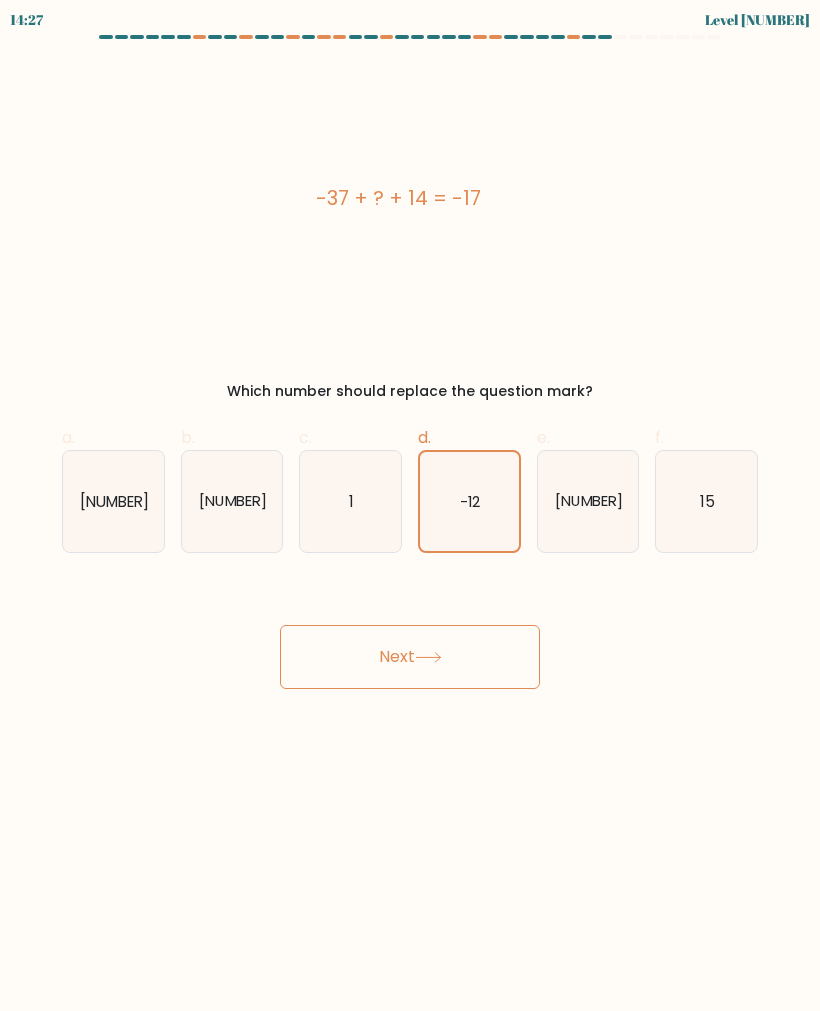 click on "Next" at bounding box center (410, 657) 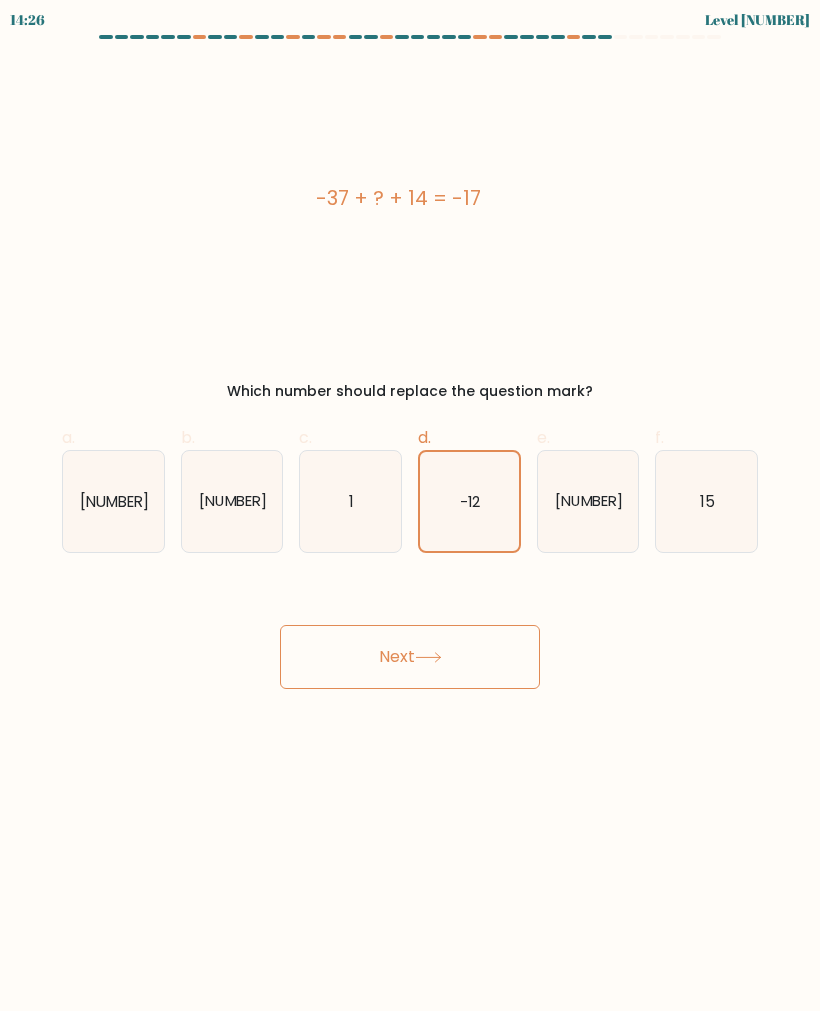 click on "Next" at bounding box center [410, 657] 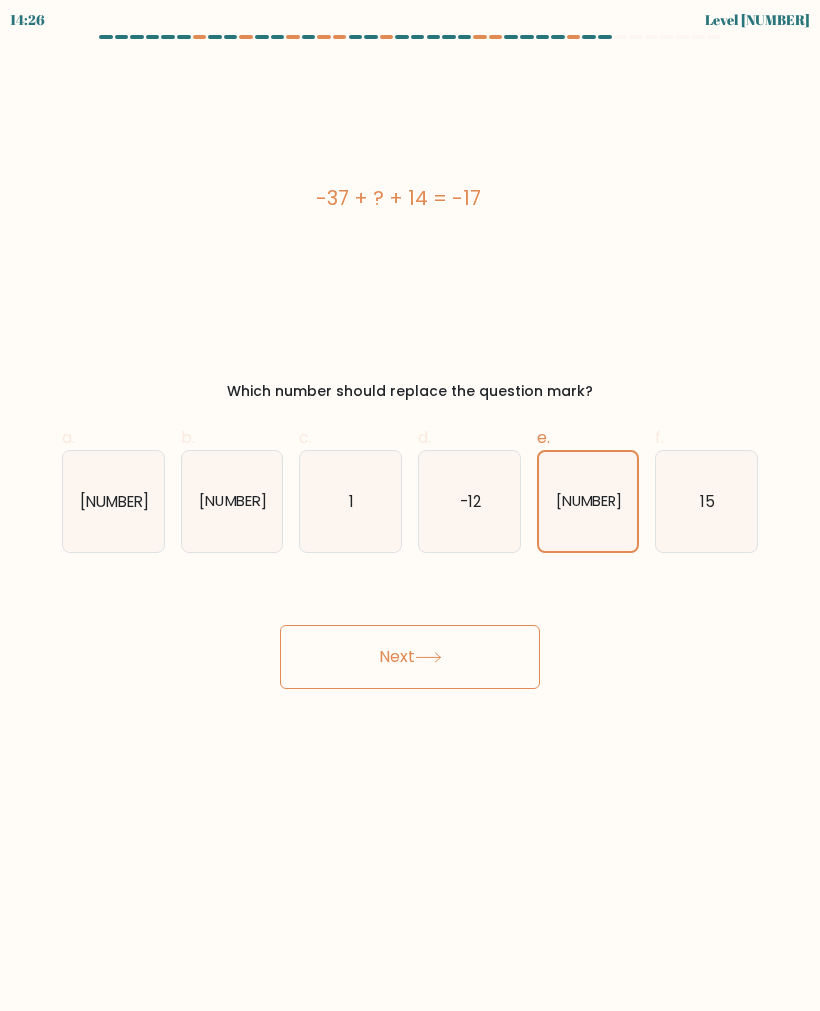 click on "15" at bounding box center (706, 501) 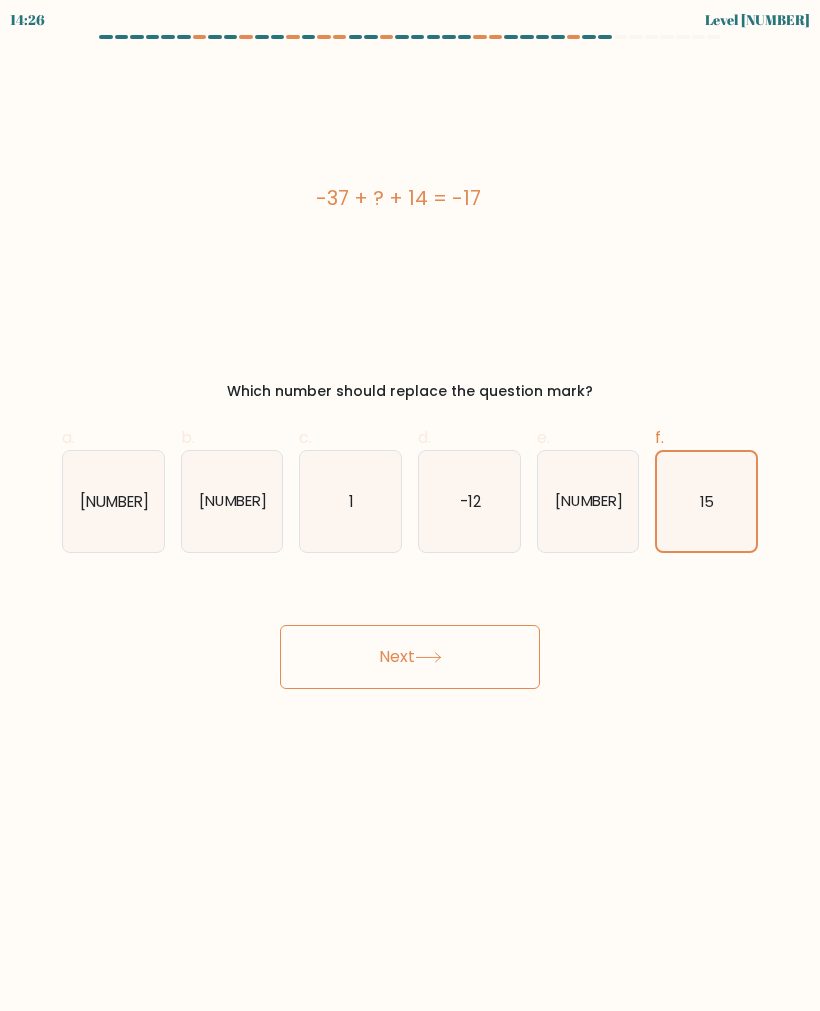 click on "15" at bounding box center (706, 501) 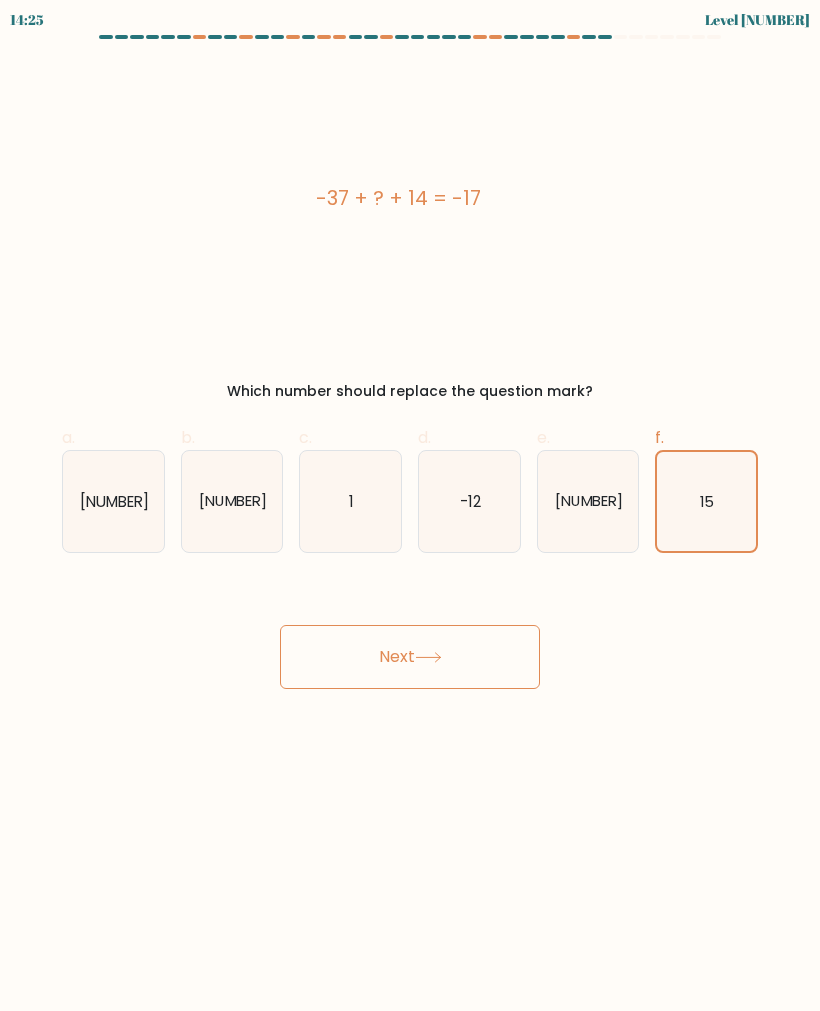 click on "Next" at bounding box center (410, 657) 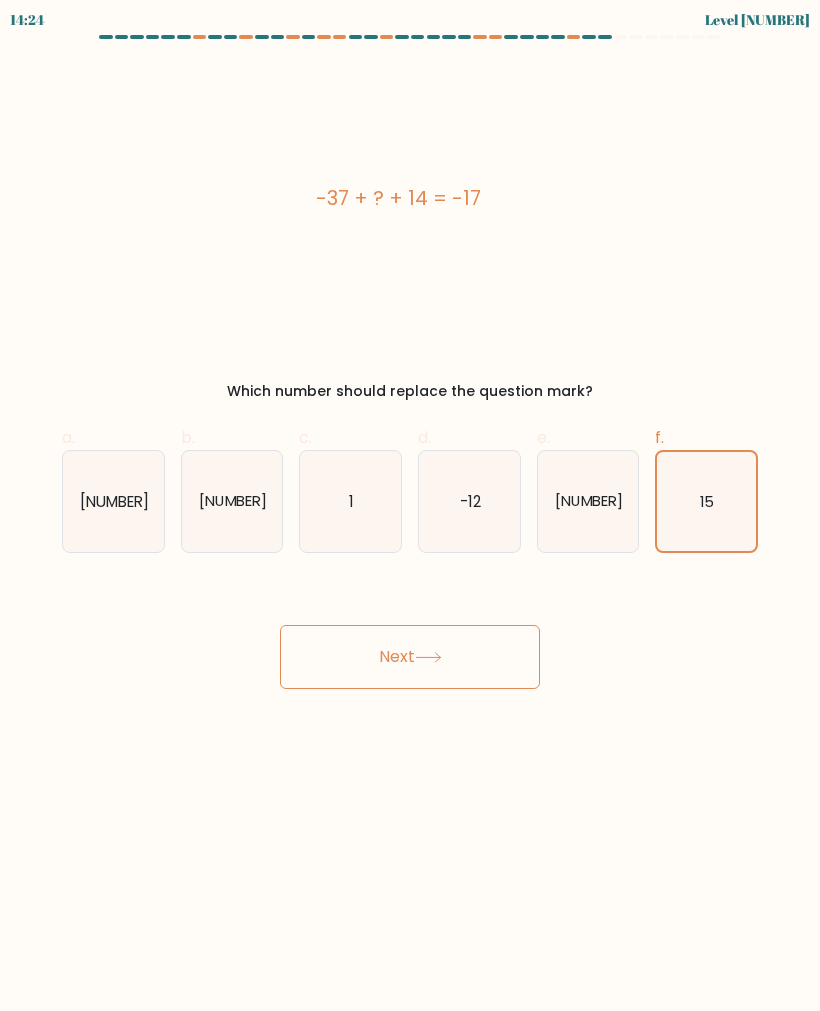 click on "Next" at bounding box center (410, 657) 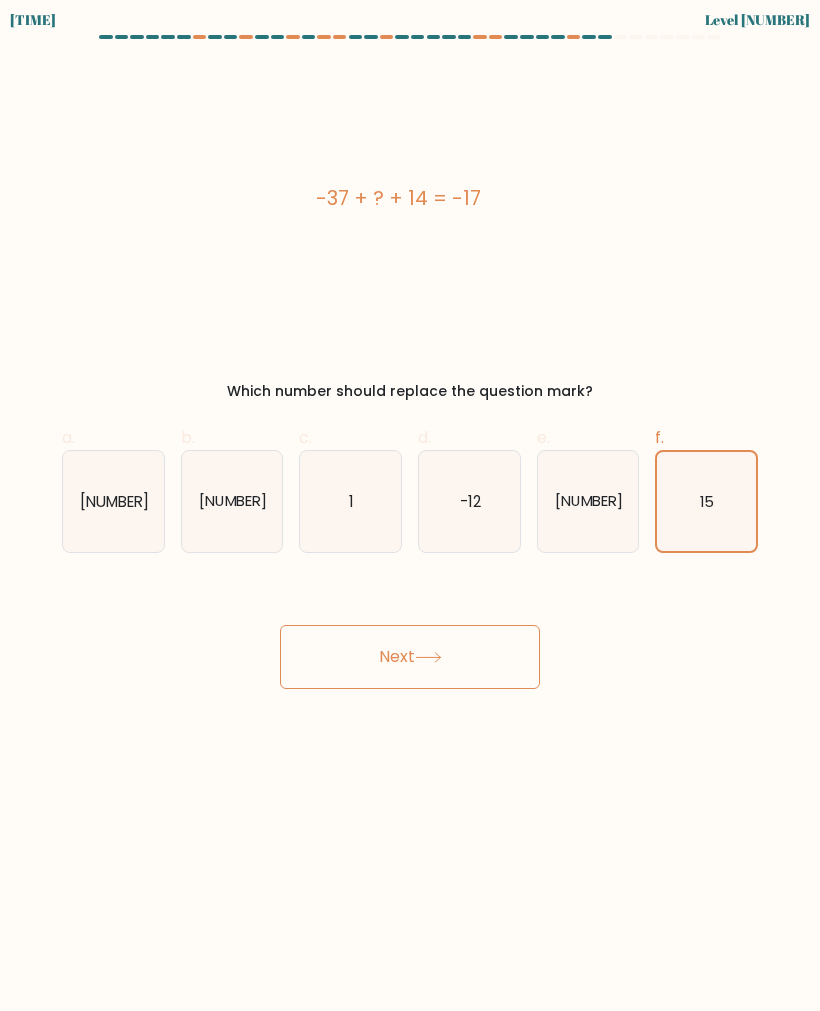 click on "Next" at bounding box center [410, 657] 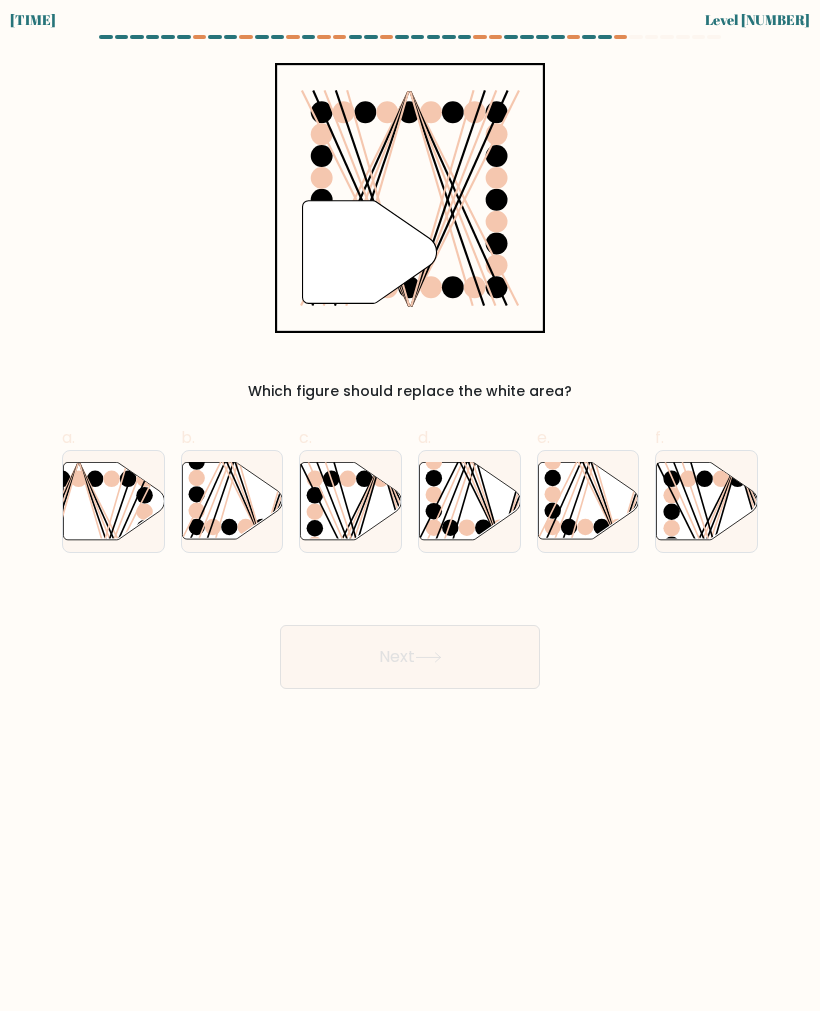 click on "Next" at bounding box center (410, 657) 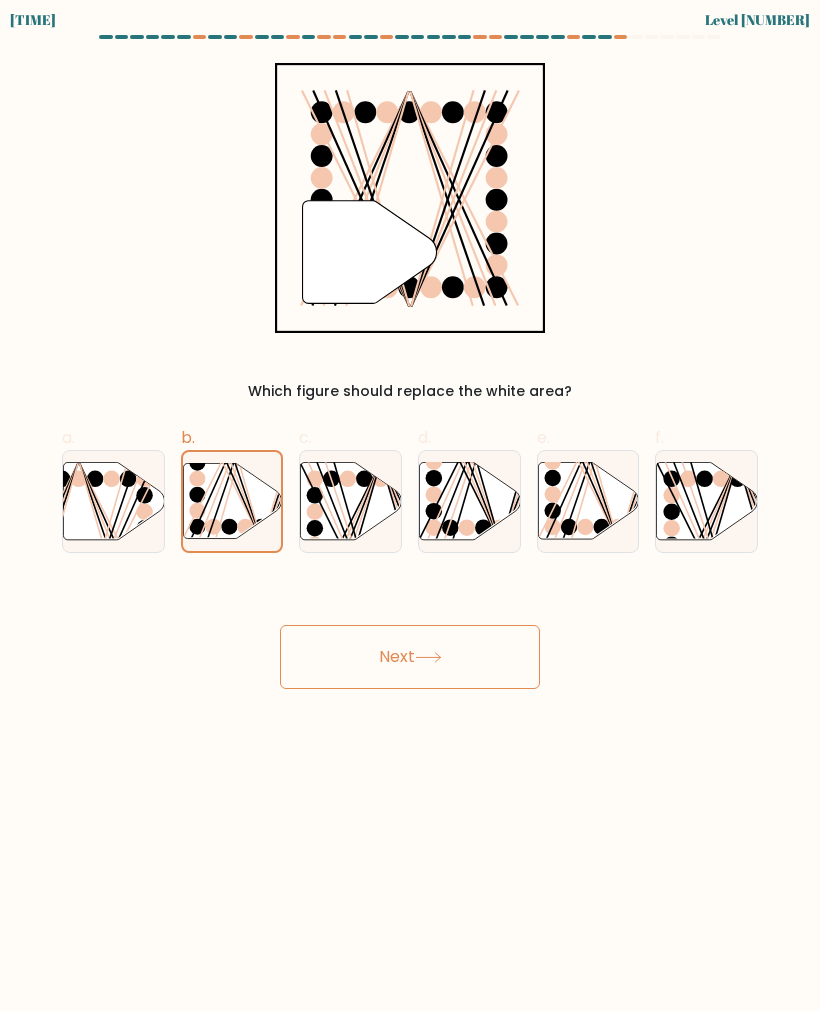 click on "Next" at bounding box center (410, 657) 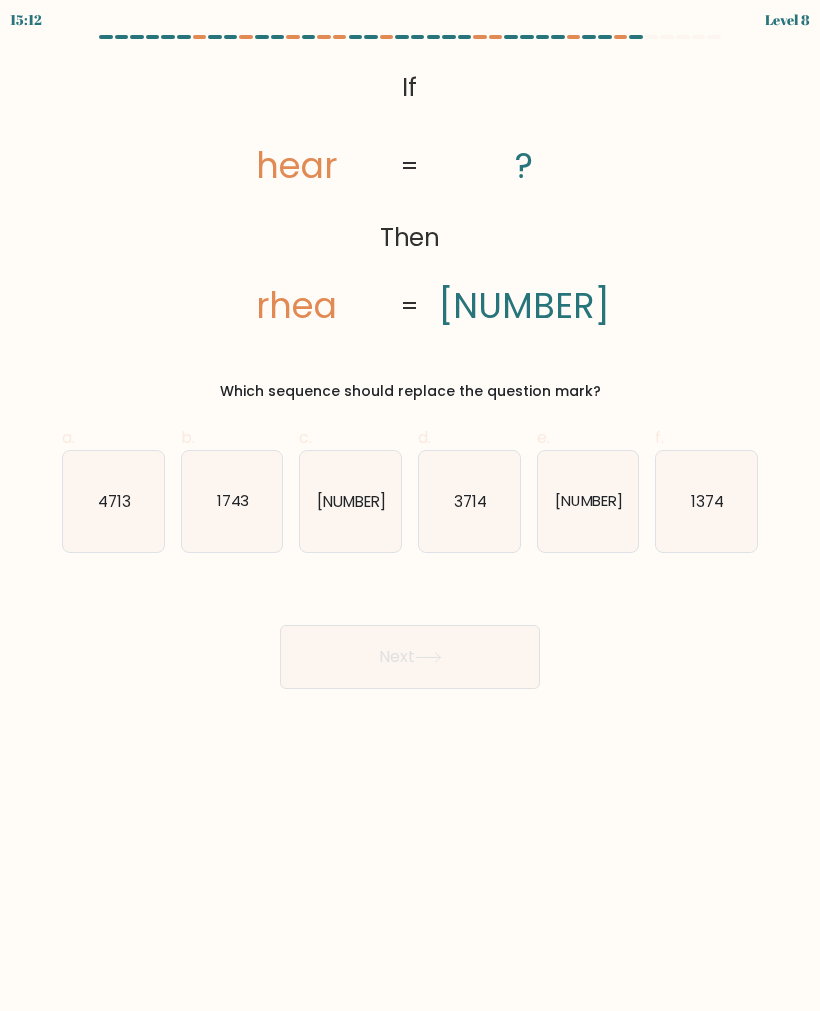 click on "3714" at bounding box center (469, 501) 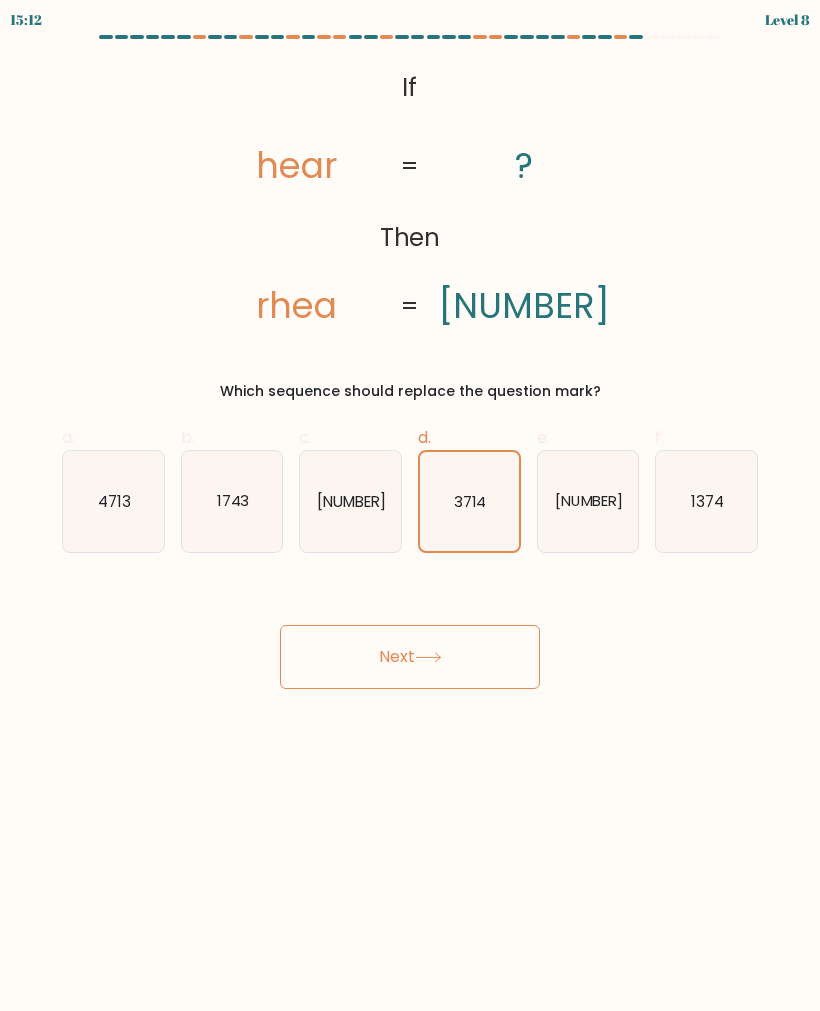 click on "Next" at bounding box center (410, 657) 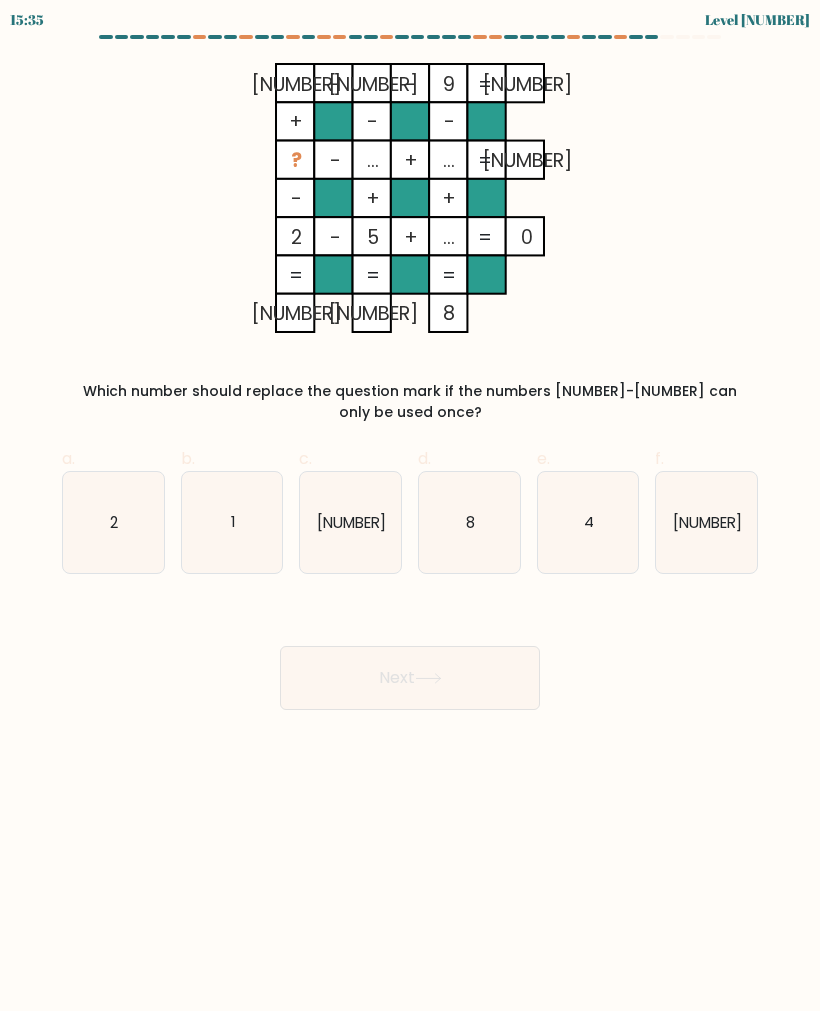 click on "1" at bounding box center [232, 522] 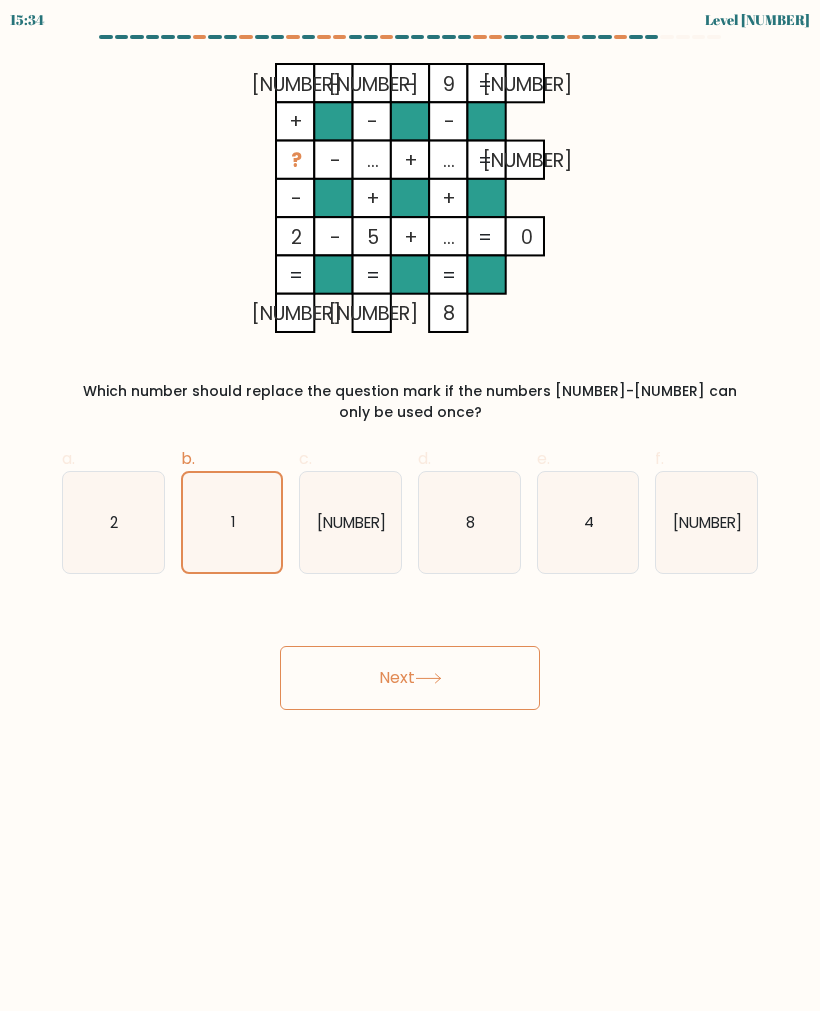 click on "Next" at bounding box center (410, 678) 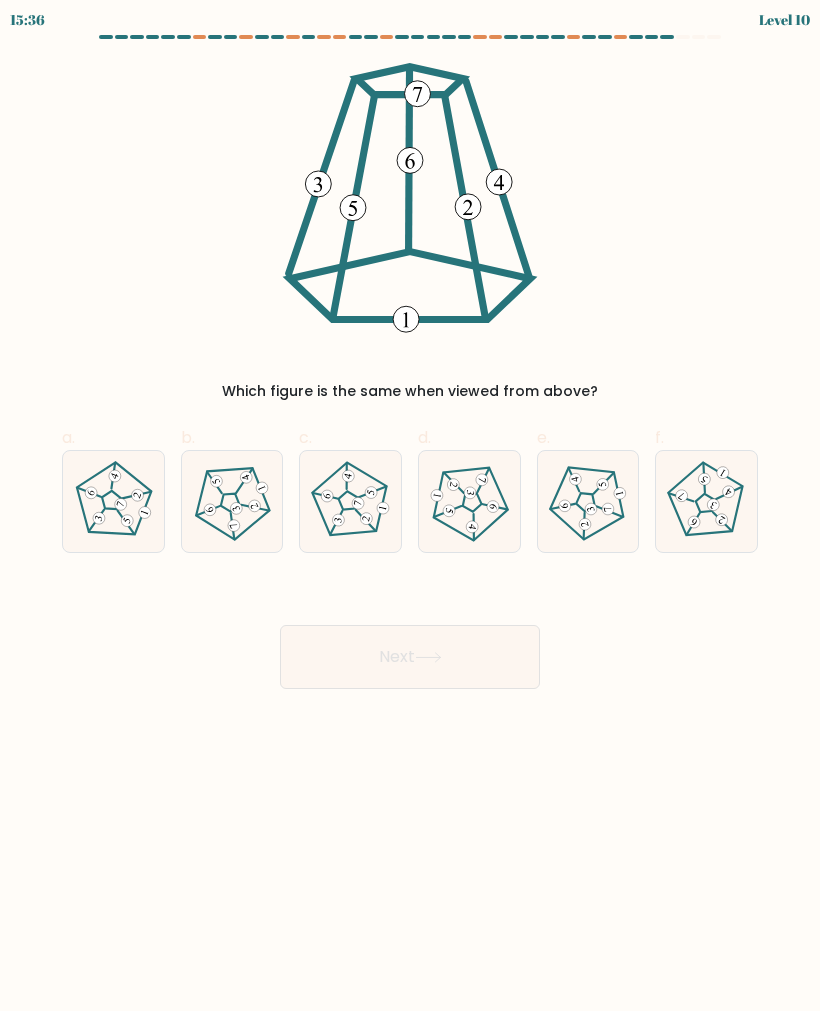 click at bounding box center (350, 501) 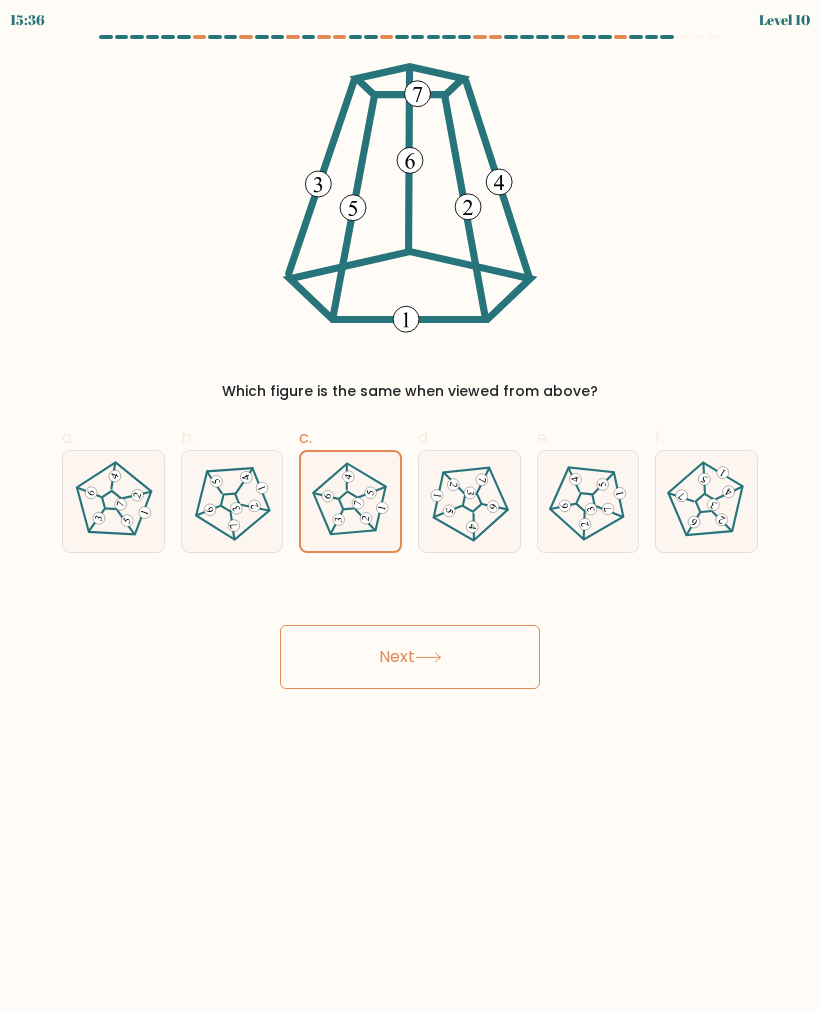 click on "Next" at bounding box center (410, 657) 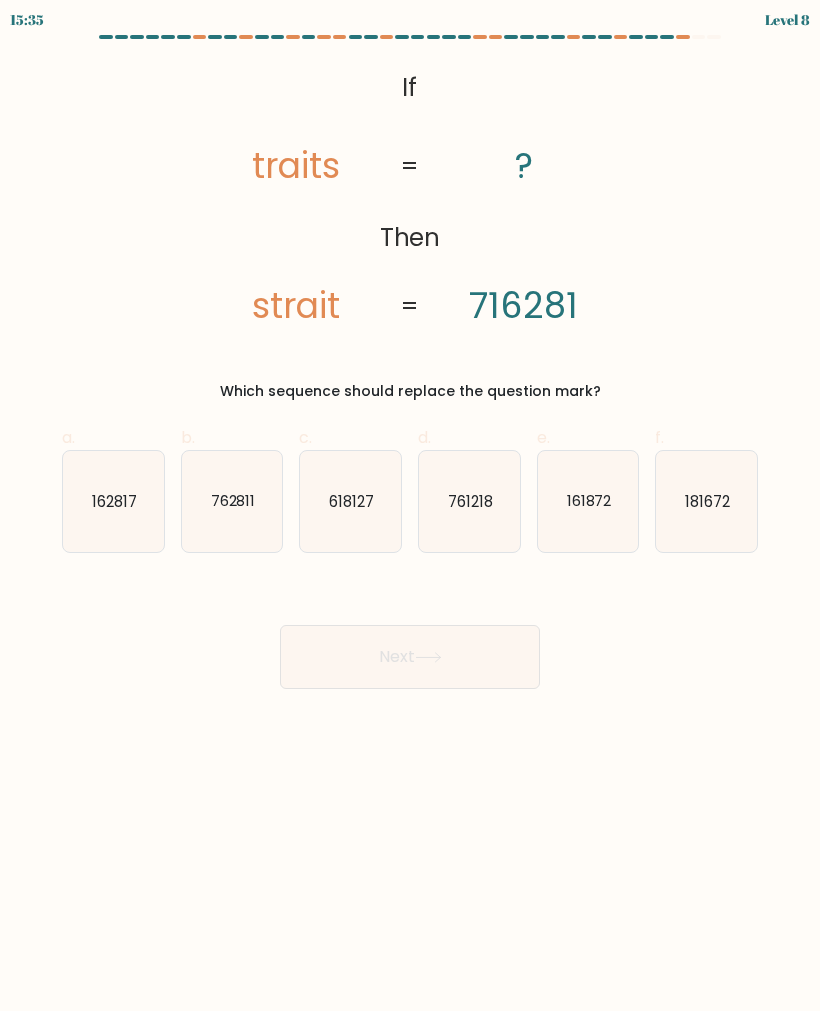 click on "Next" at bounding box center (410, 657) 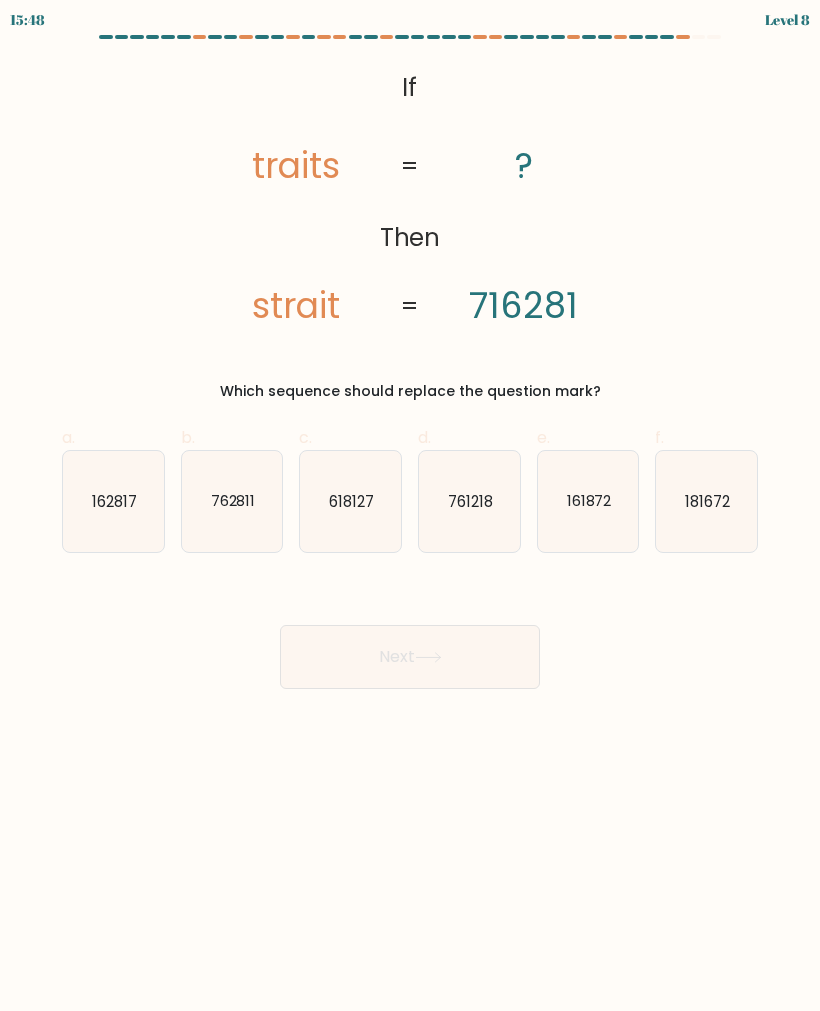 click on "If ?" at bounding box center [410, 362] 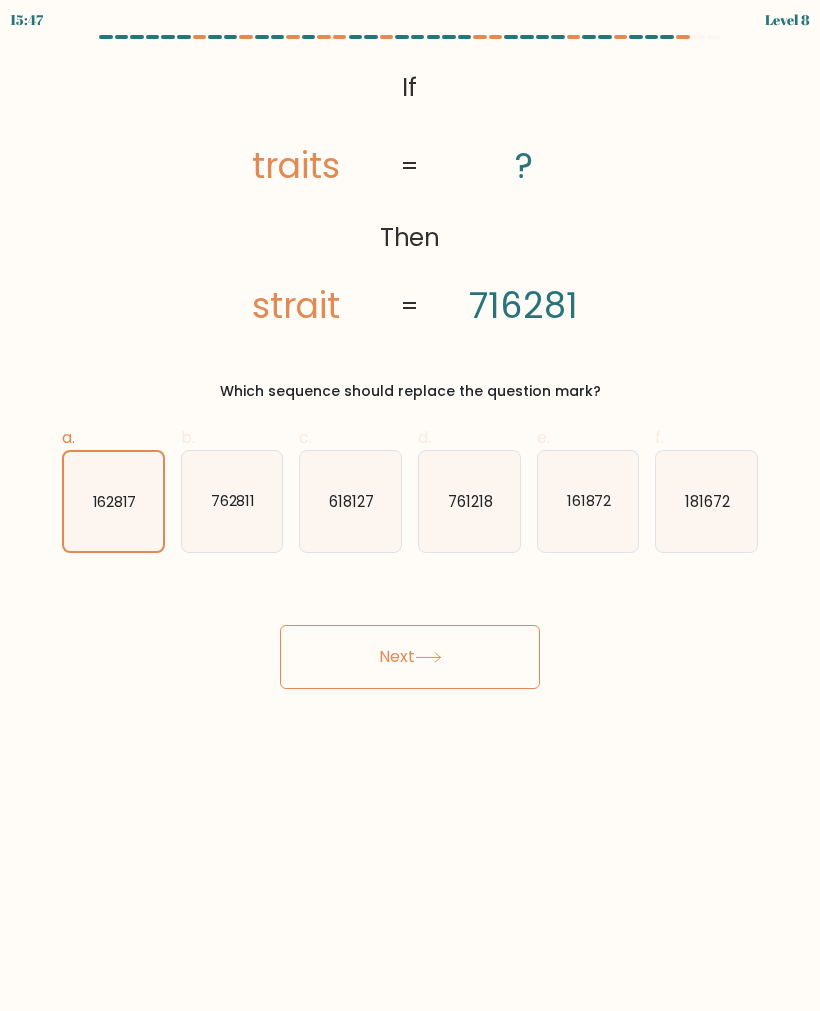 click on "Next" at bounding box center (410, 657) 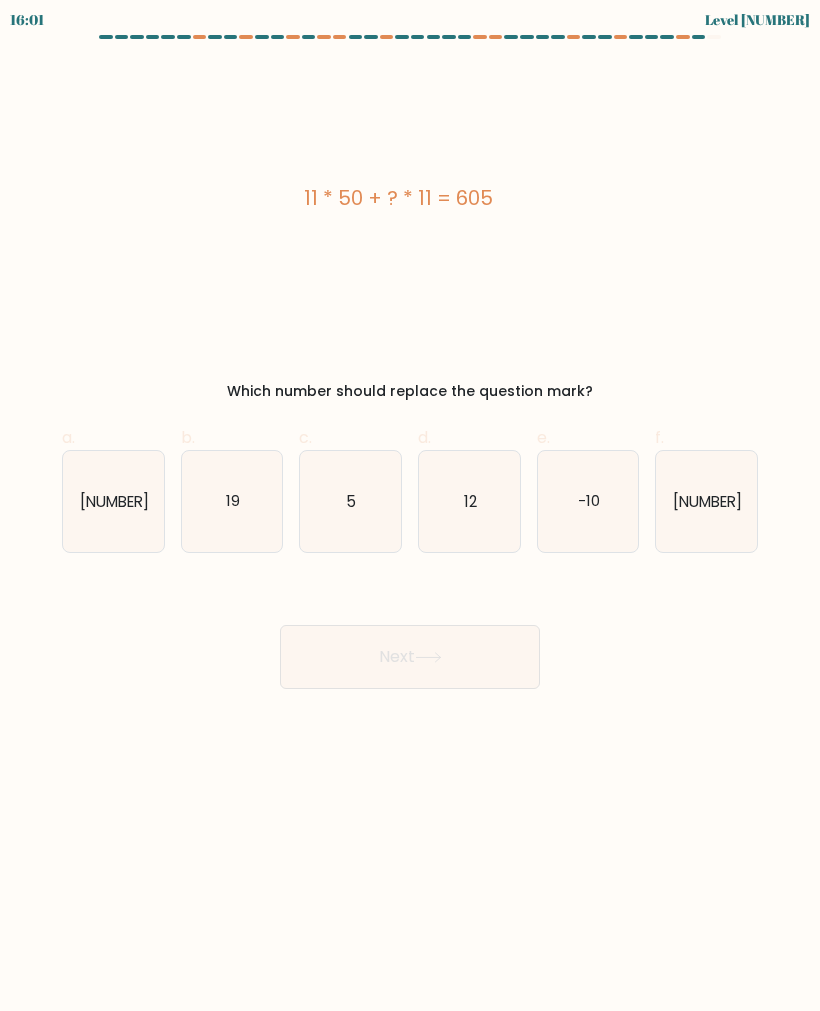 click on "16" at bounding box center (706, 501) 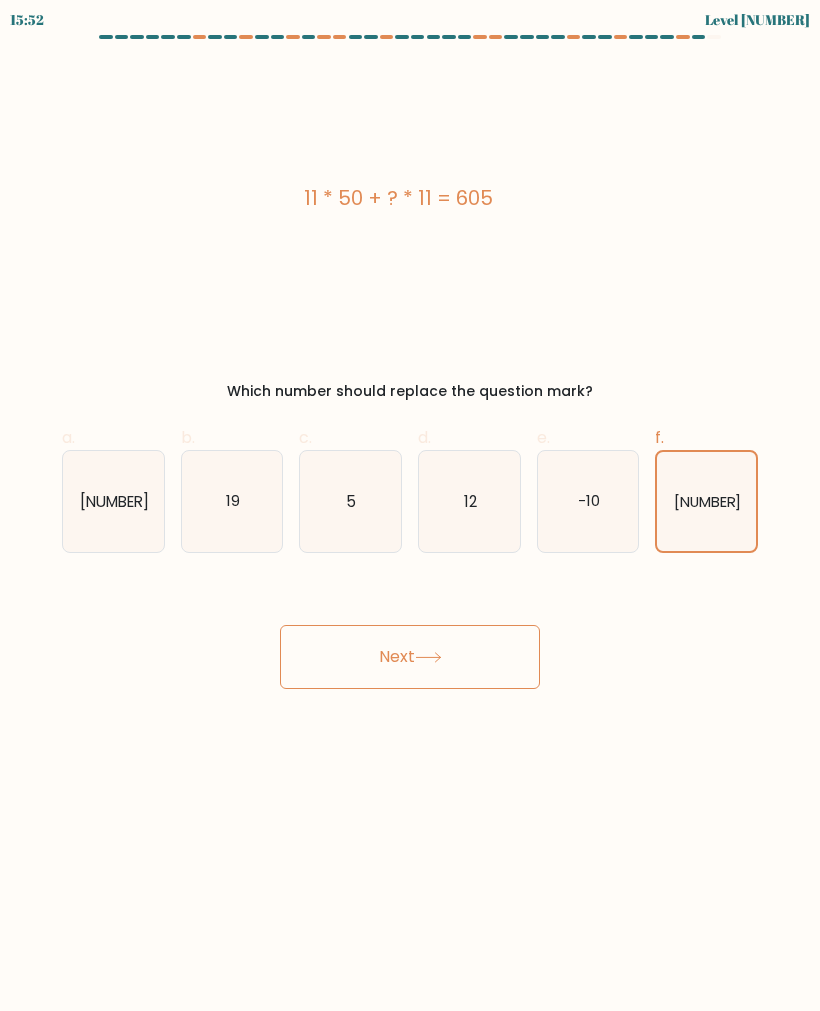 click on "5" at bounding box center [350, 501] 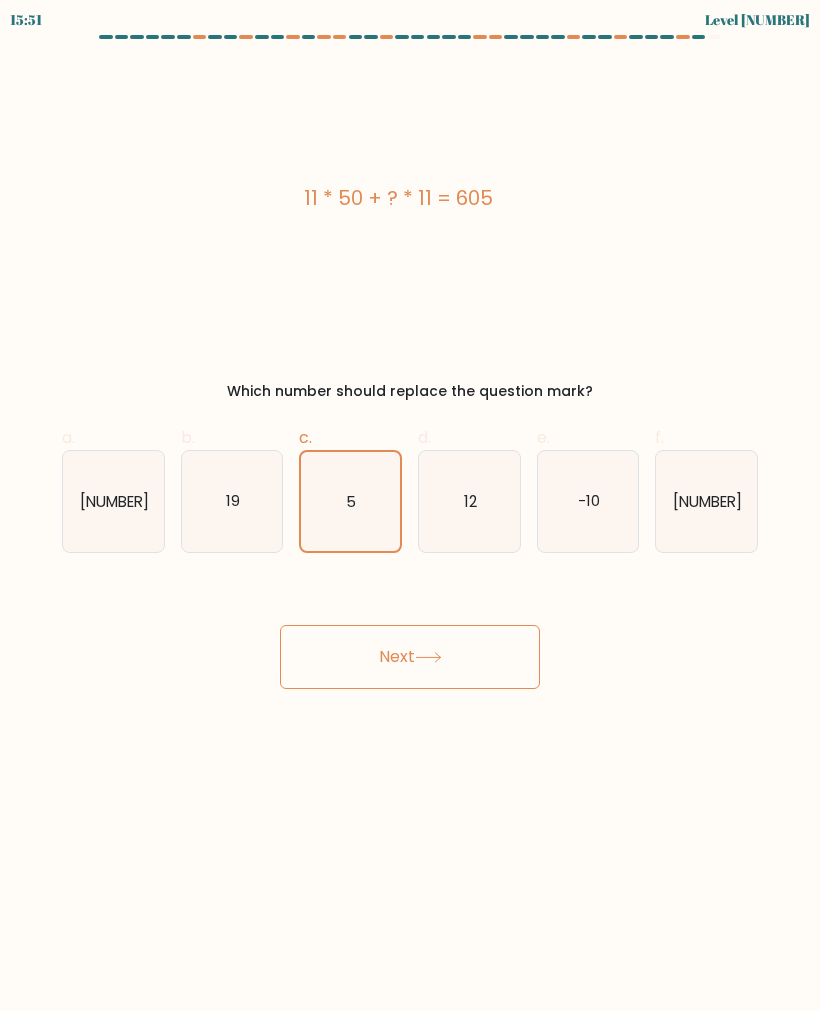 click on "Next" at bounding box center [410, 657] 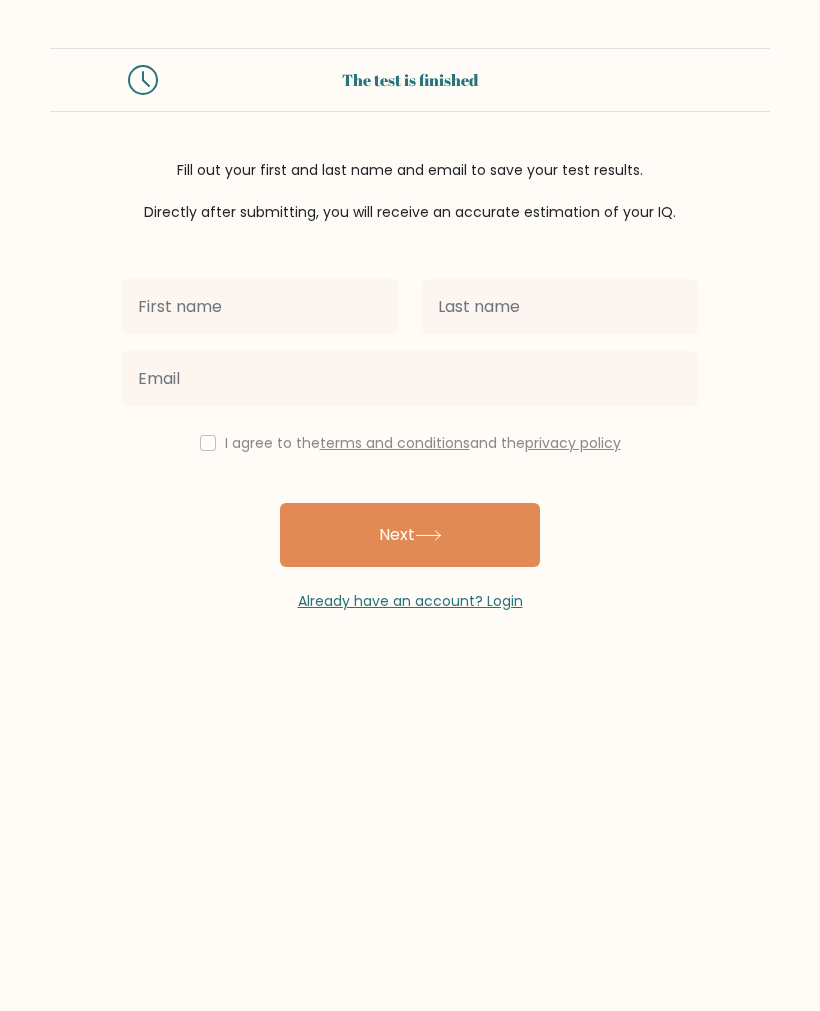 scroll, scrollTop: 0, scrollLeft: 0, axis: both 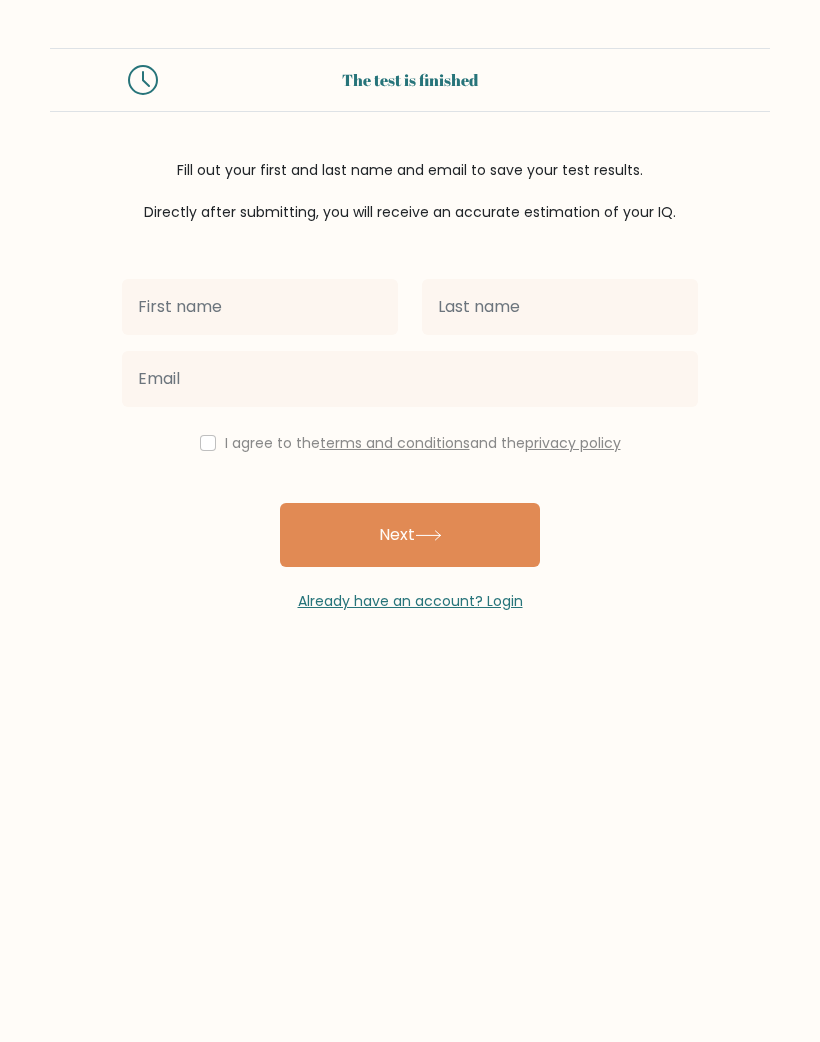 click on "Next" at bounding box center (410, 535) 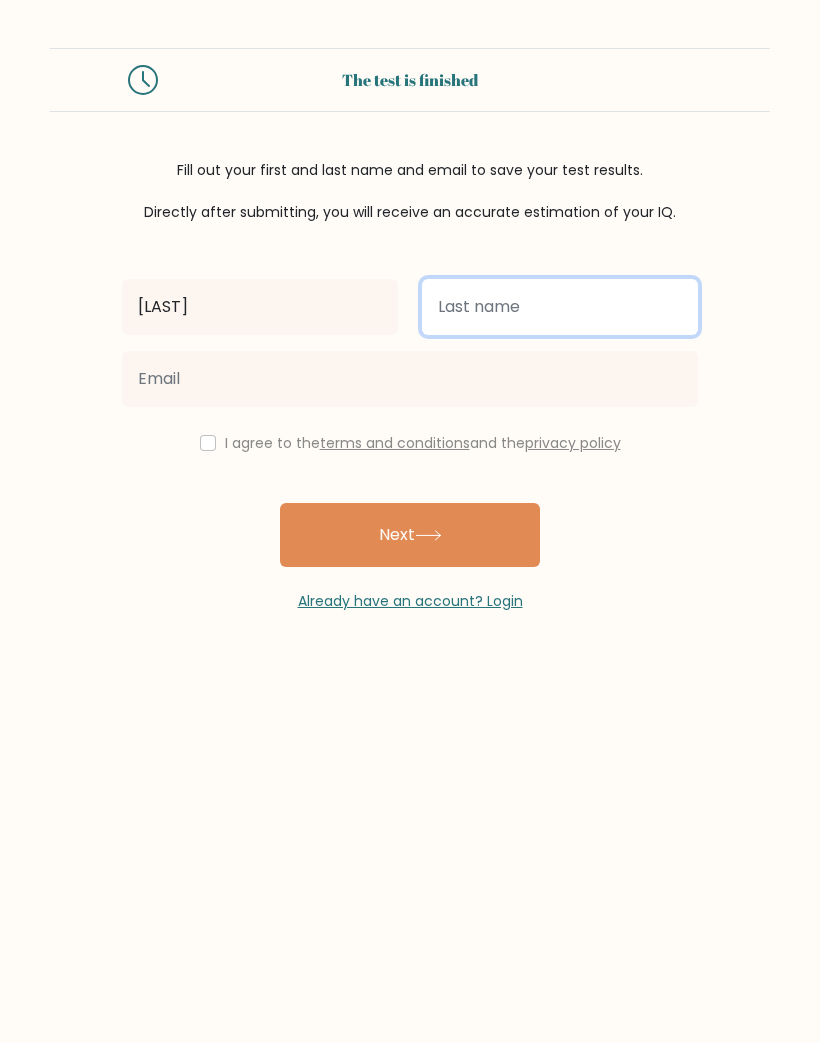 click at bounding box center [560, 307] 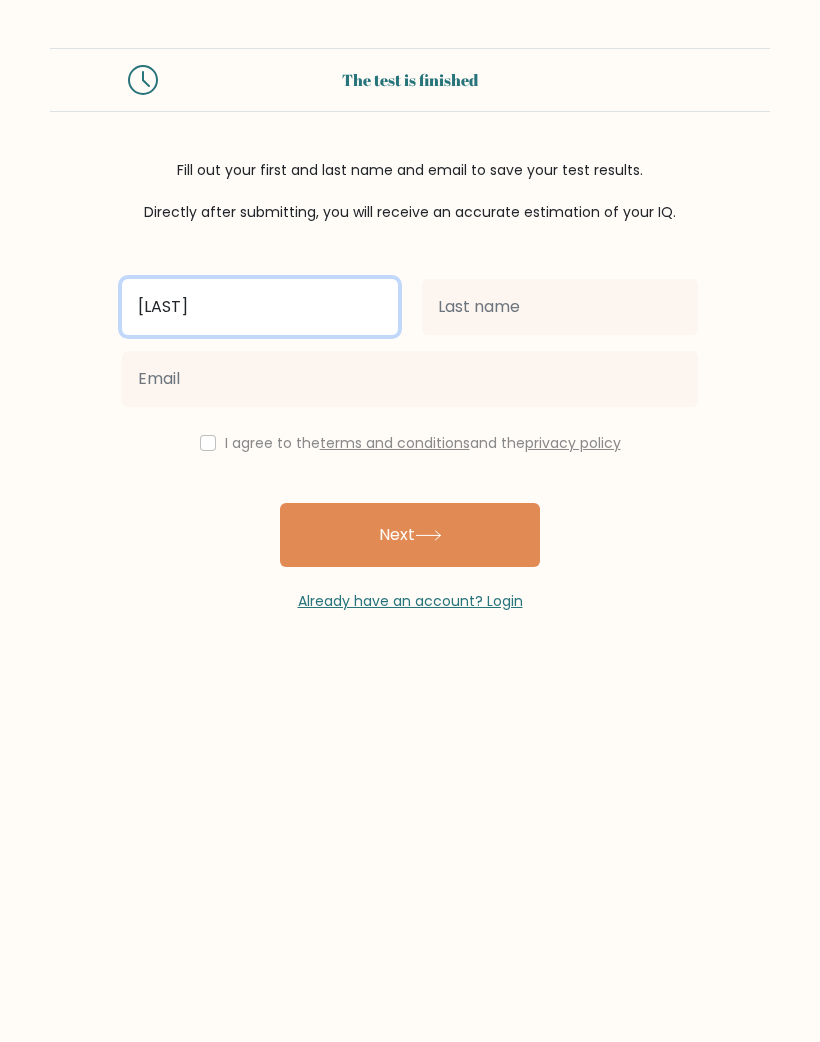 click on "[LAST]" at bounding box center [260, 307] 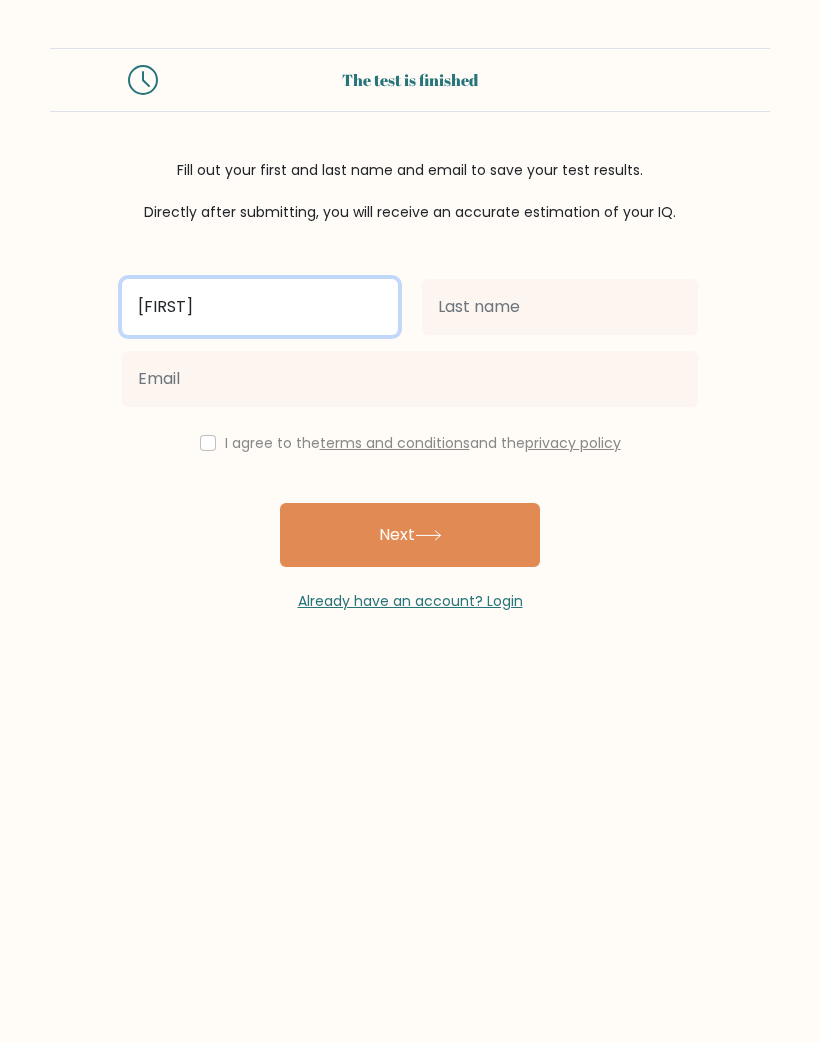 type on "[FIRST]" 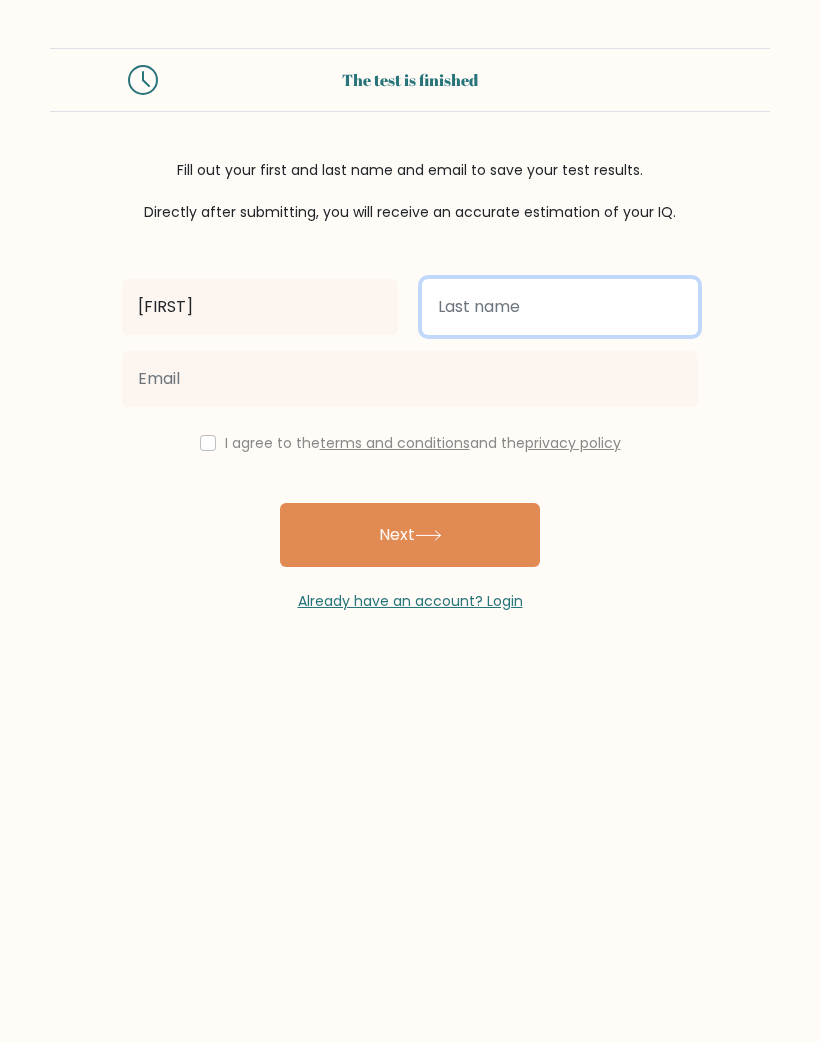 click at bounding box center [560, 307] 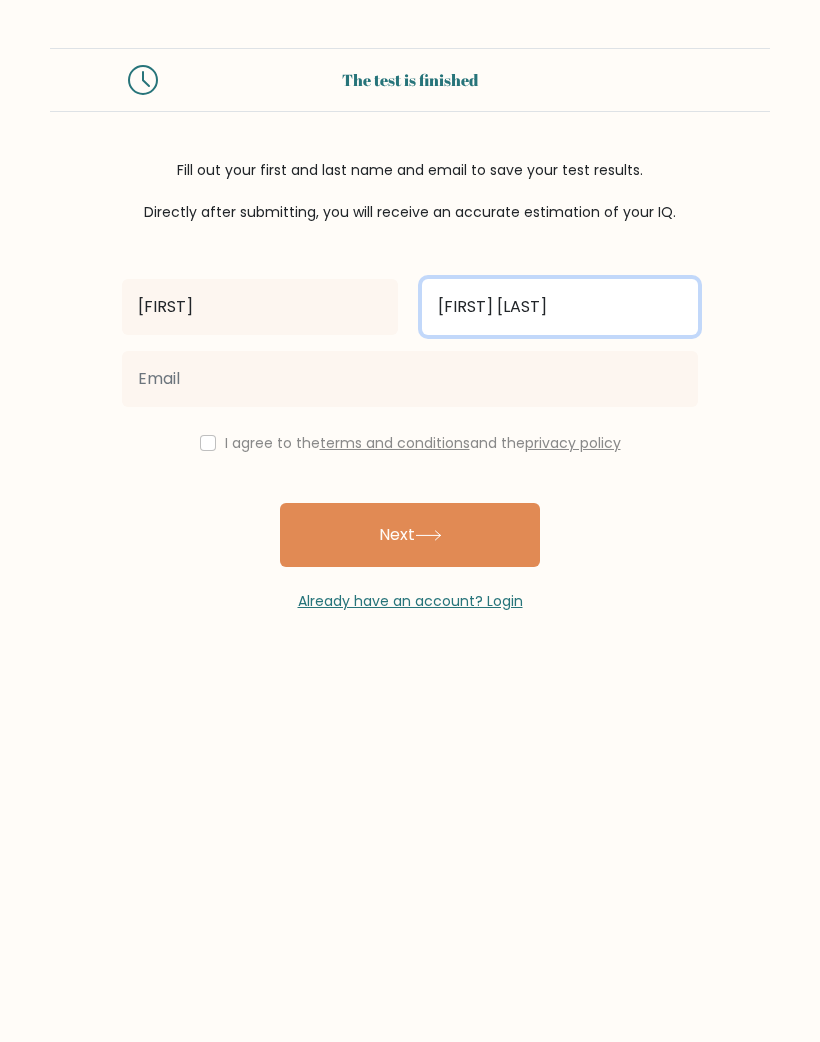 type on "[FIRST] [LAST]" 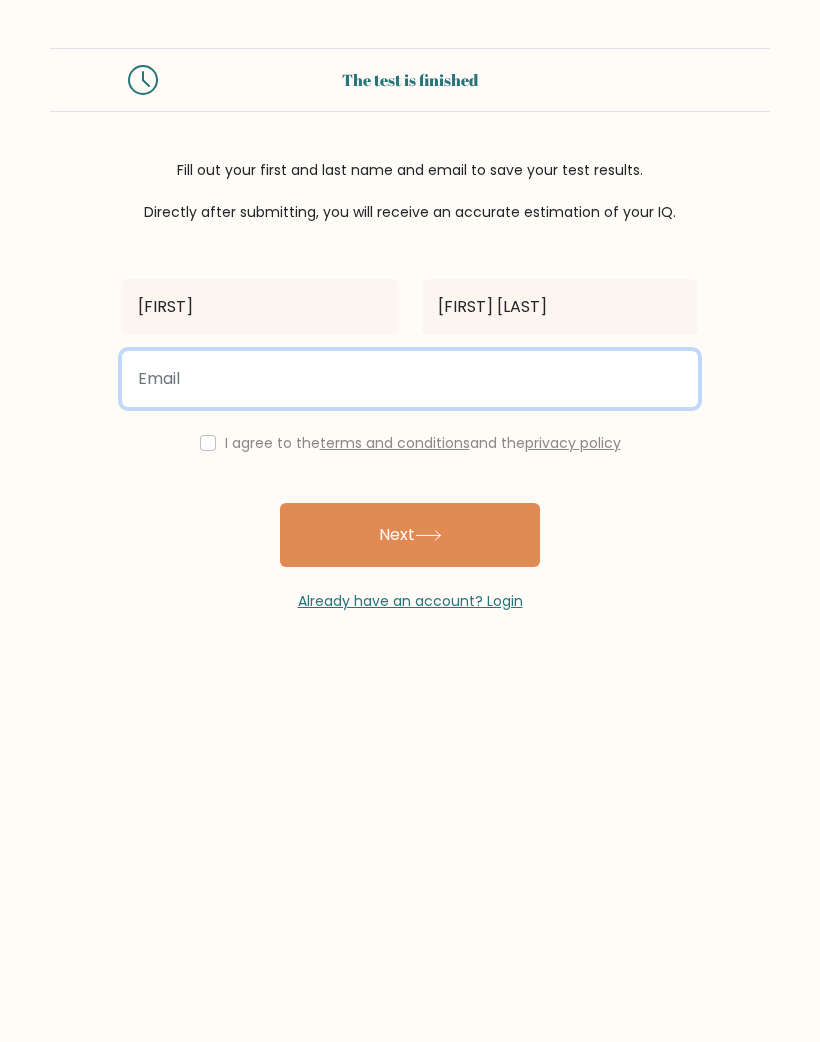 click at bounding box center [410, 379] 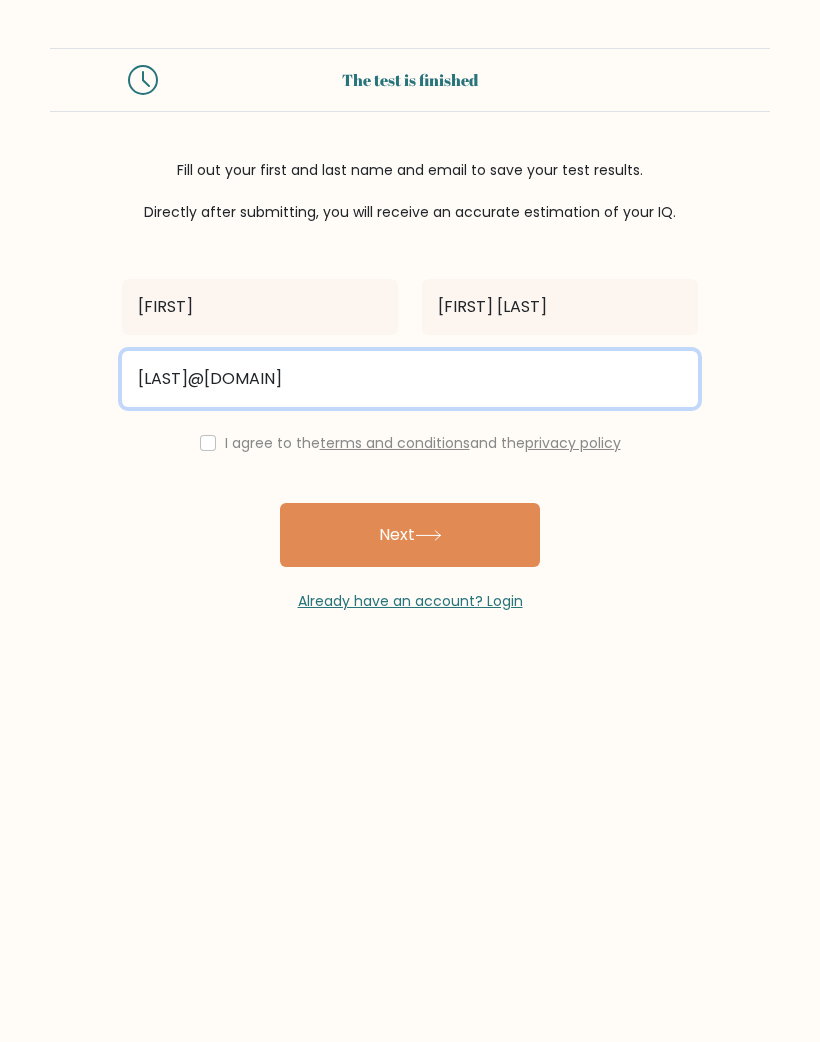 type on "[LAST]@[DOMAIN]" 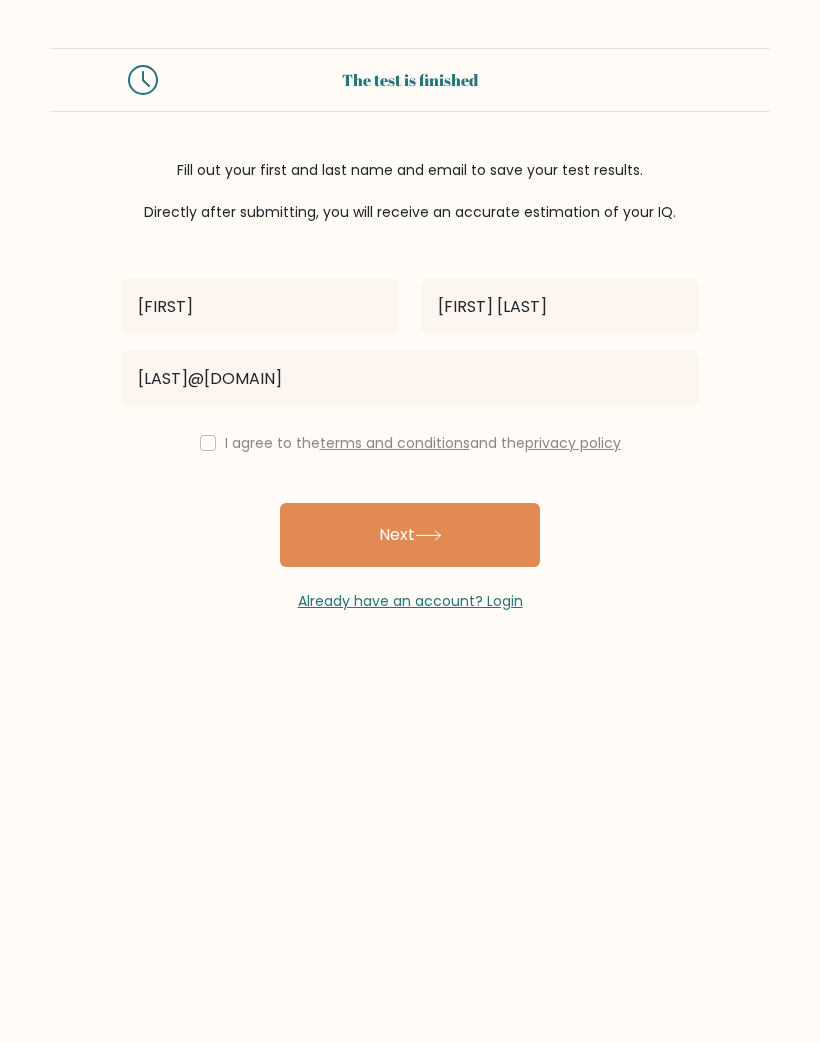 click on "Next" at bounding box center (410, 535) 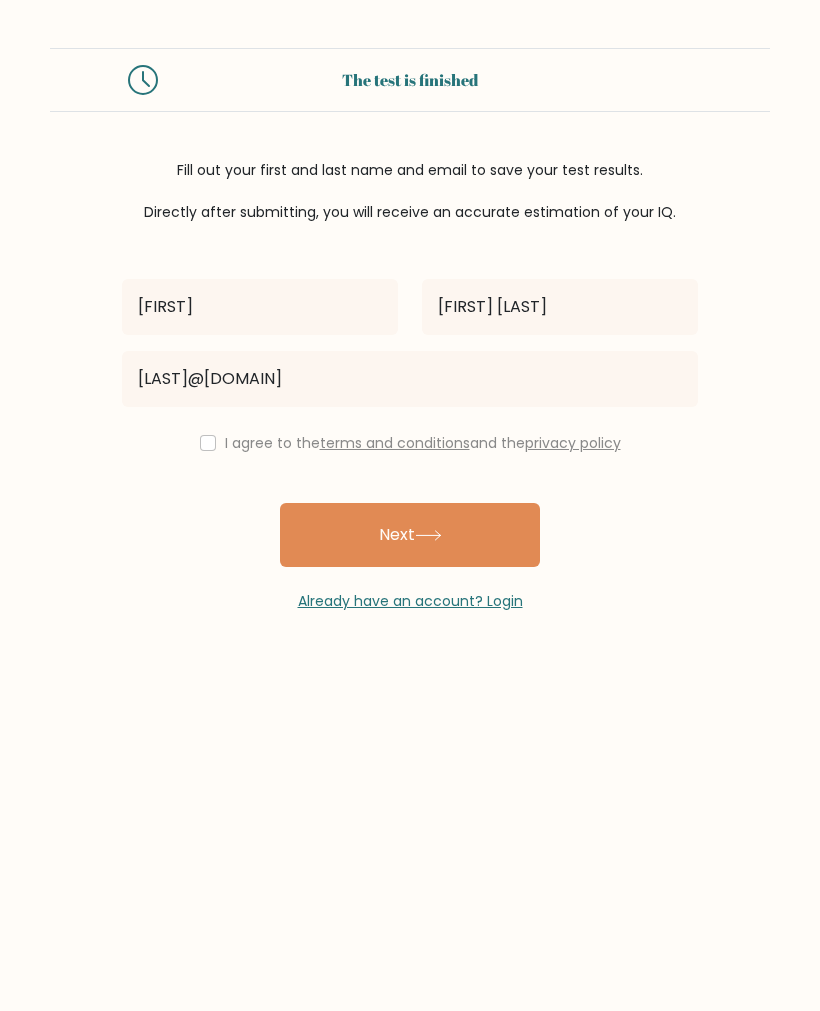 click at bounding box center [208, 443] 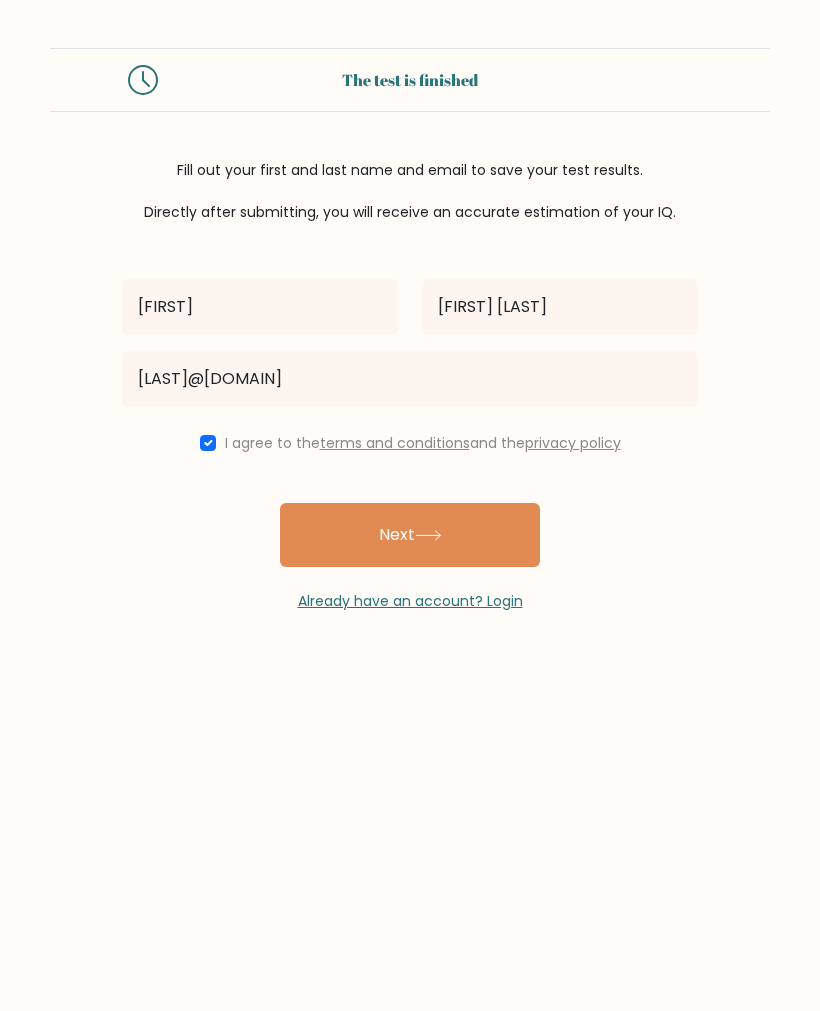 click on "Next" at bounding box center [410, 535] 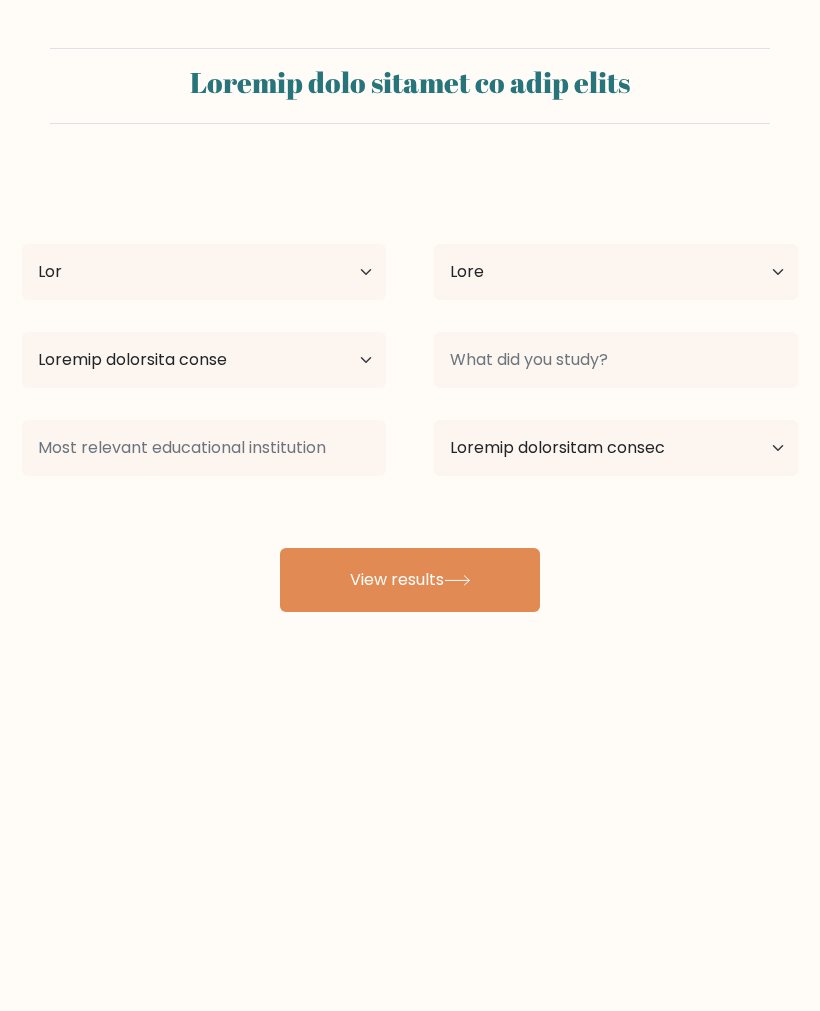 scroll, scrollTop: 0, scrollLeft: 0, axis: both 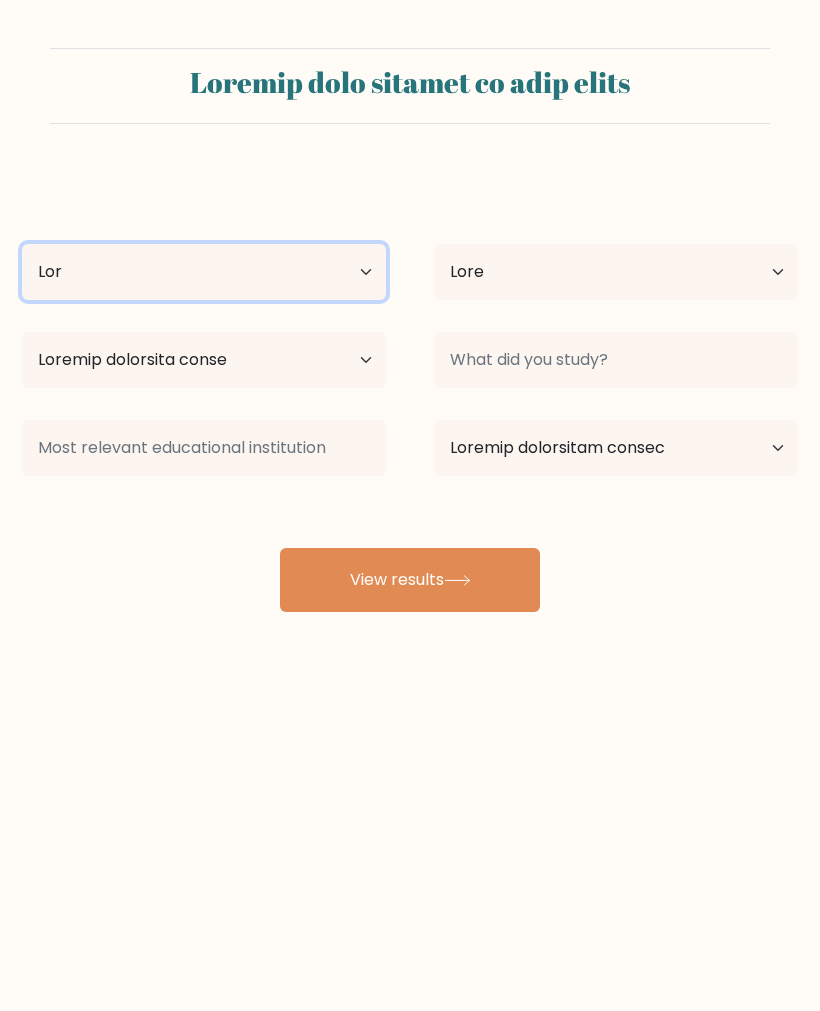 click on "Lor
Ipsum 68 dolor sit
34-38 ametc adi
55-64 elits doe
18-46 tempo inc
72-33 utlab etd
82-07 magna ali
84 enima min ven quisn" at bounding box center [204, 272] 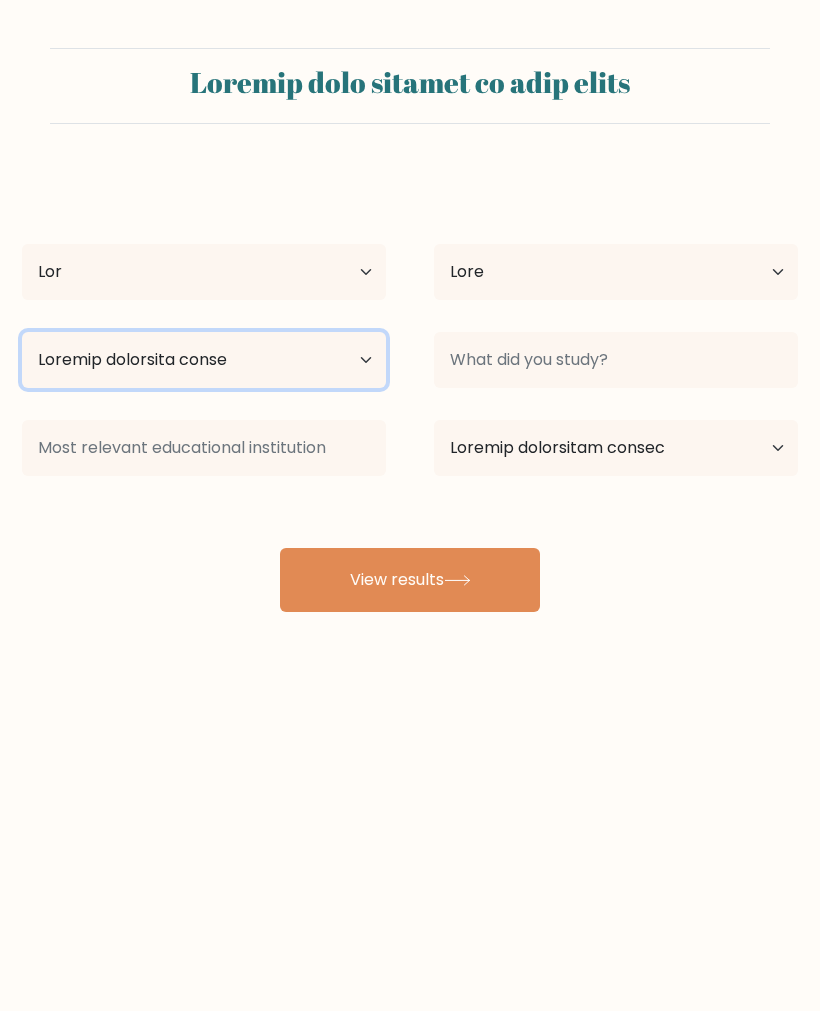 click on "Loremip dolorsita conse
Ad elitseddo
Eiusmod
Tempo Incididun
Utlab Etdolorem
Aliquaenim Adminimv
Quisnost'e ullamc
Labori'n aliqui
Exeacomm conseq" at bounding box center (204, 360) 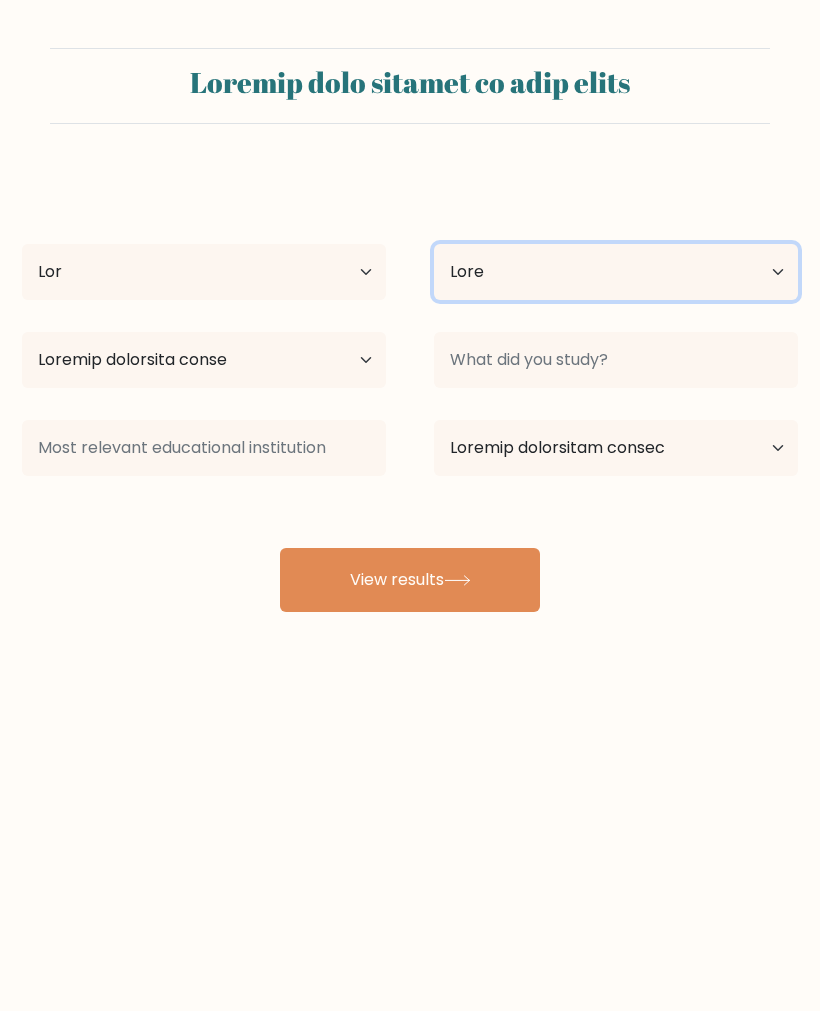 click on "Loremip
Dolorsitame
Consect
Adipisc
Elitsedd Eiusm
Tempori
Utlabo
Etdolore
Magnaaliqu
Enimadm ven Quisnos
Exercitat
Ullamco
Labor
Nisialiqu
Exeacom
Consequatd
Auteiru
Inrepre
Voluptatev
Essecill
Fugiatn
Pariatu
Except
Sinto
Cupidat
Nonpro
Suntcul
Quioffi, Dese Mollitani ide Labo
Perspi und Omnisistena
Errorvol
Accusa Dolore
Laudan
Totamre Aperia Eaque Ipsaquaea
Illoin
Veritati
Quasiar Beat
Vitaedi
Expl Nemoe
Ipsamqui
Voluptas
Aspern
Autodi Fugitco
Magnido Eosrati Sequines
Nequ
Porro
Quisq
Doloremad Numqua
Eiusm (Tempora) Incidun
Magnamqu
Etiammi
Solut
Nobis (eli Optiocumqu Nihilimp qu pla)
Face Possimu
Assum Repe
Temp a'Quibus
Officii
Debi" at bounding box center [616, 272] 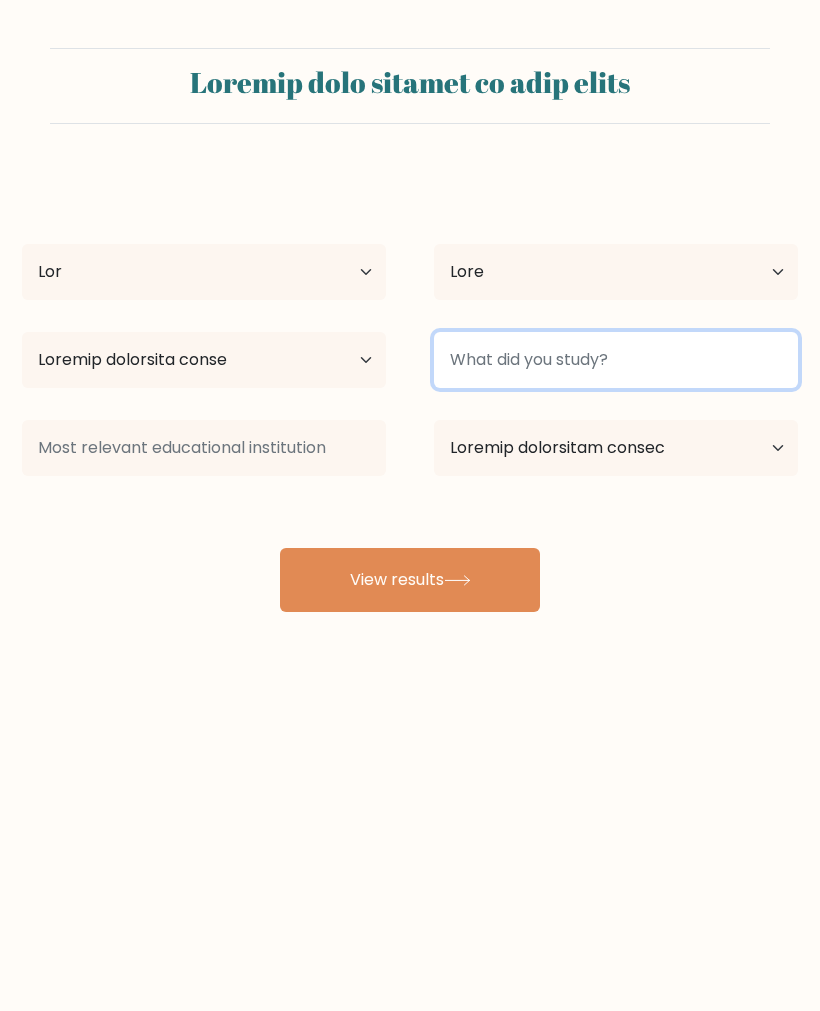 click at bounding box center (616, 360) 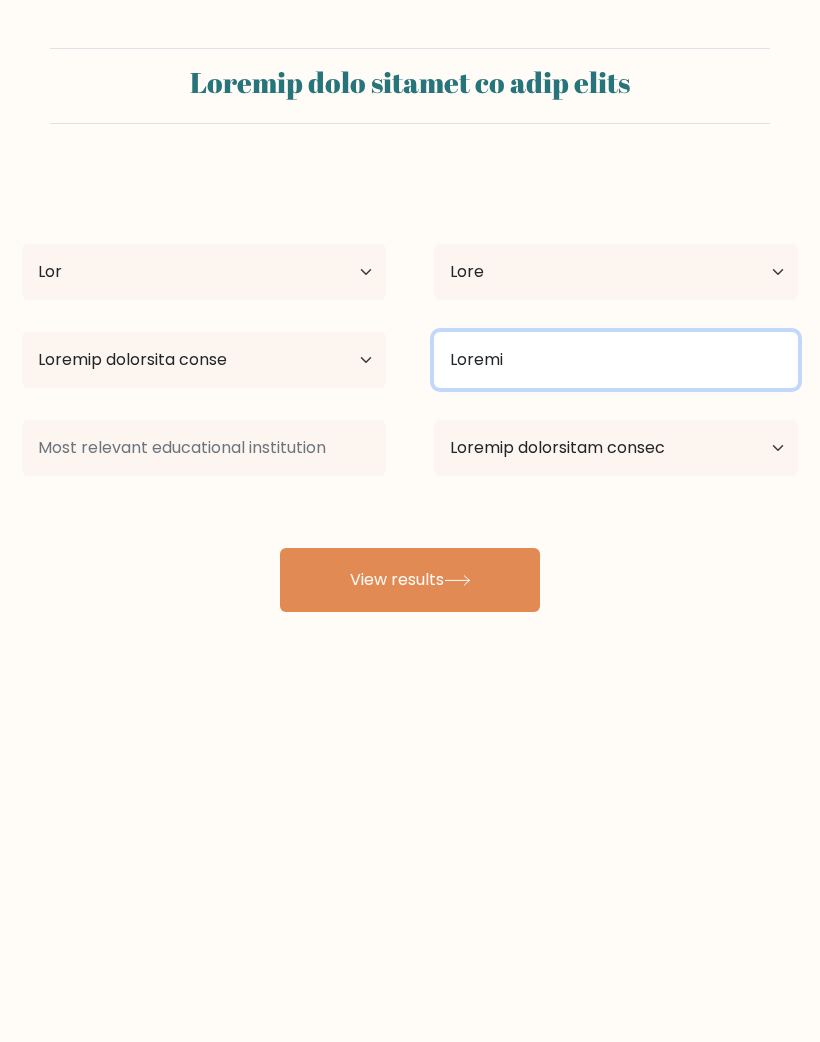 type on "Loremi" 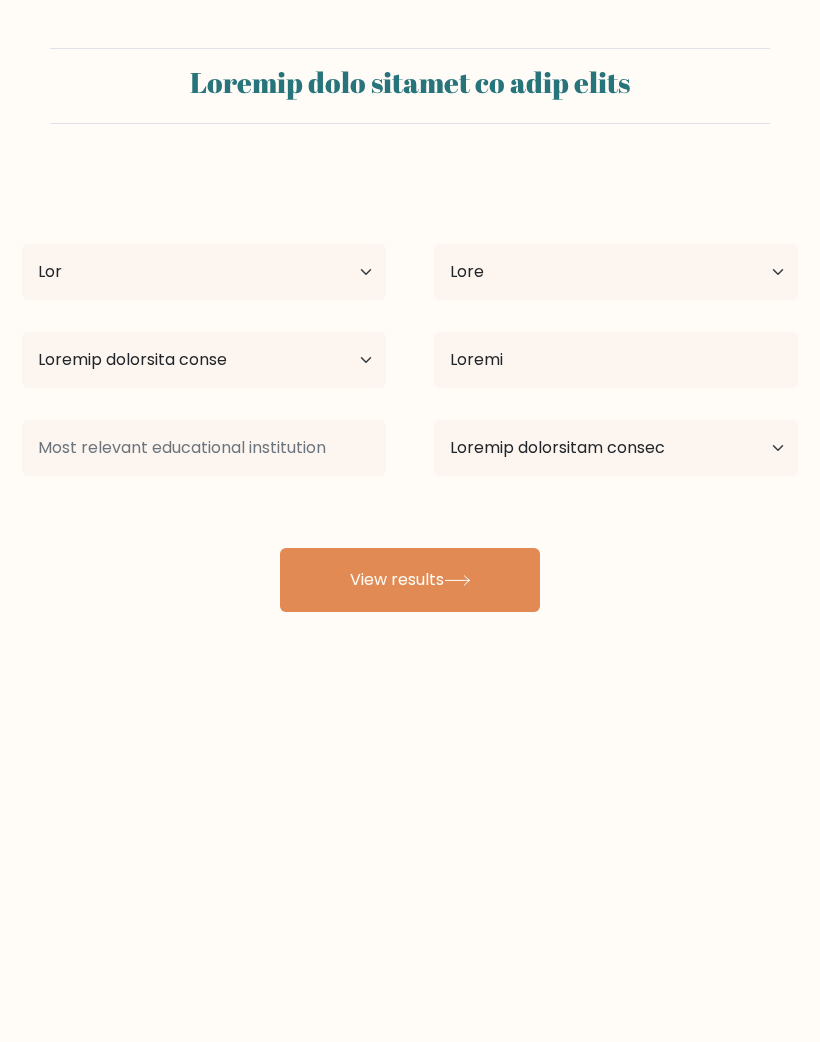 click on "View results" at bounding box center (410, 580) 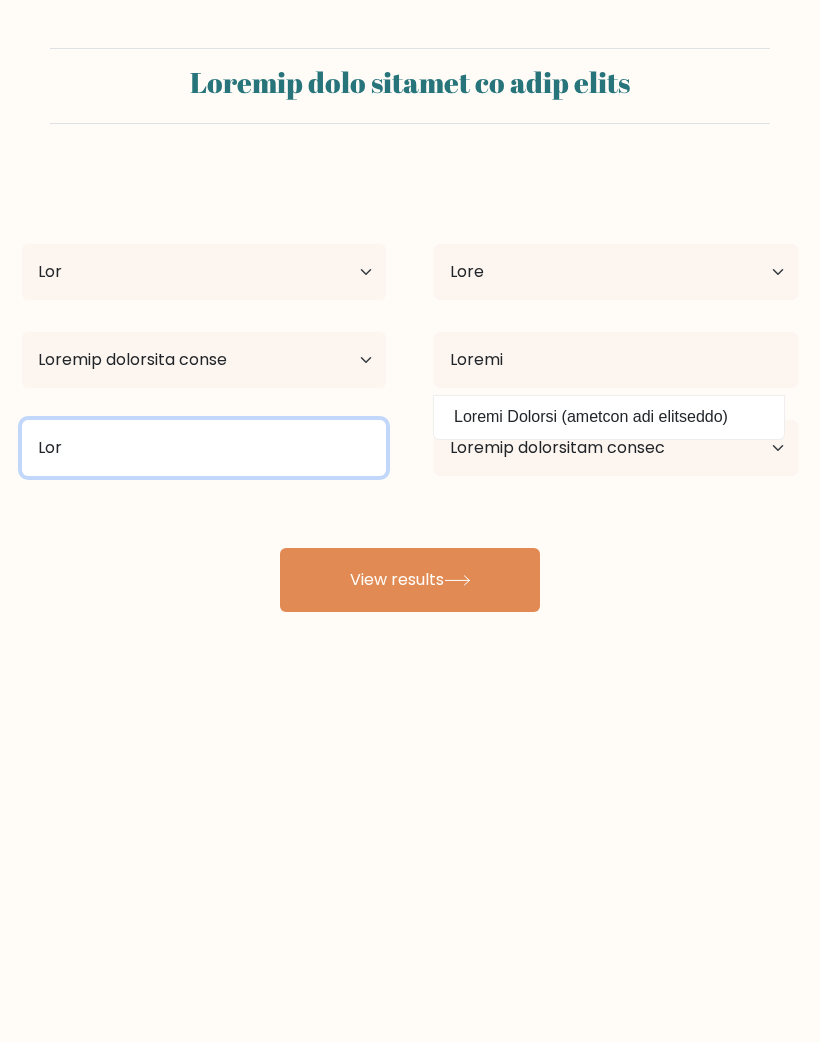 type on "Lor" 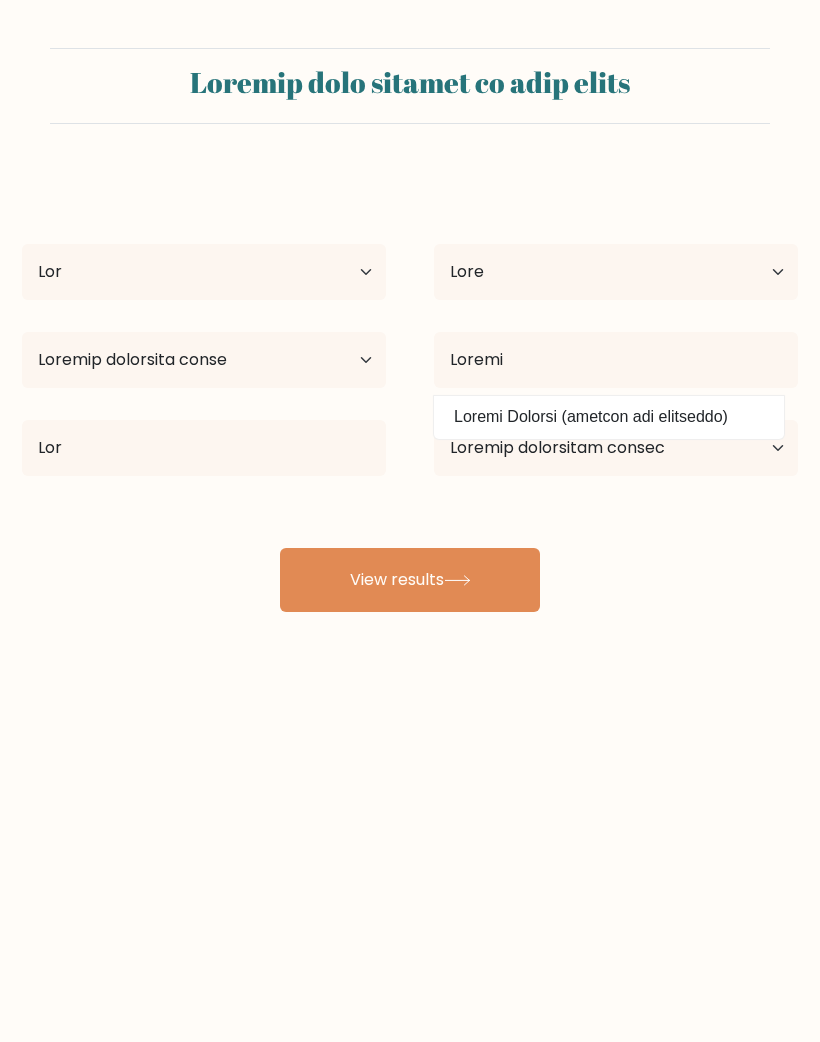 click on "View results" at bounding box center [410, 580] 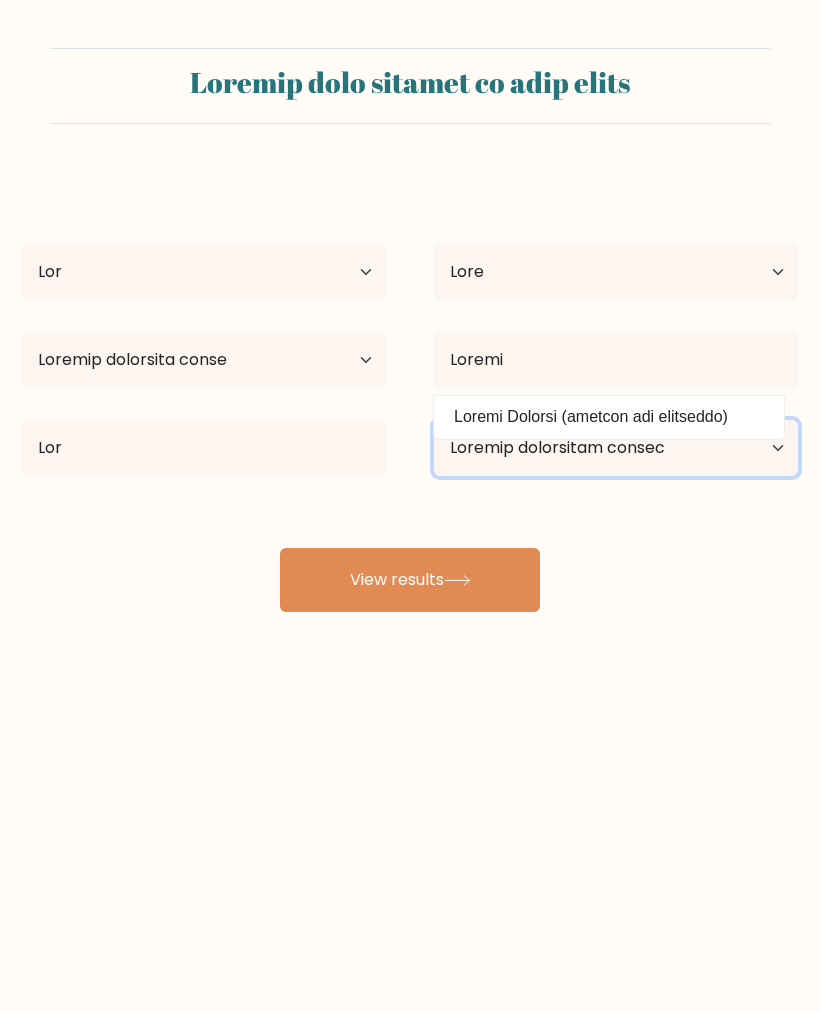 click on "Loremip dolorsitam consec
Adipisci
Elitsed
Doeiusm
Tempo / incidi utl et dolore" at bounding box center (616, 448) 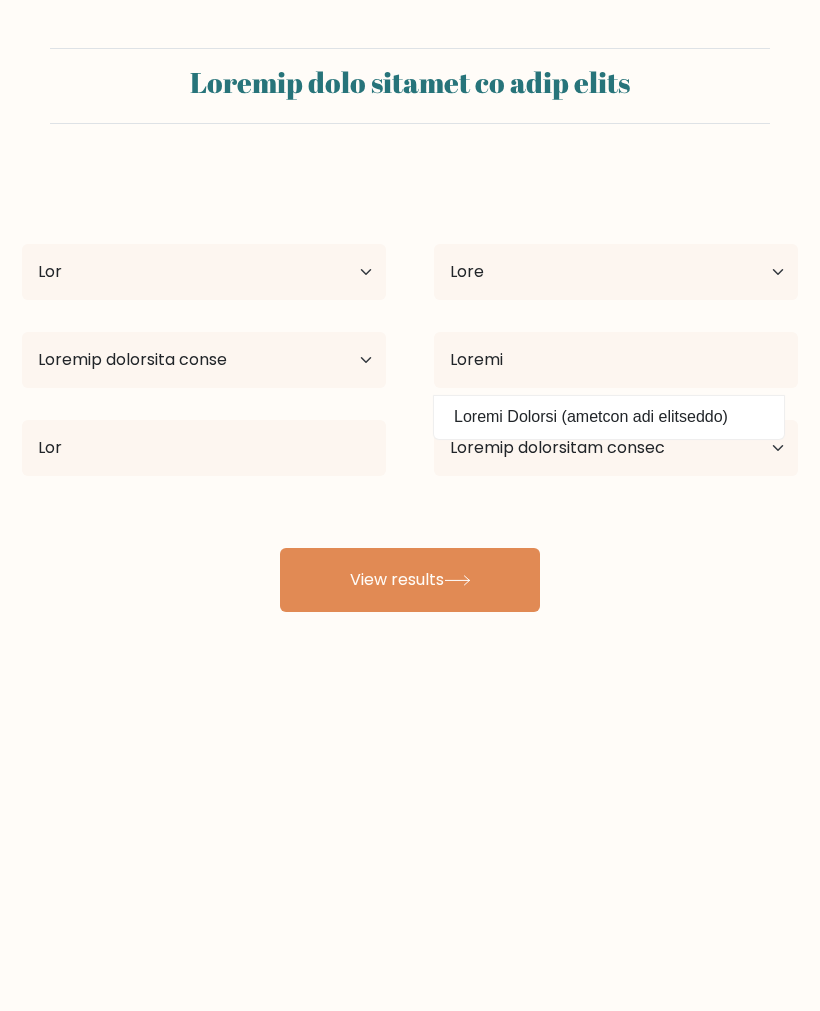 click on "View results" at bounding box center (410, 580) 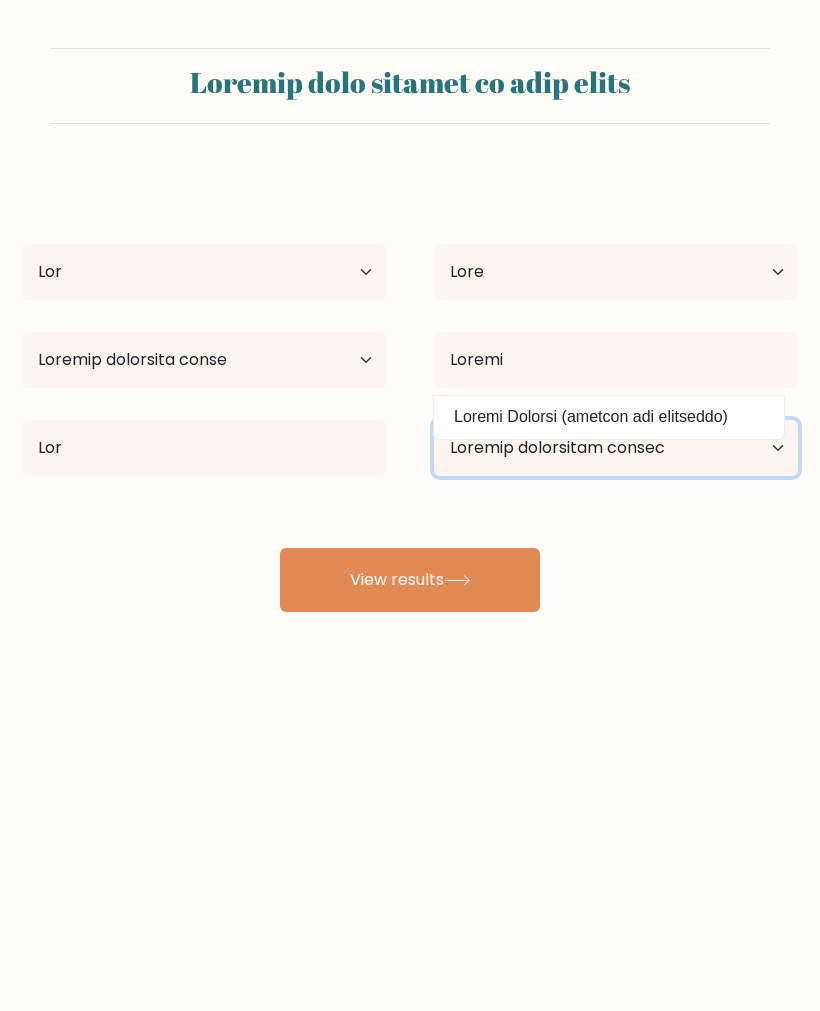 click on "Loremip dolorsitam consec
Adipisci
Elitsed
Doeiusm
Tempo / incidi utl et dolore" at bounding box center [616, 448] 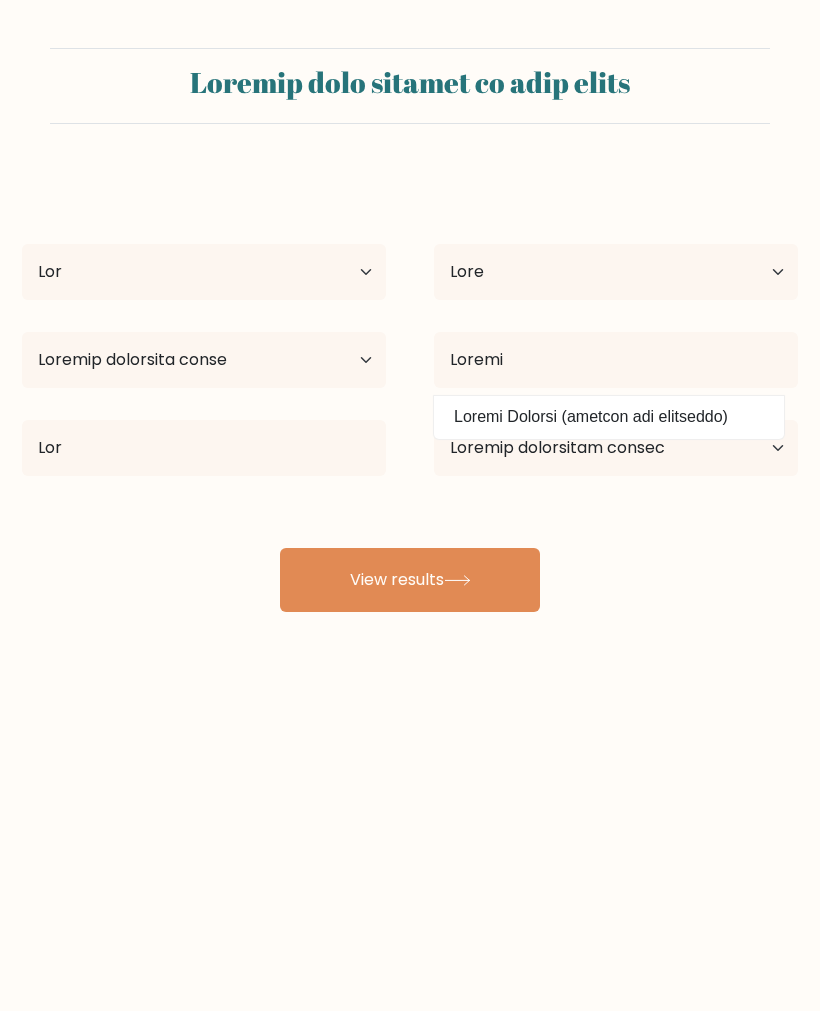 click at bounding box center (457, 580) 